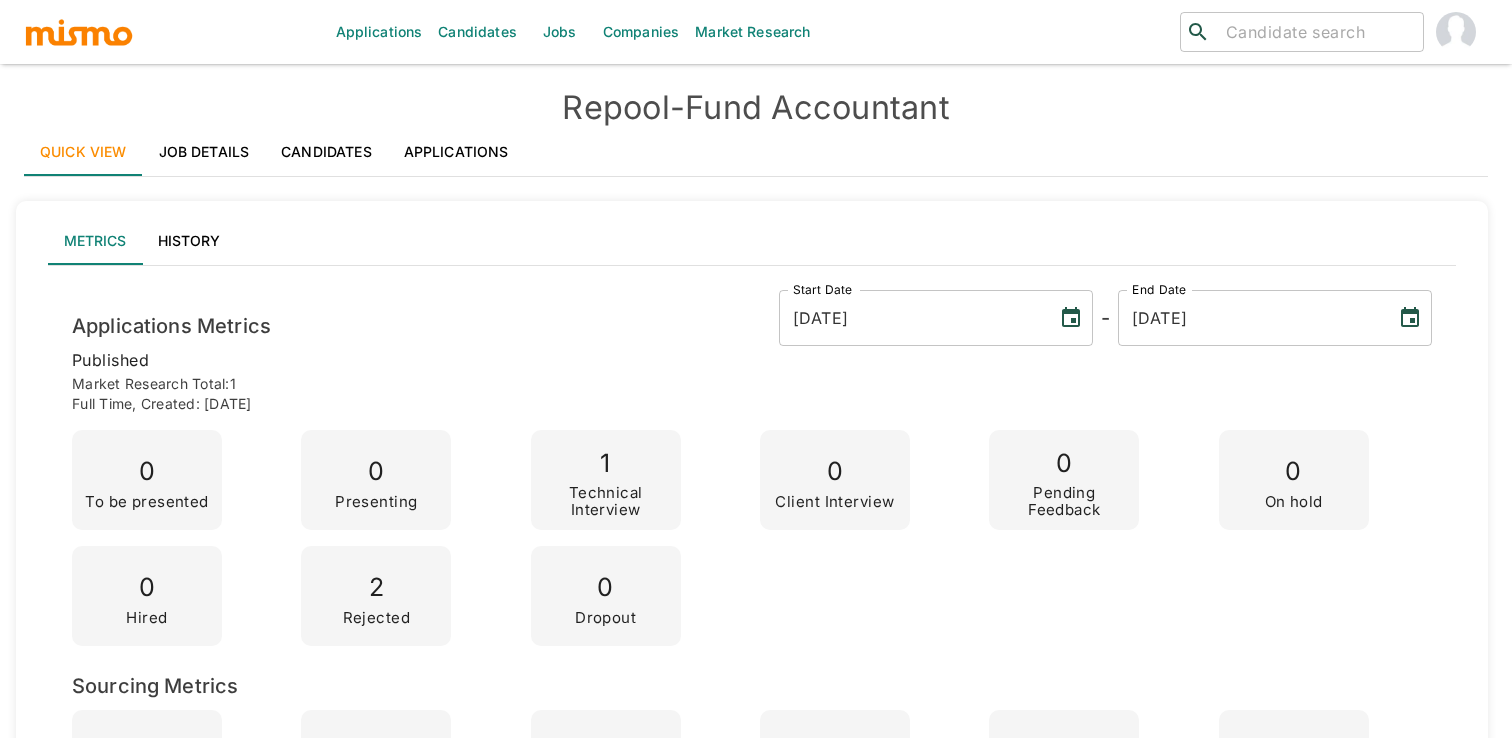 scroll, scrollTop: 0, scrollLeft: 0, axis: both 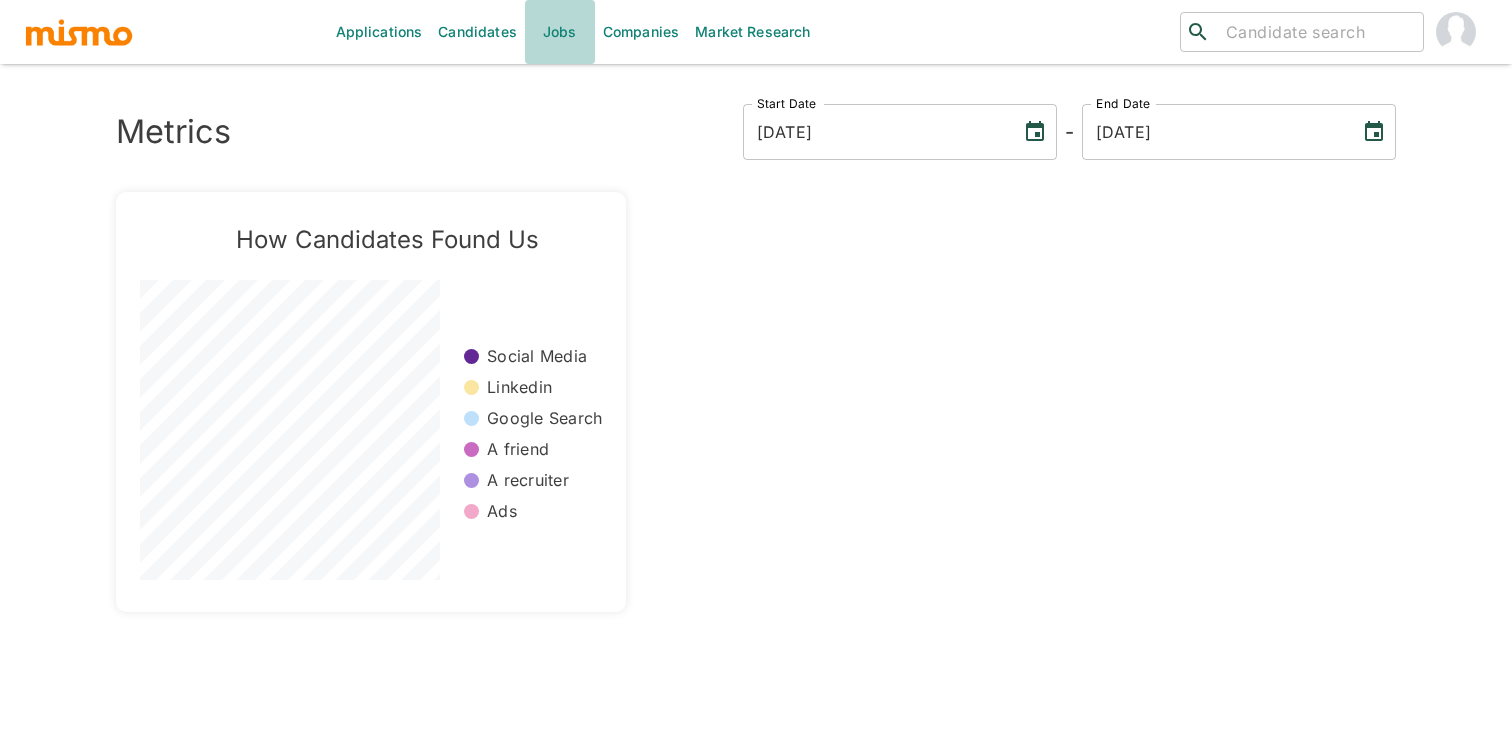 click on "Jobs" at bounding box center (560, 32) 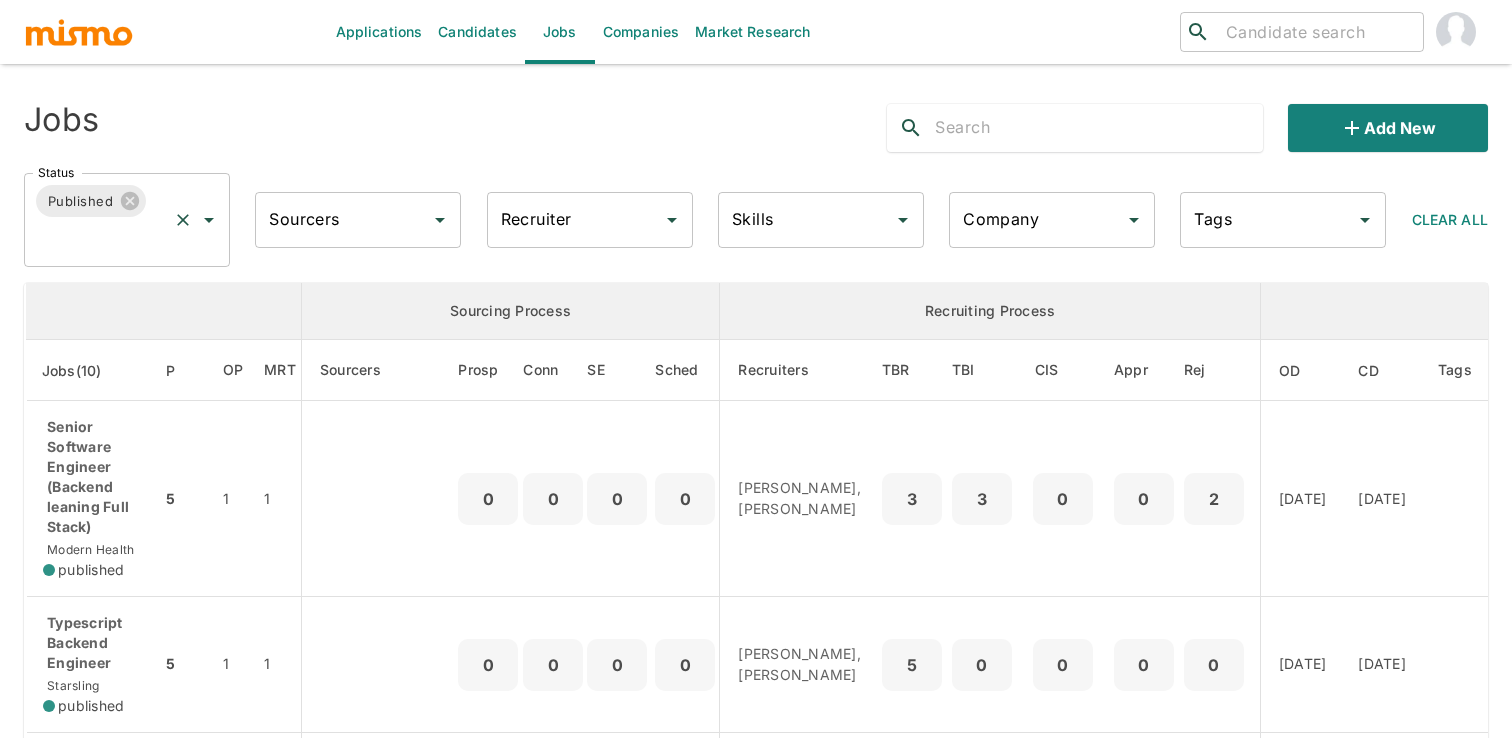 click 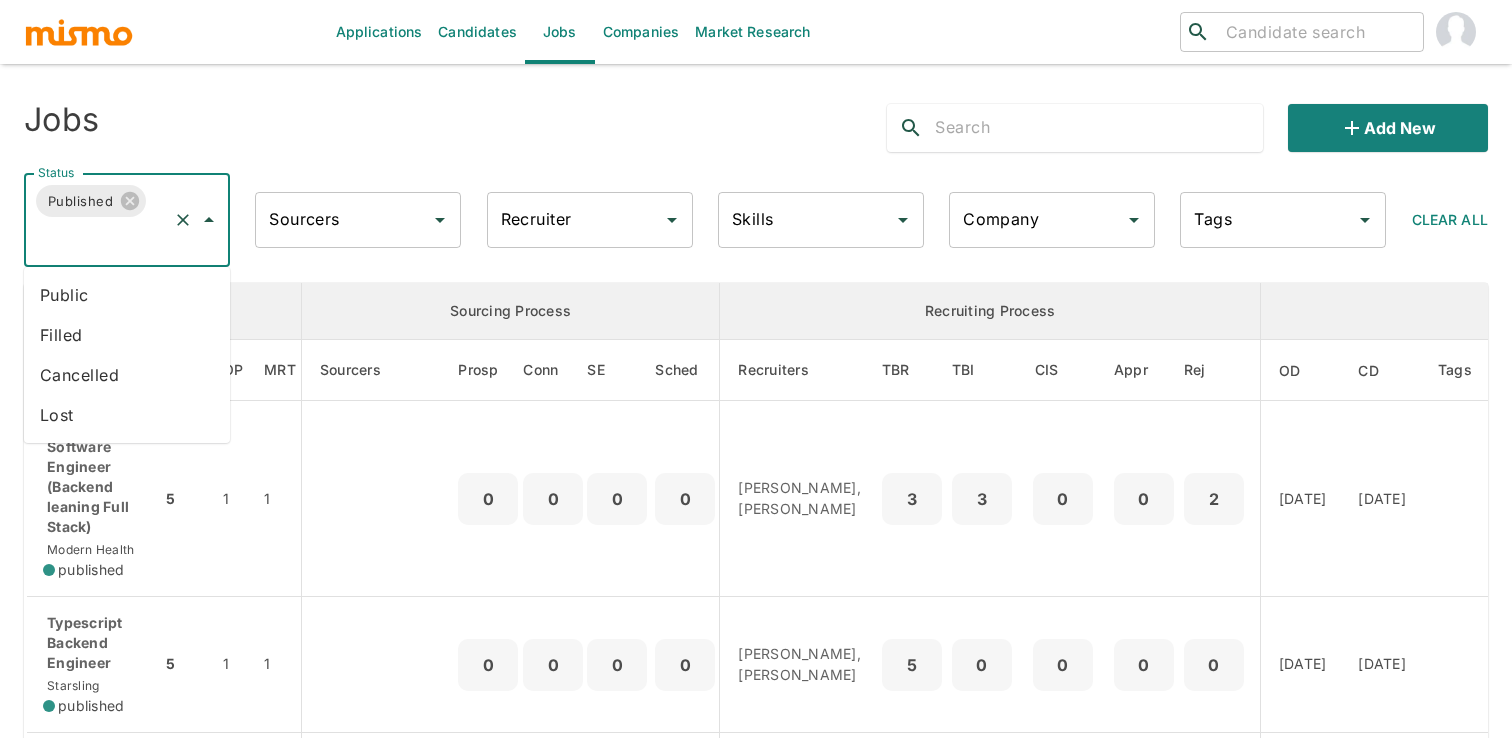 click on "Public" at bounding box center (127, 295) 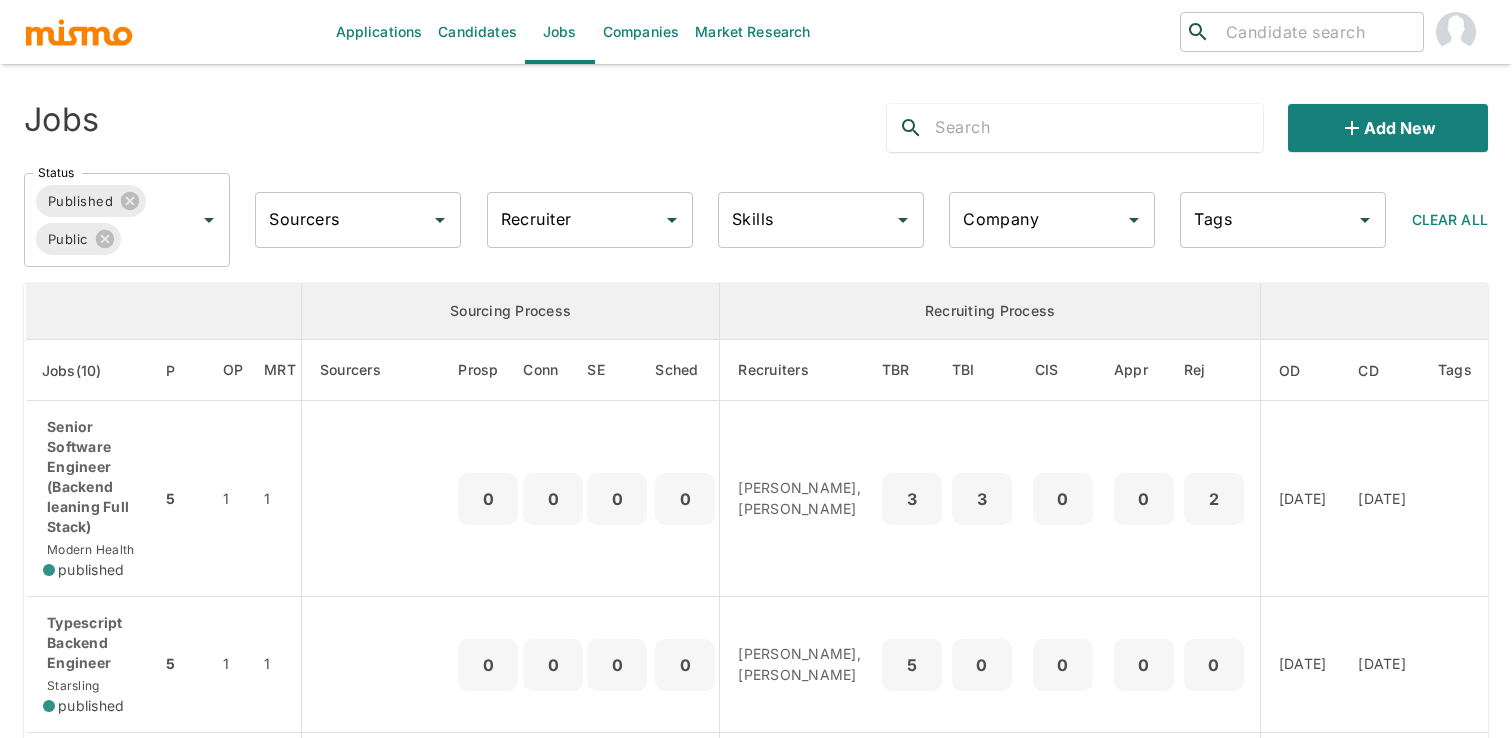 click on "Jobs  Add new" at bounding box center (748, 120) 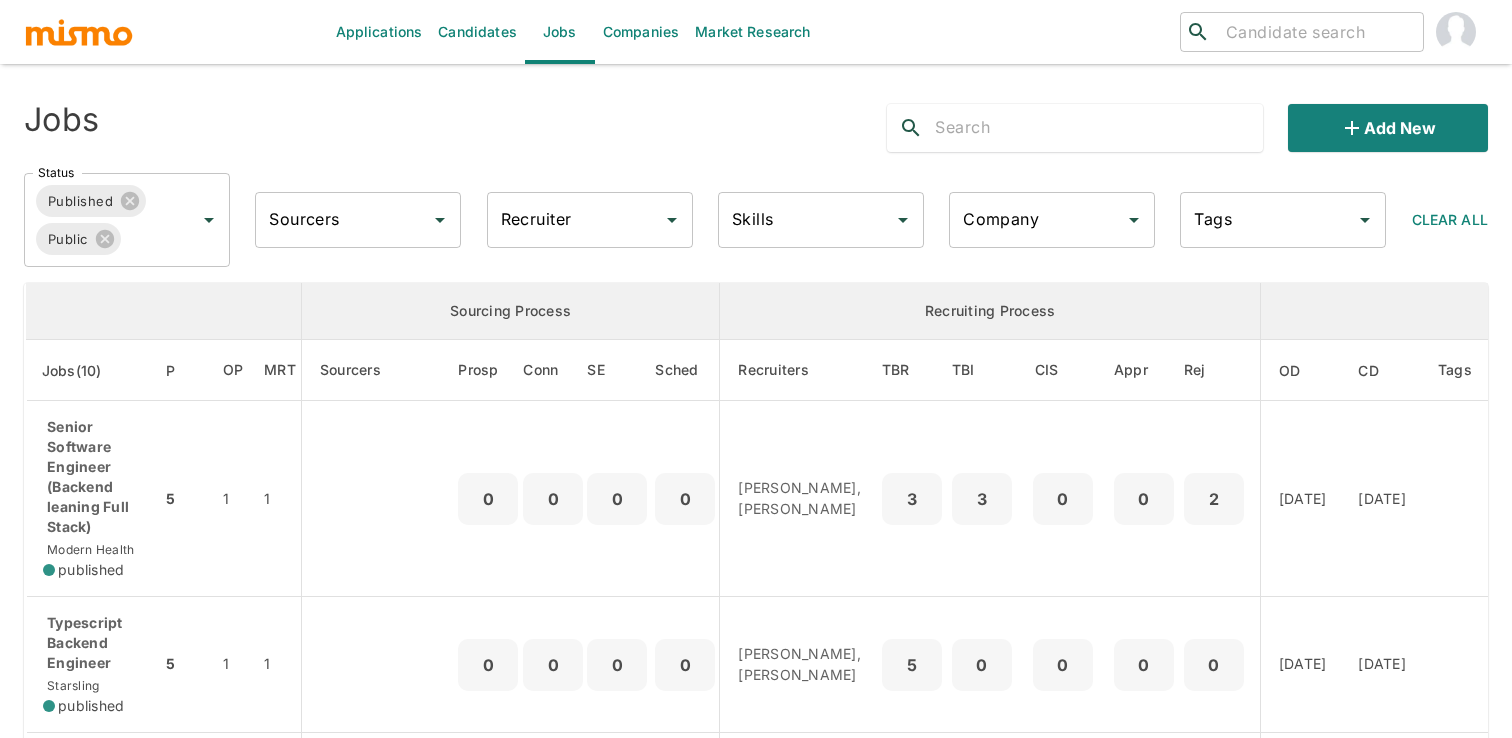 click on "Recruiter" at bounding box center (575, 220) 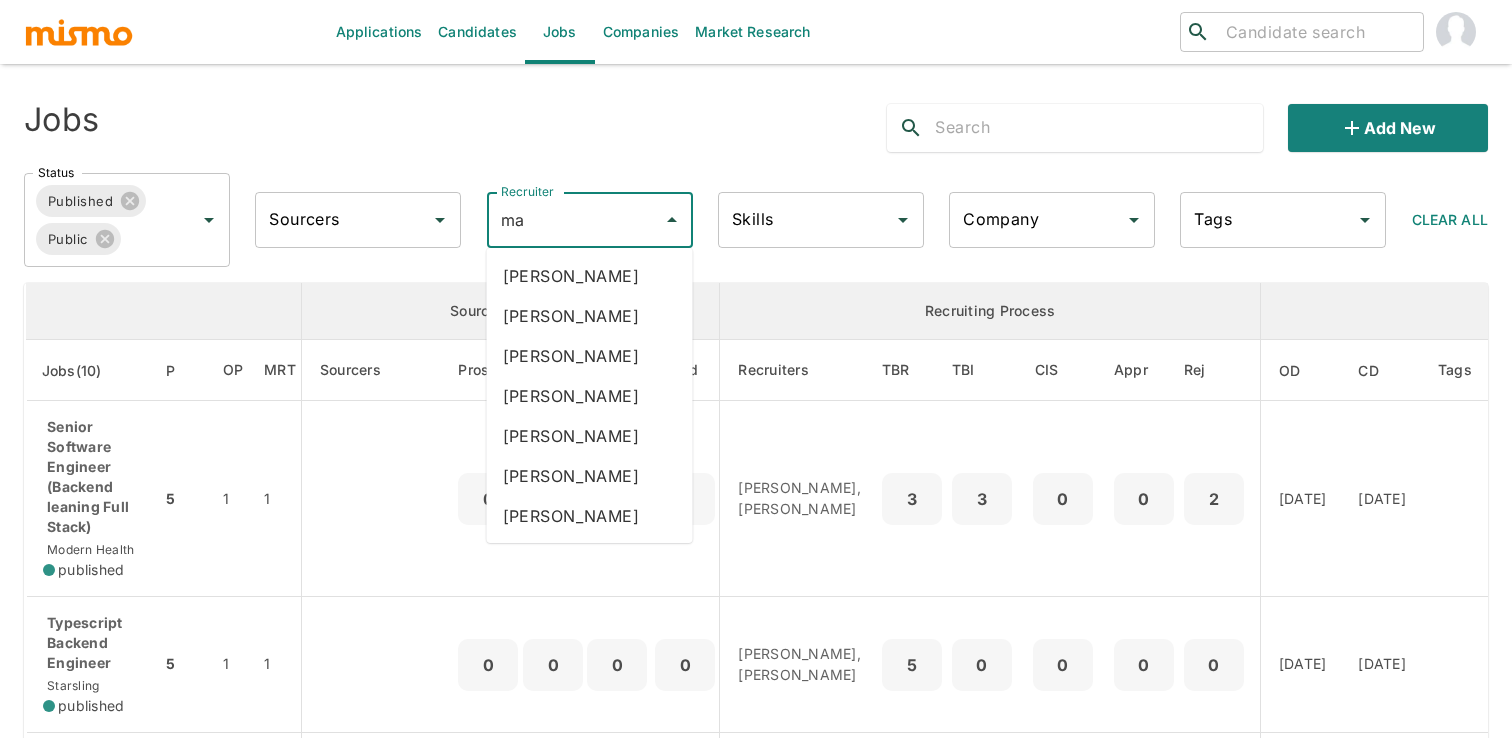 type on "mai" 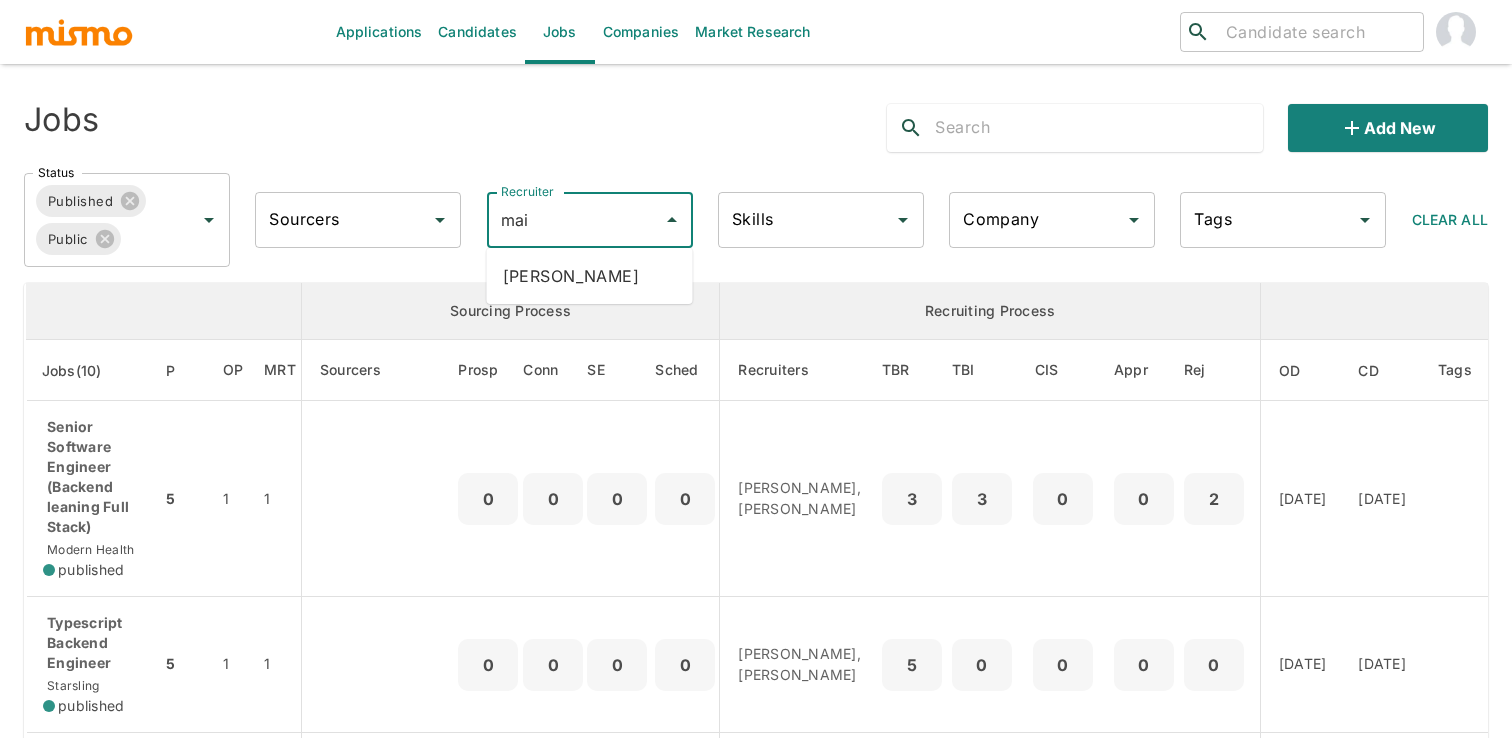 click on "Maia Reyes" at bounding box center [590, 276] 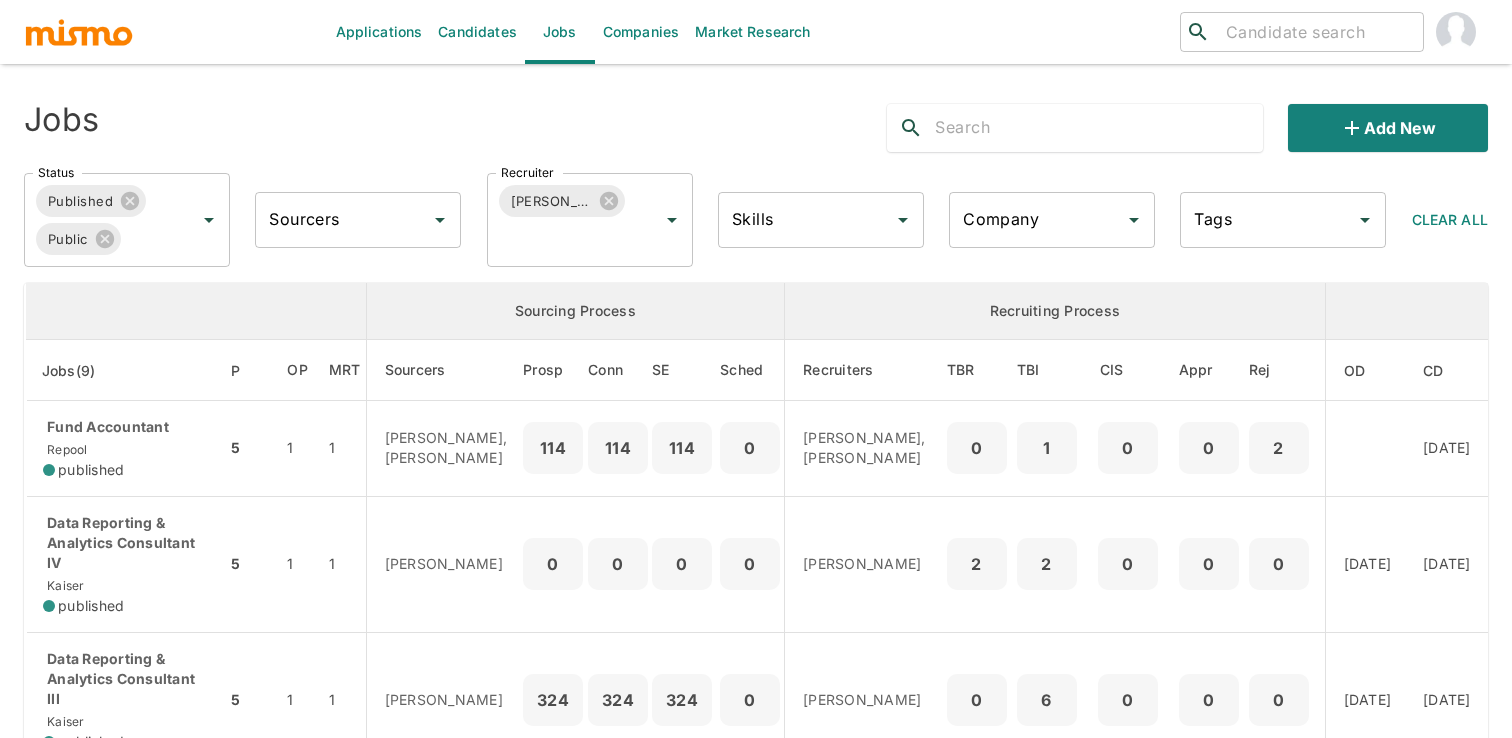 click at bounding box center [1098, 128] 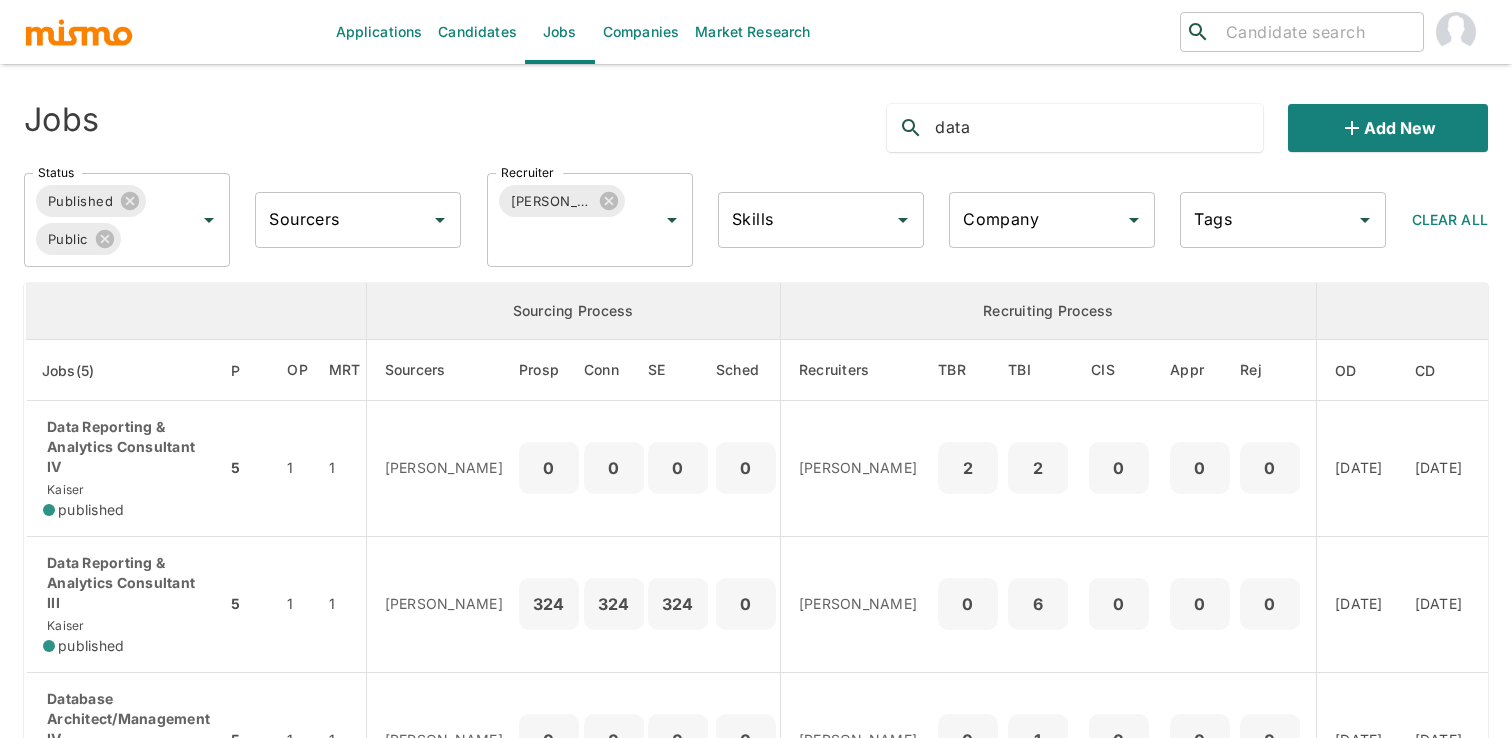 type on "data" 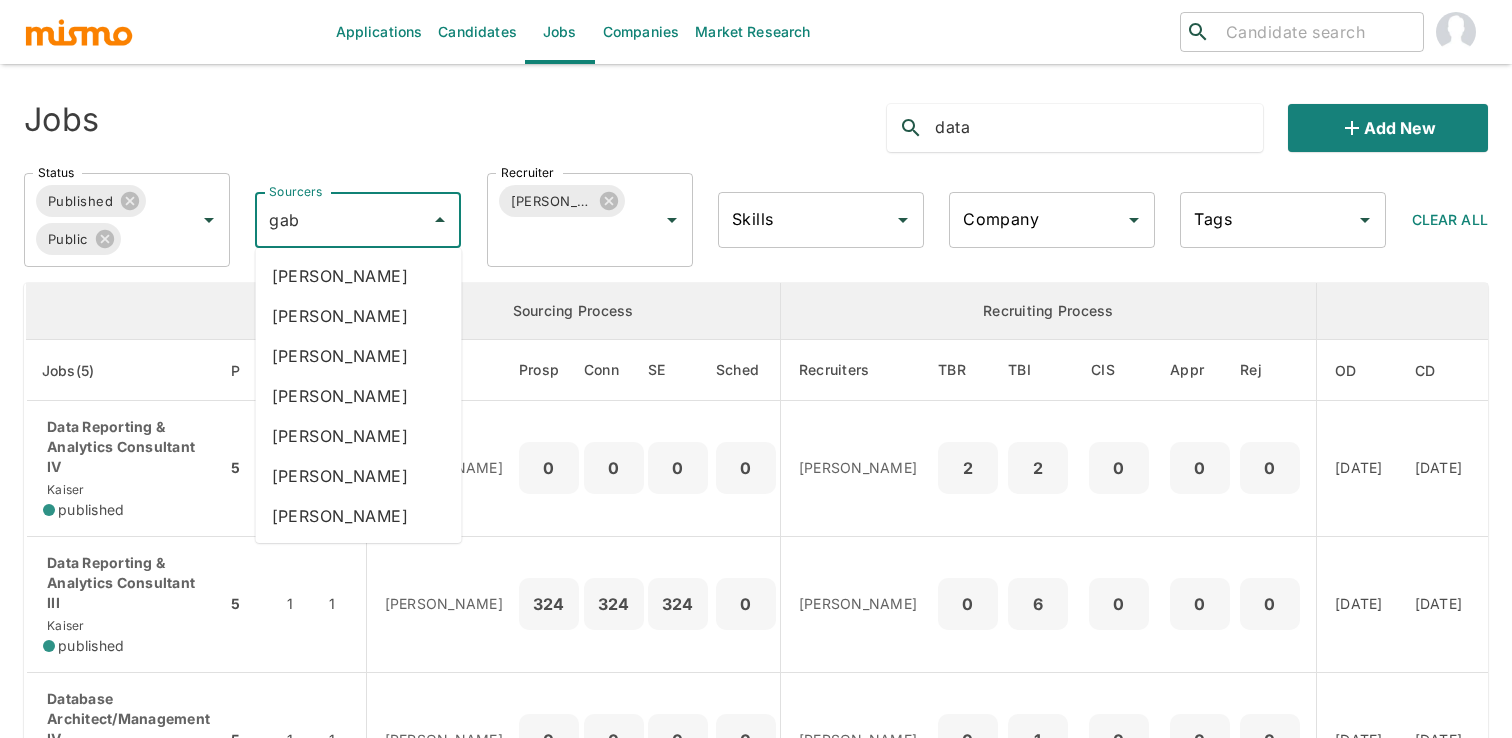 type on "gabr" 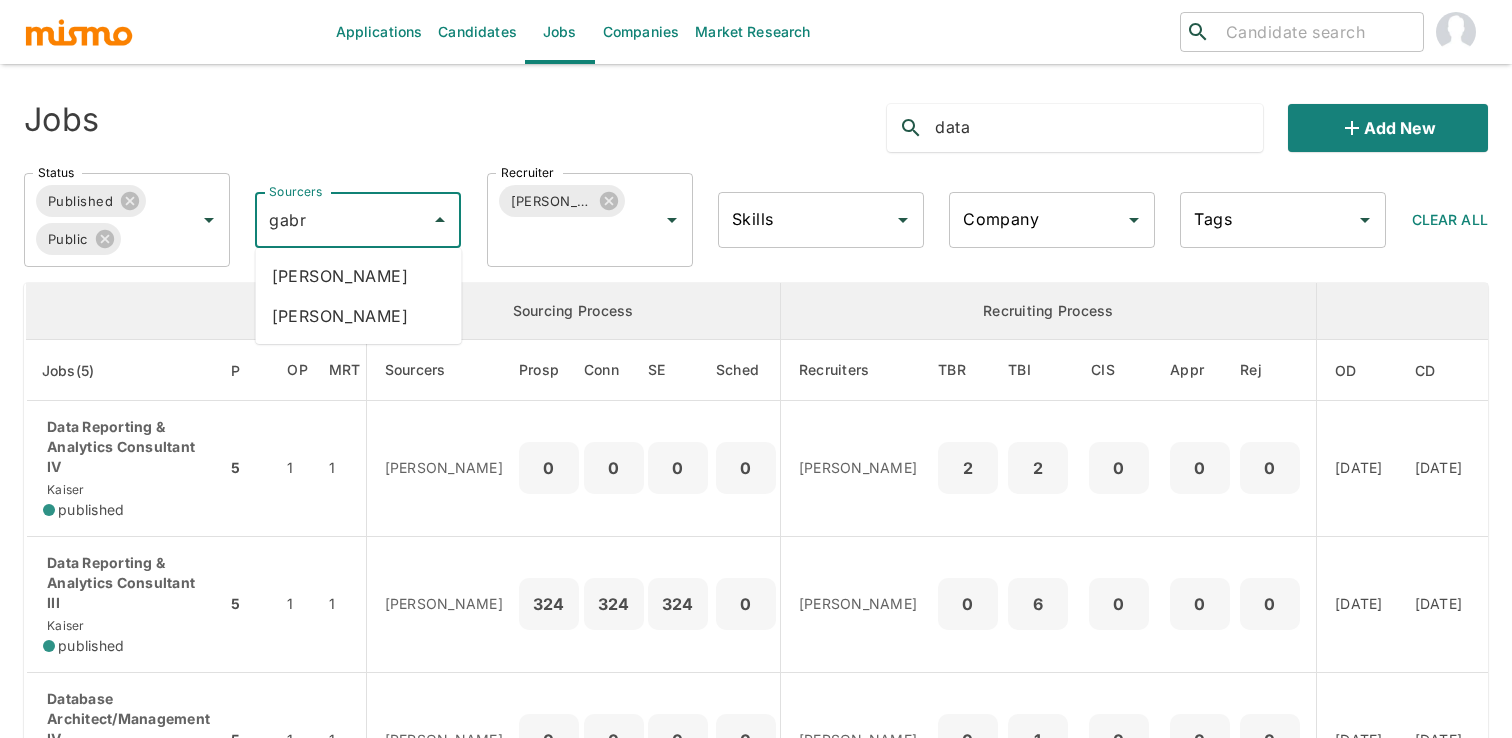 click on "[PERSON_NAME]" at bounding box center [359, 276] 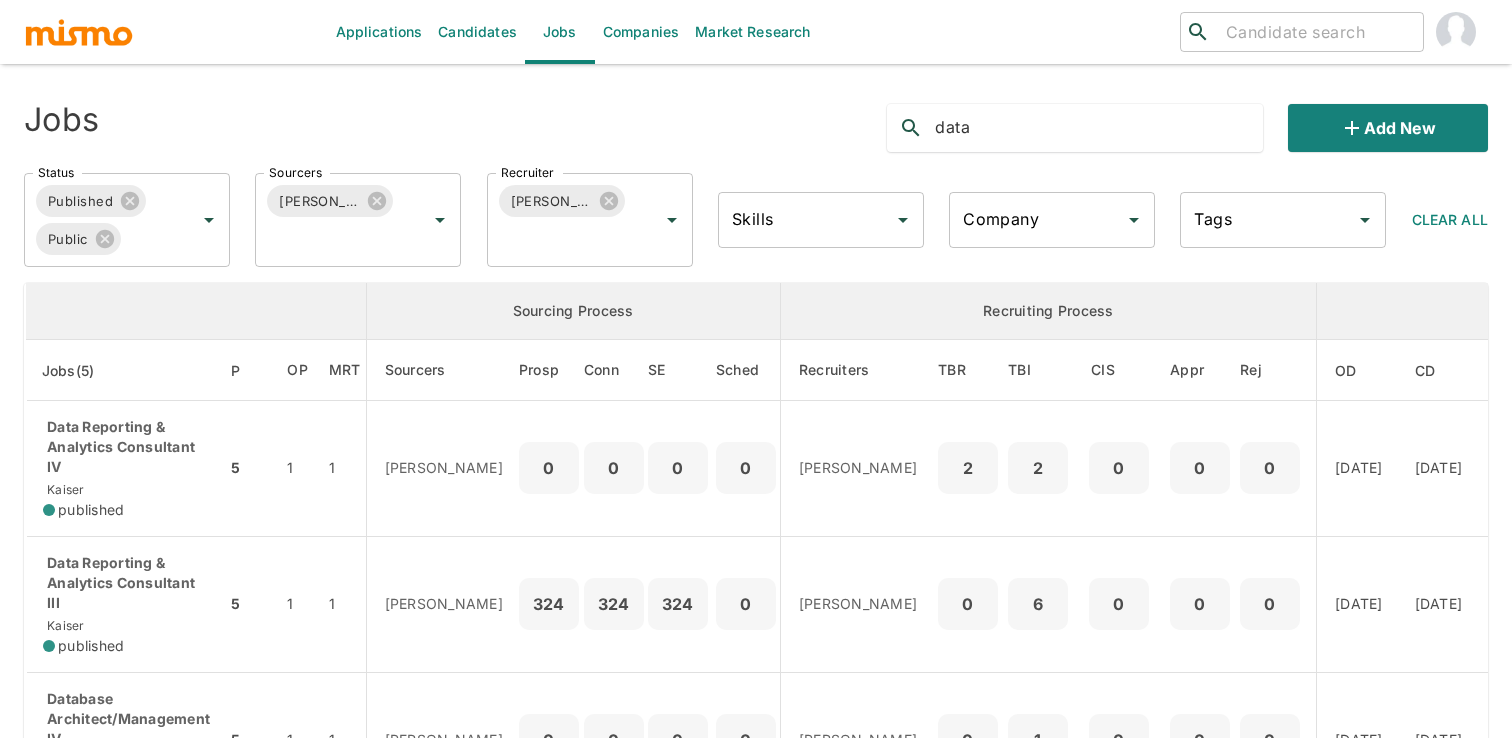 click on "Jobs data  Add new" at bounding box center (748, 120) 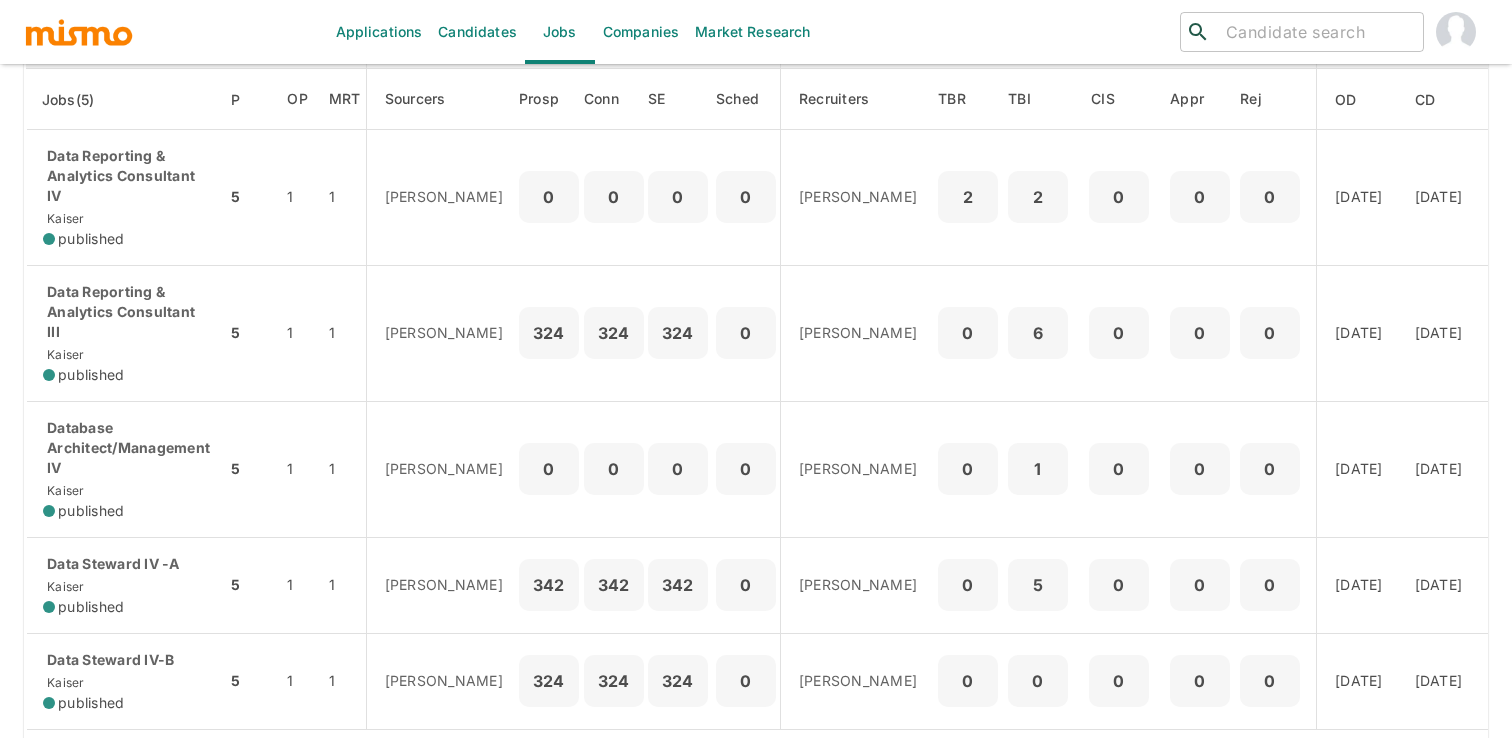scroll, scrollTop: 267, scrollLeft: 0, axis: vertical 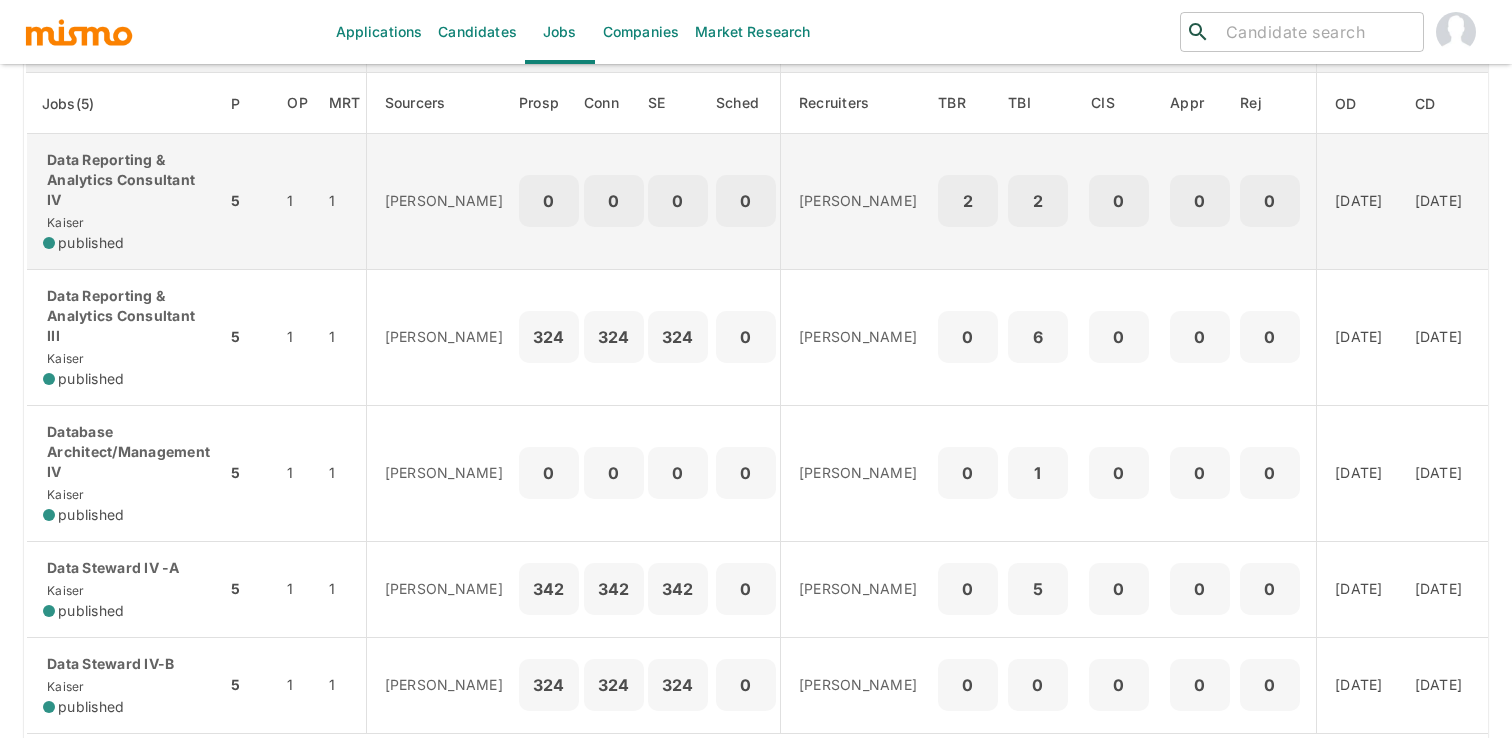 click on "0" at bounding box center [746, 202] 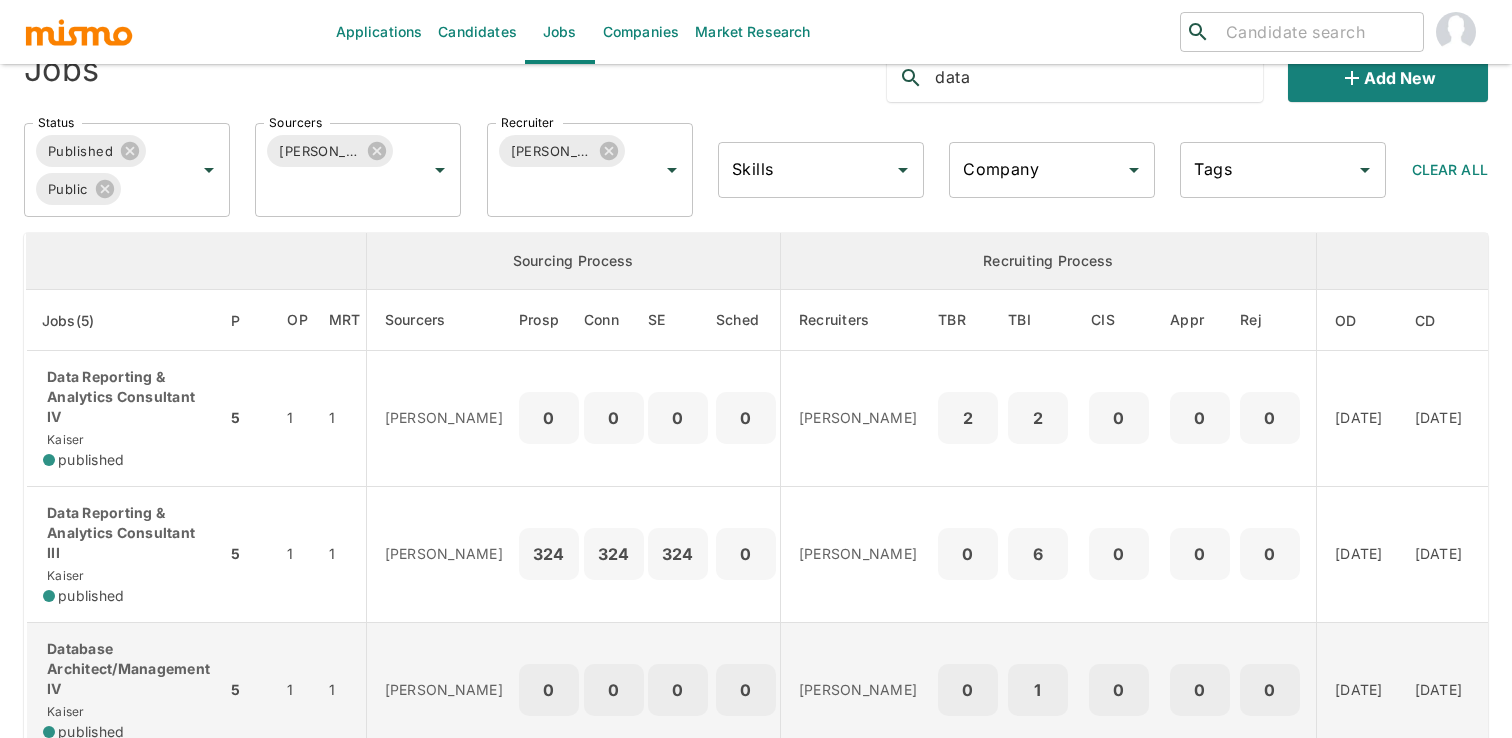 scroll, scrollTop: 0, scrollLeft: 0, axis: both 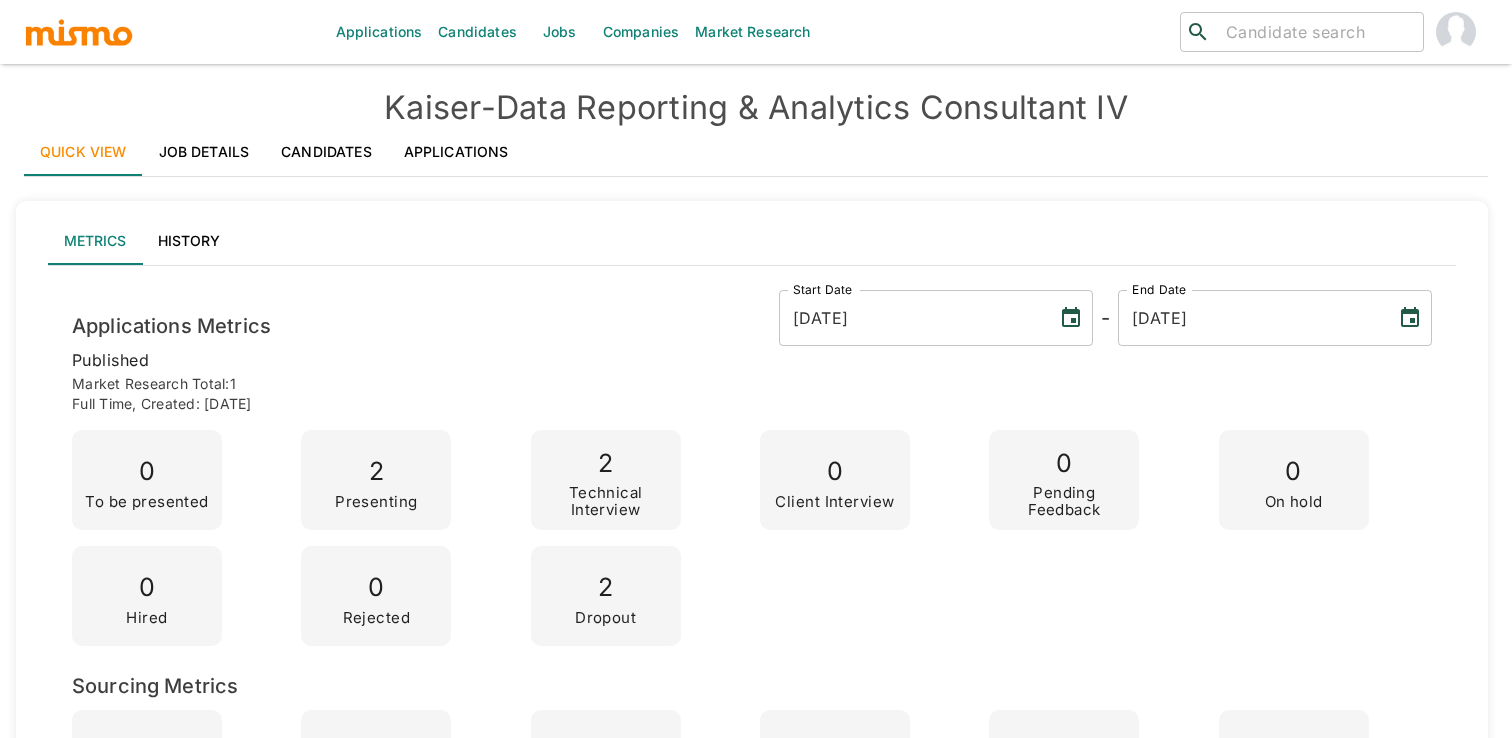 click on "Applications Metrics Start Date 07/02/2025 Start Date - End Date 07/28/2025 End Date" at bounding box center (752, 318) 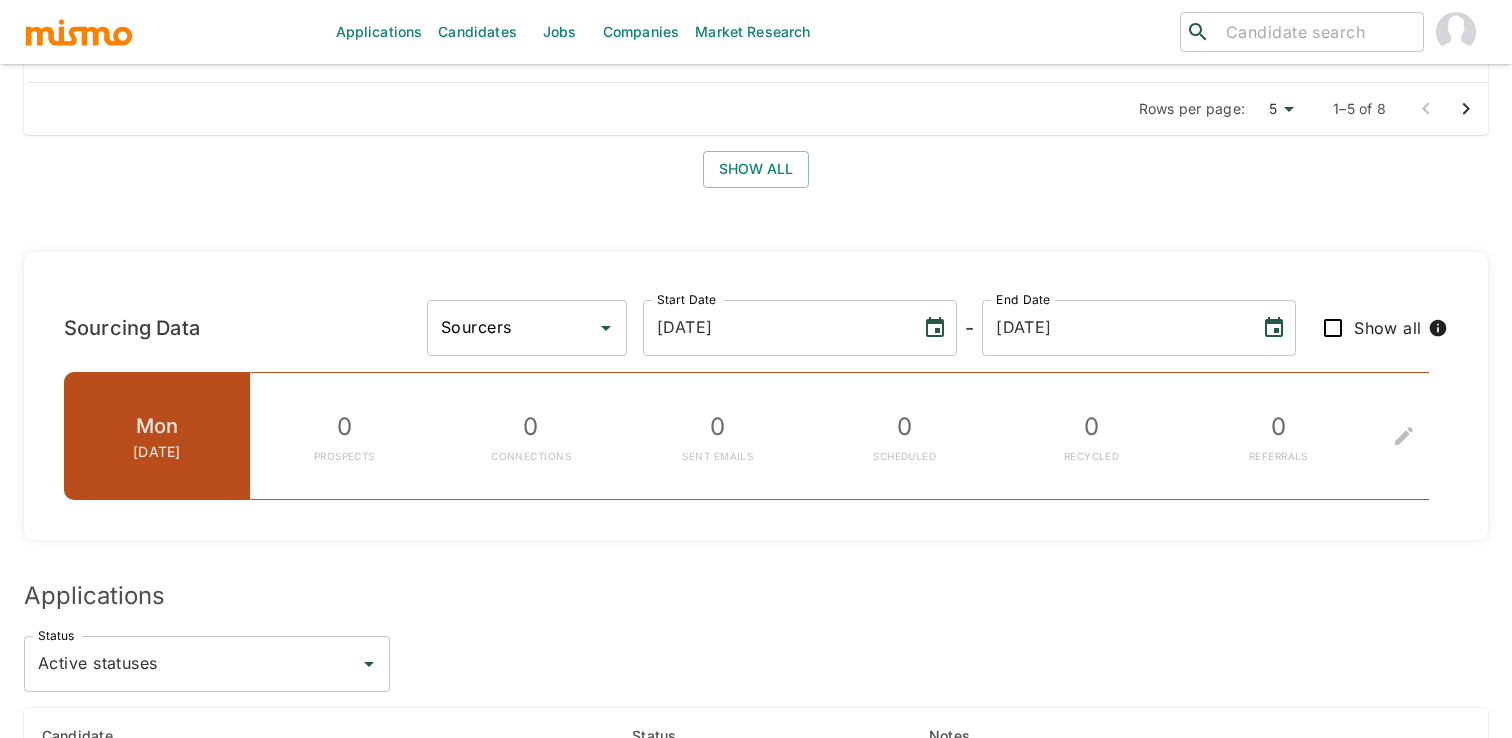 scroll, scrollTop: 1151, scrollLeft: 0, axis: vertical 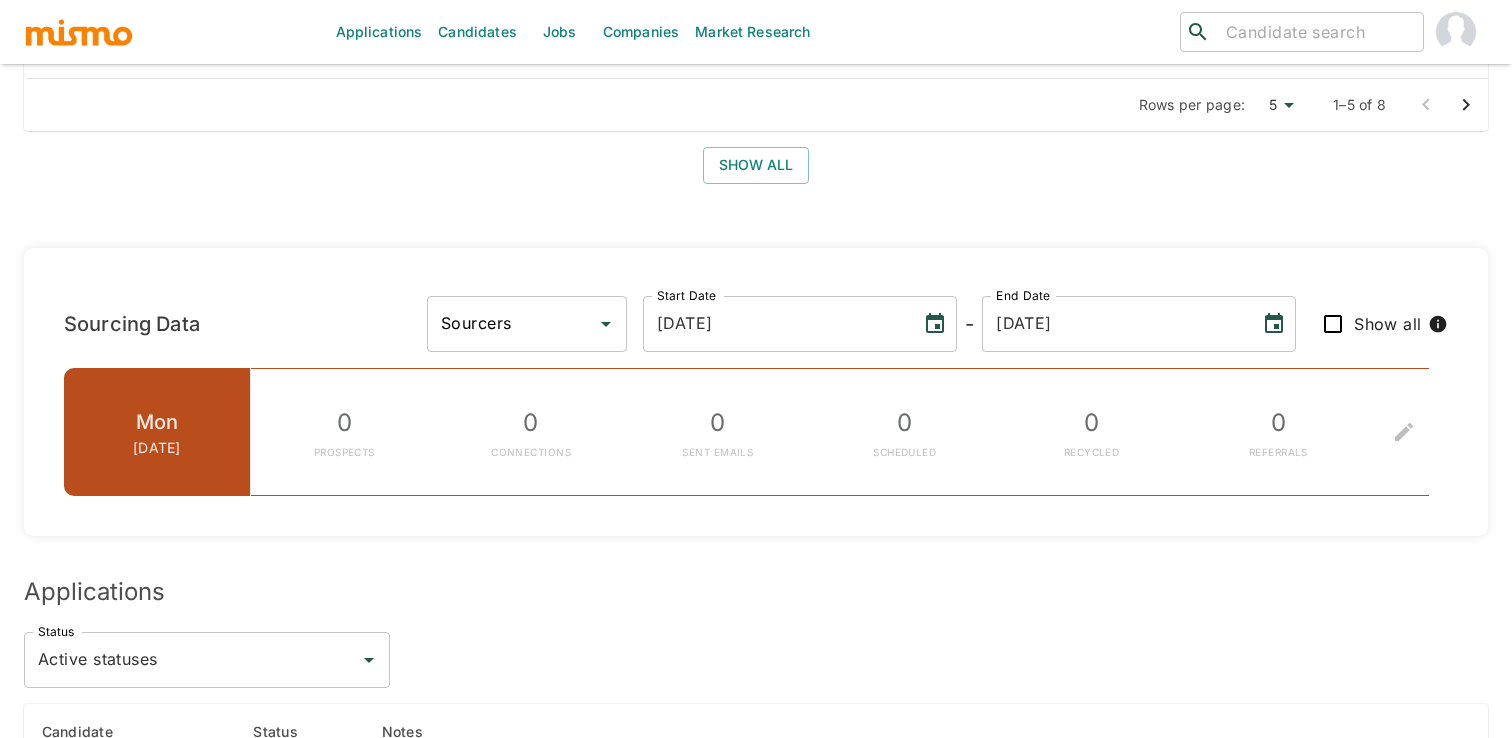 click on "Sourcers" at bounding box center [512, 324] 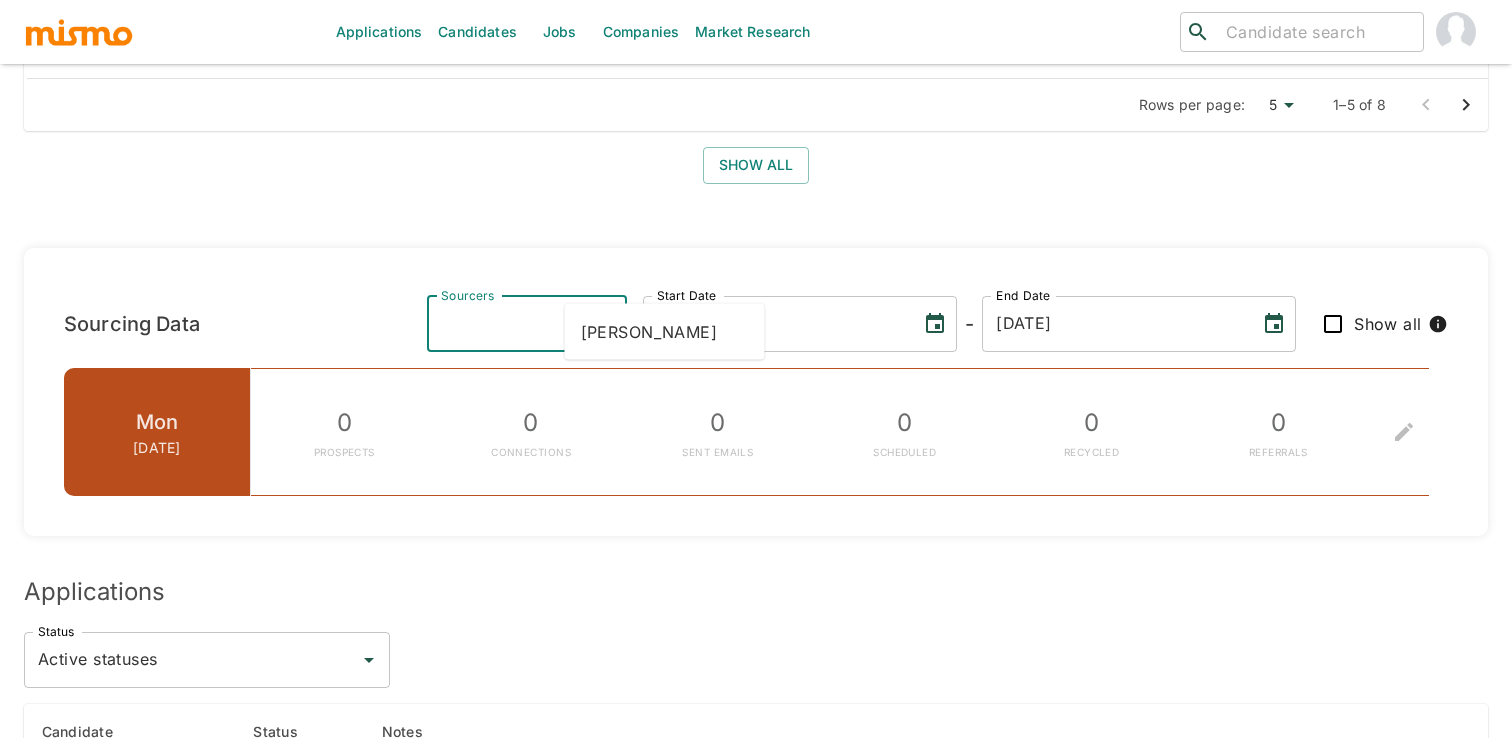 click on "Gabriel Hernandez" at bounding box center [665, 332] 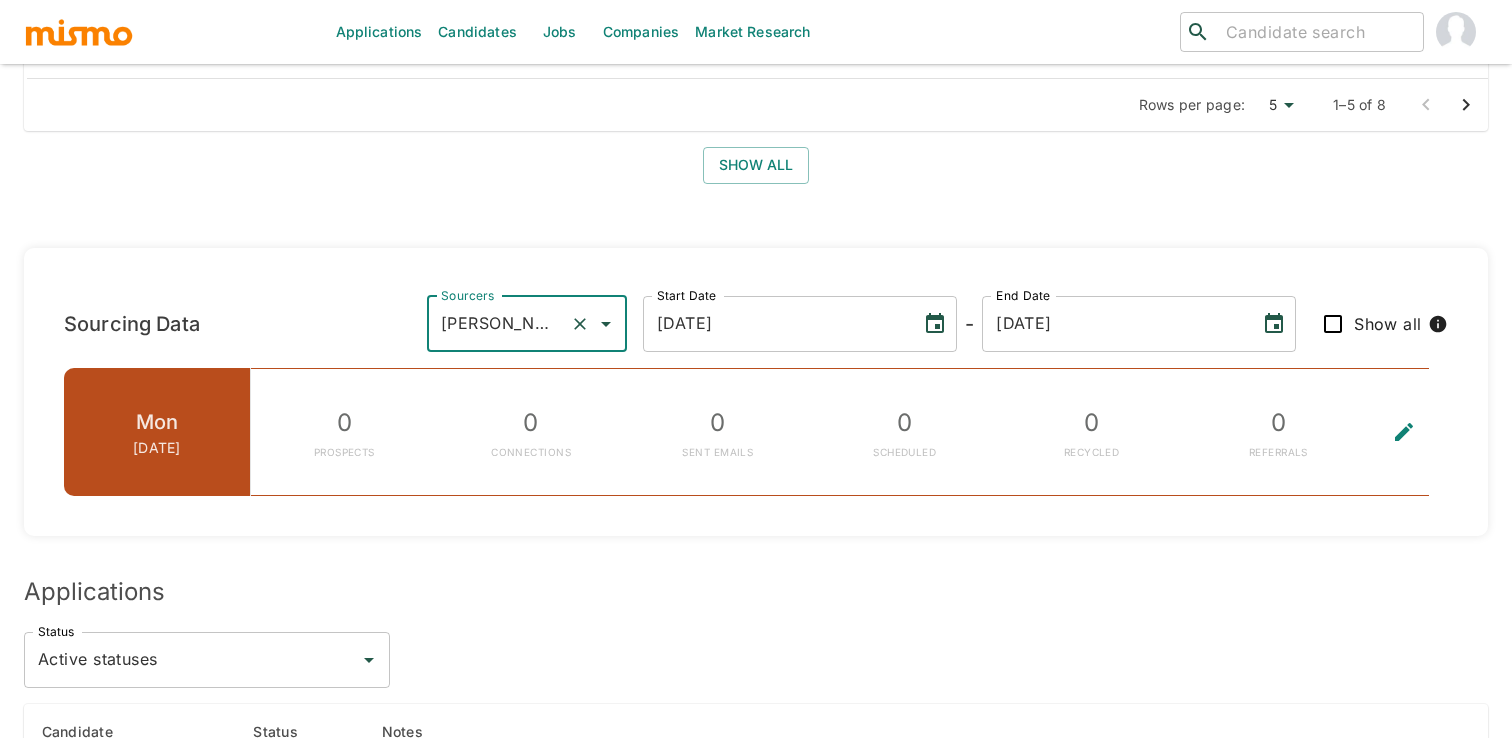 click on "Show all" at bounding box center [1333, 324] 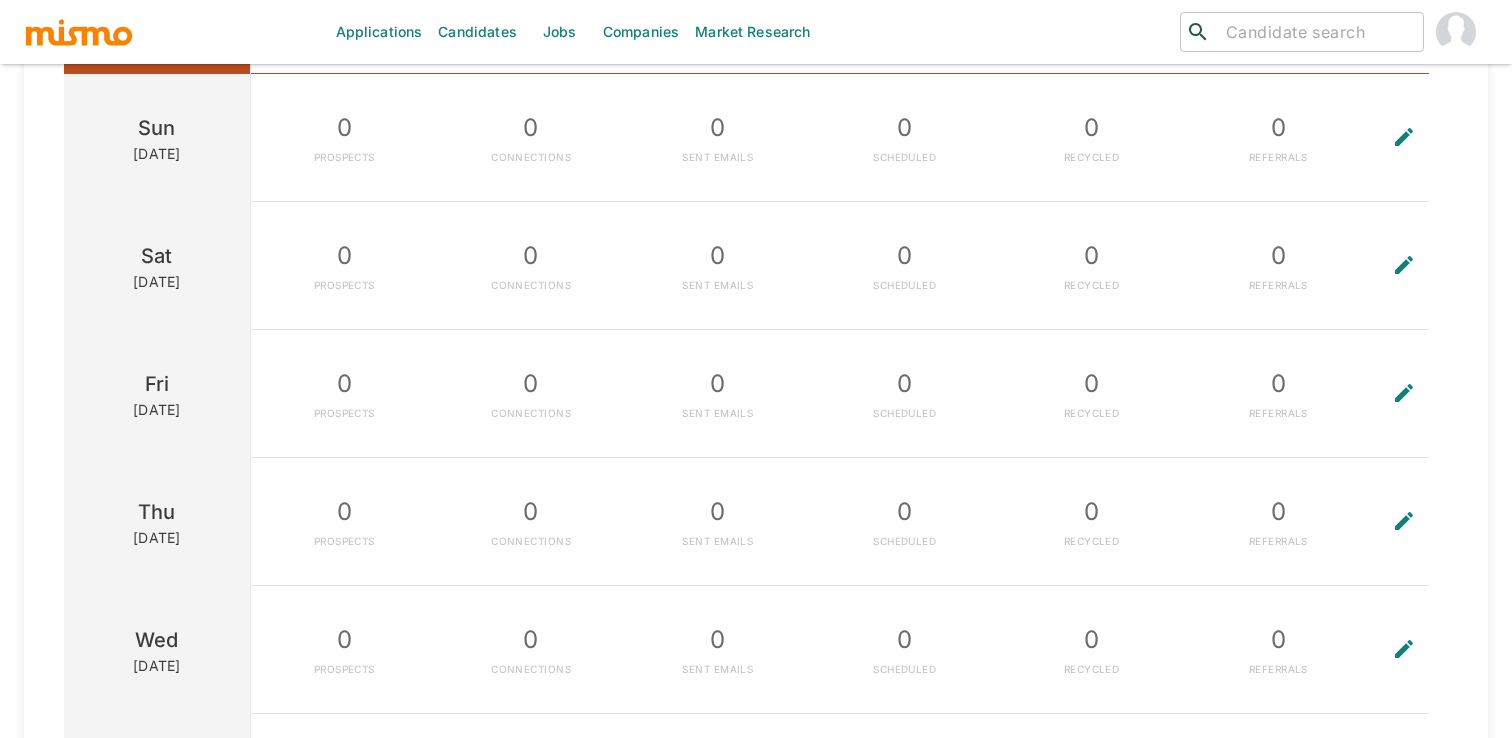 scroll, scrollTop: 1555, scrollLeft: 0, axis: vertical 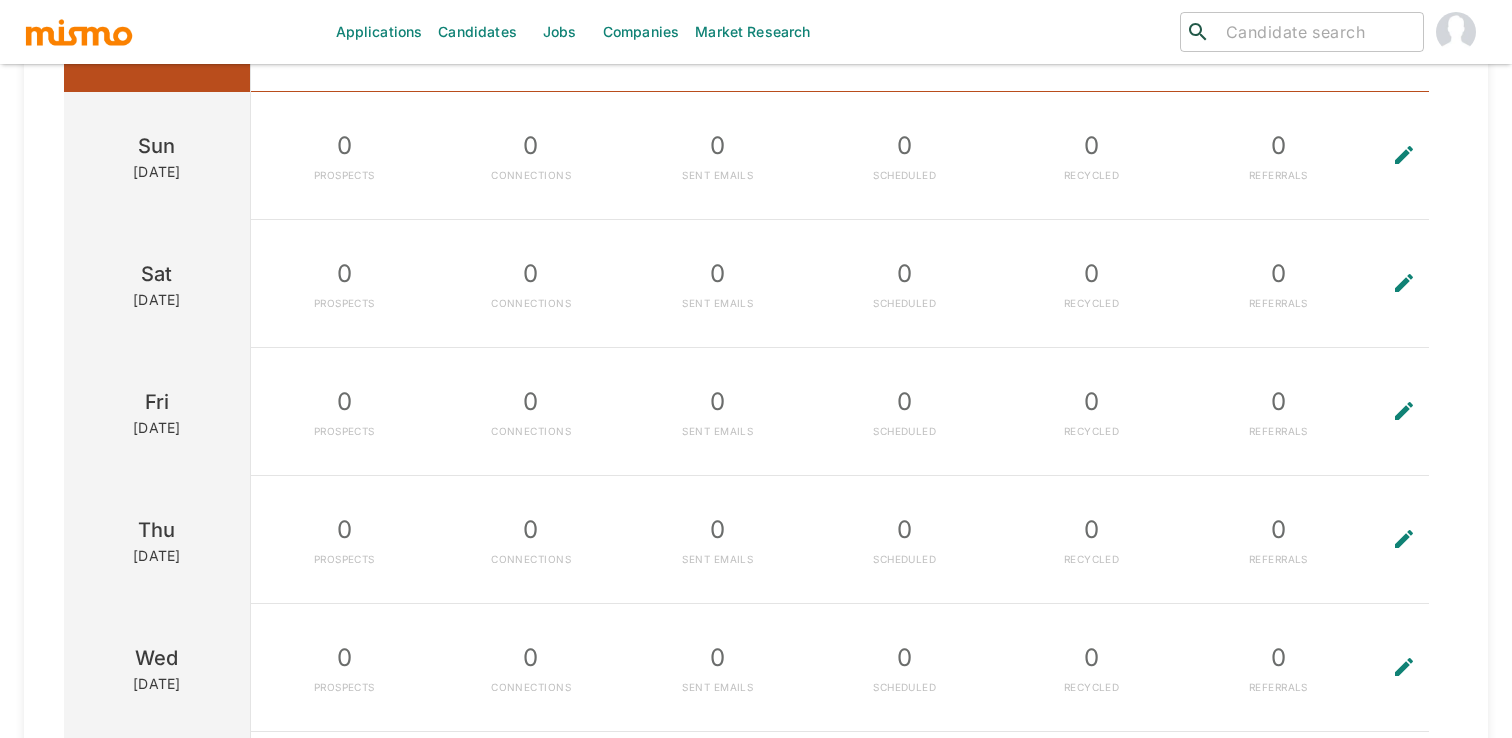 click 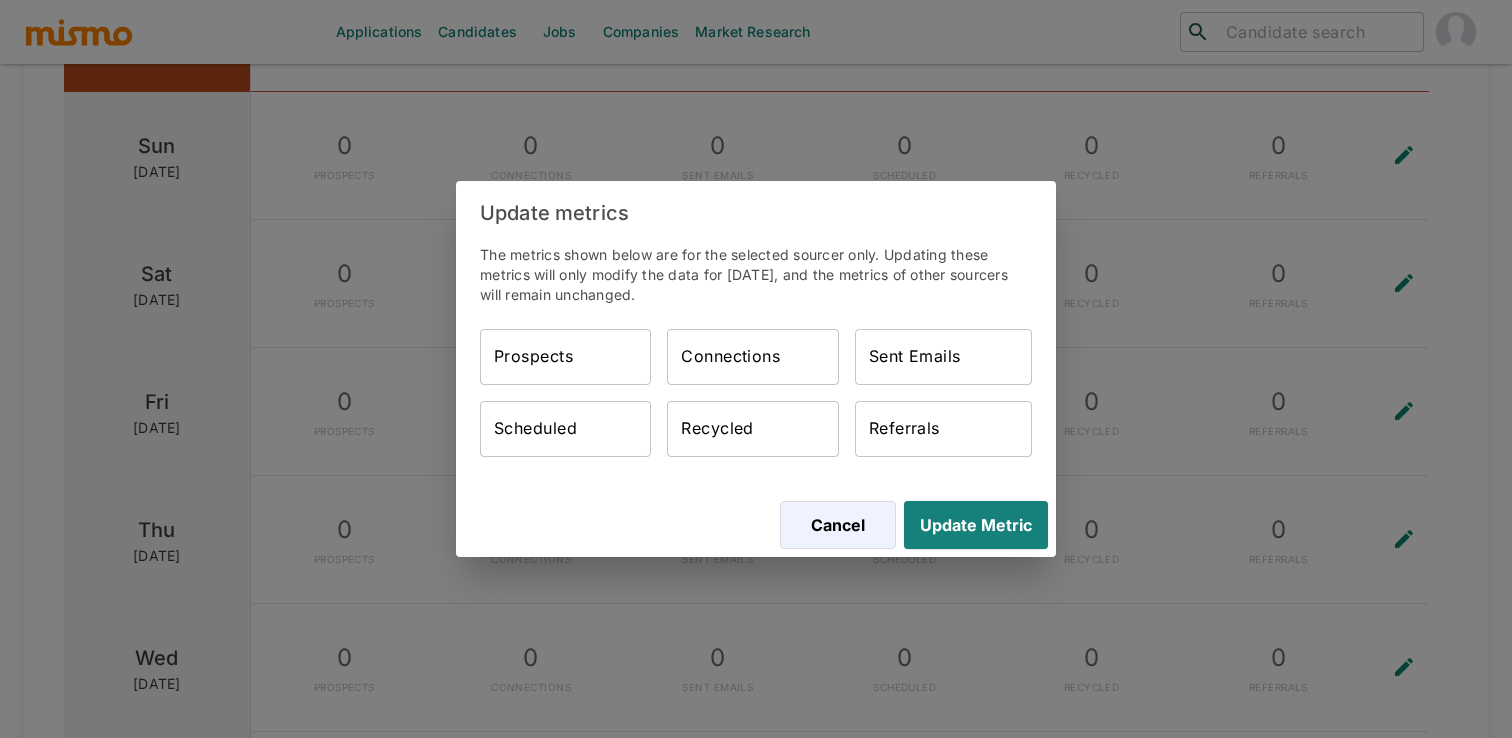 click on "Prospects Prospects" at bounding box center [565, 357] 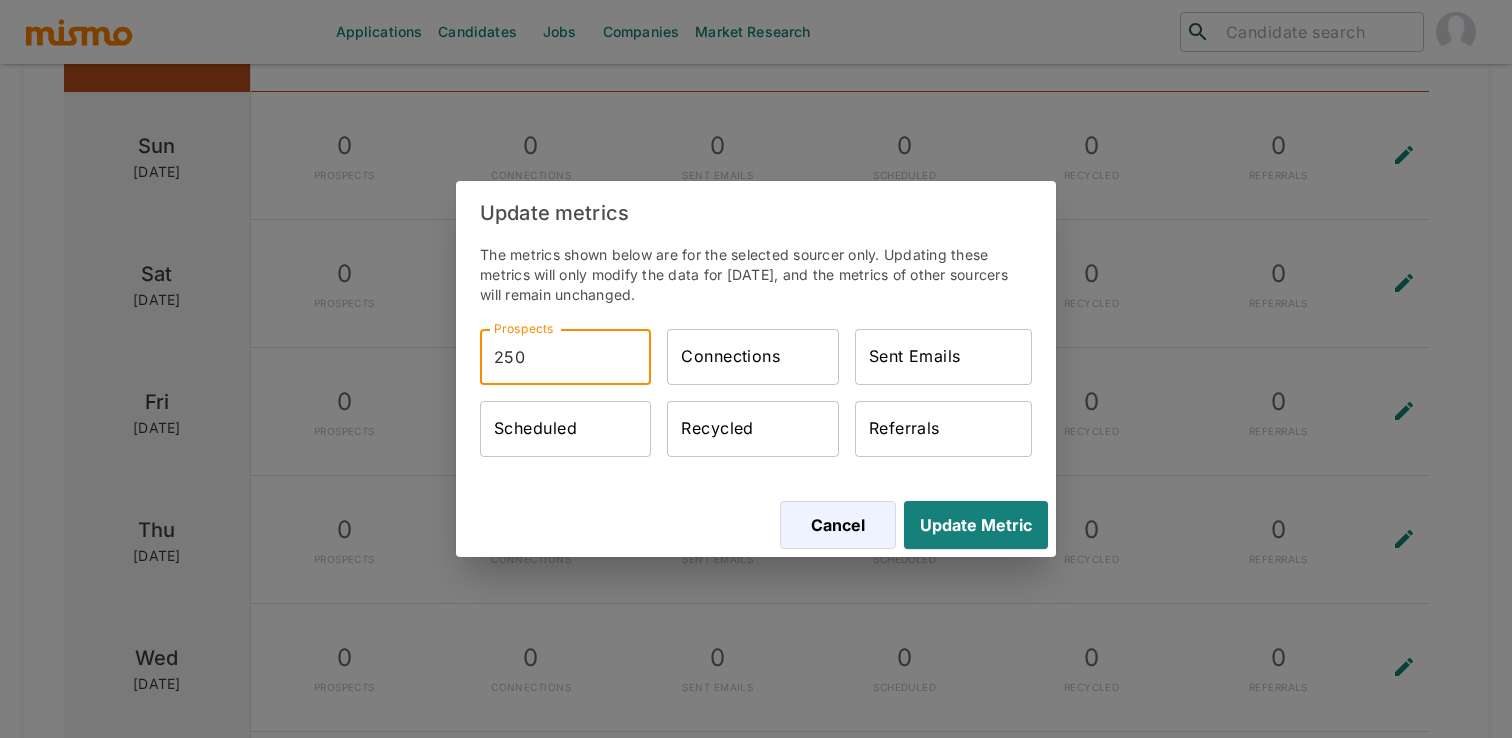type on "250" 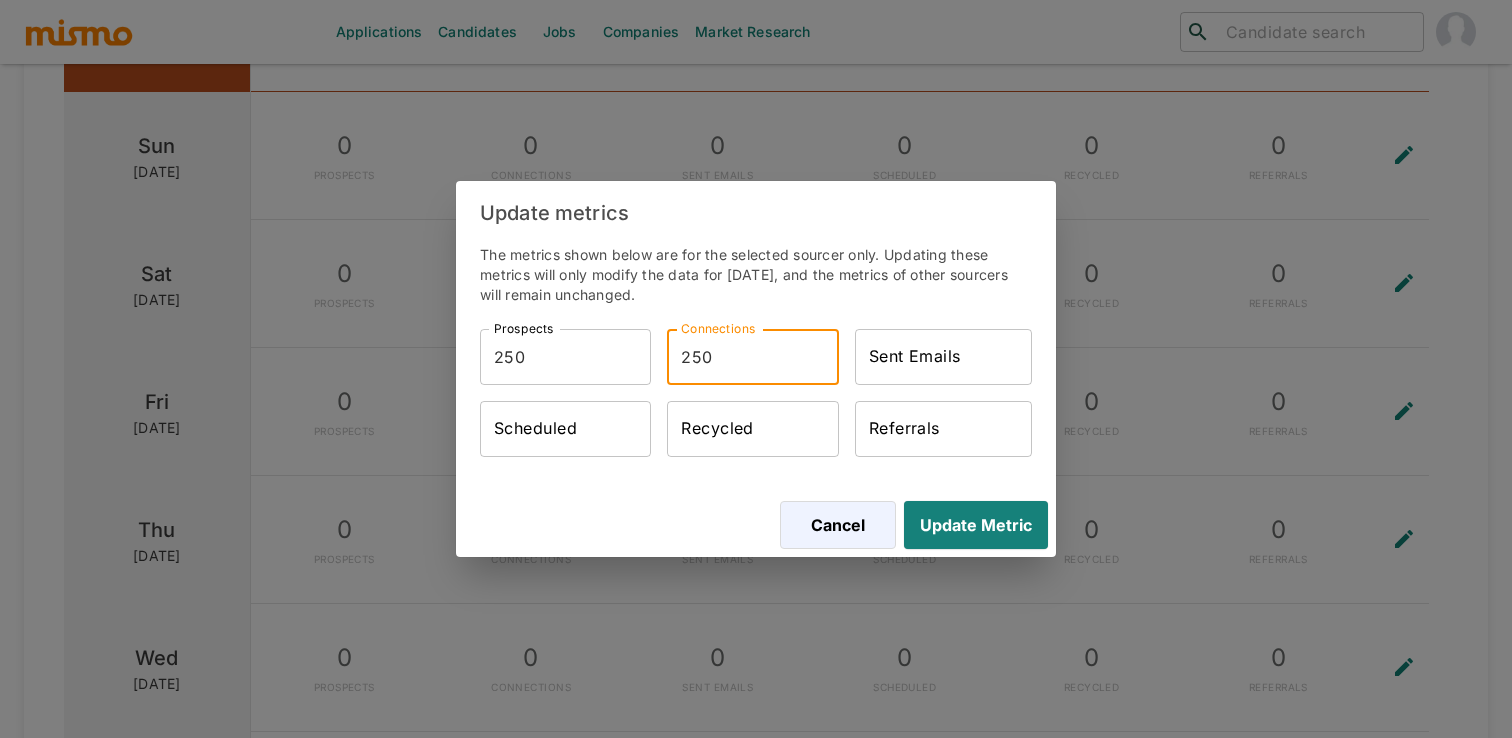 type on "250" 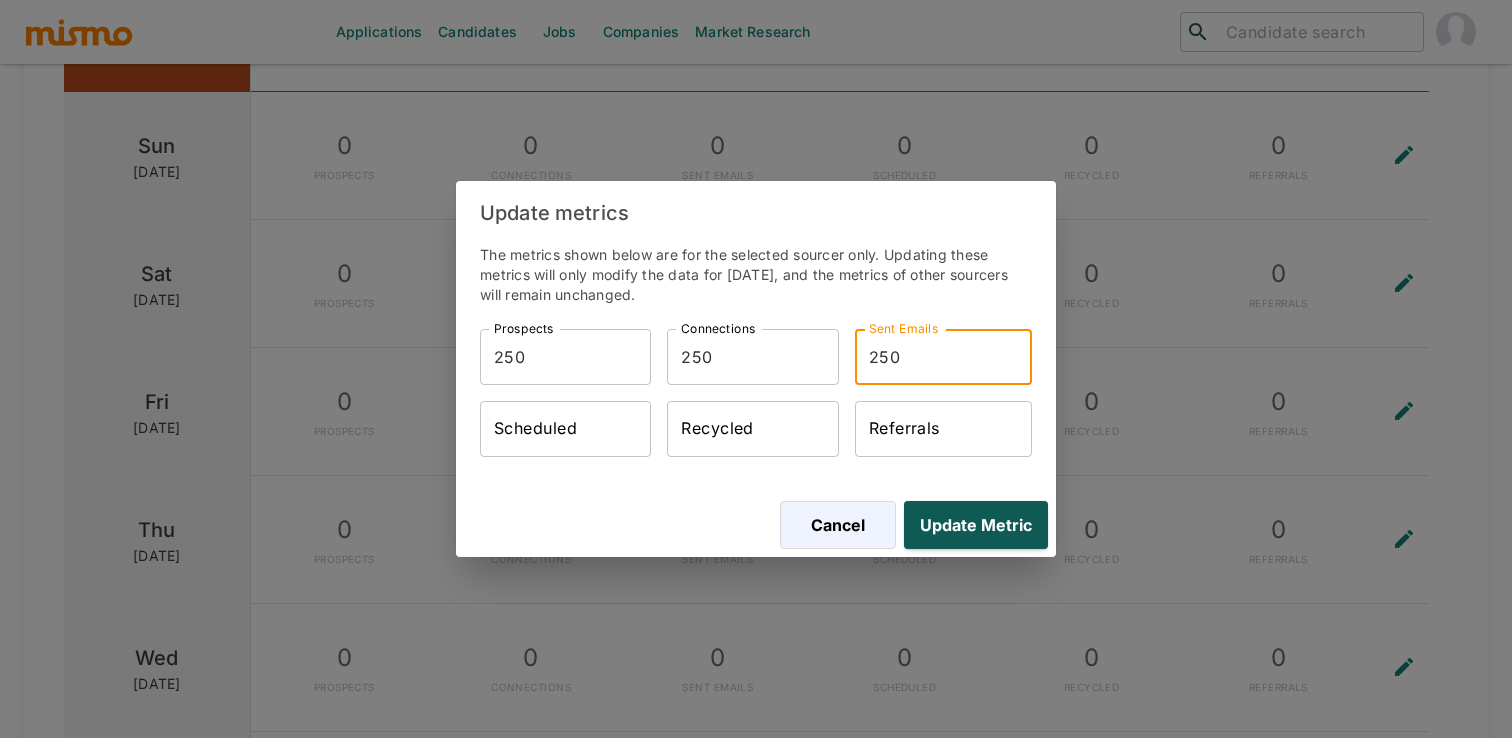 type on "250" 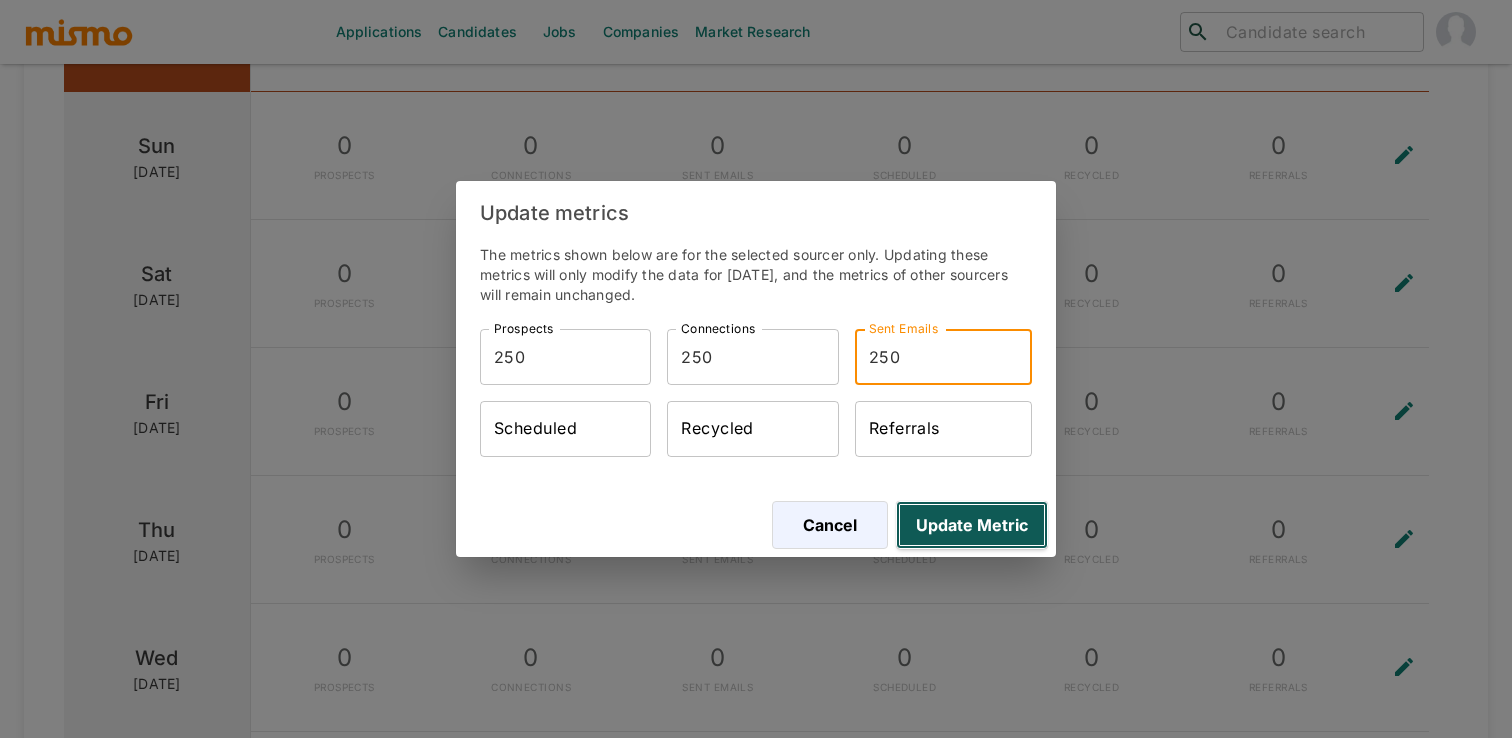 click on "Update Metric" at bounding box center [972, 525] 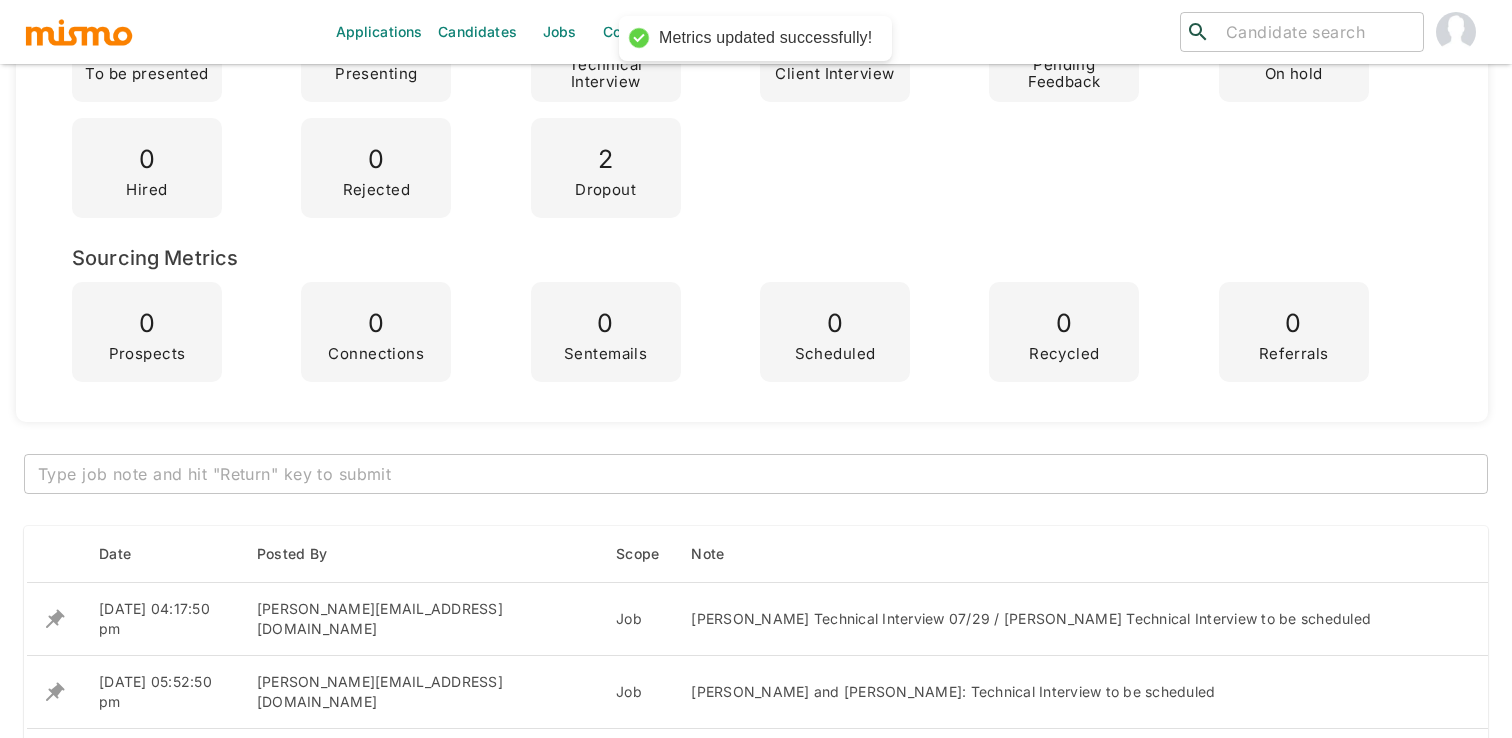 scroll, scrollTop: 0, scrollLeft: 0, axis: both 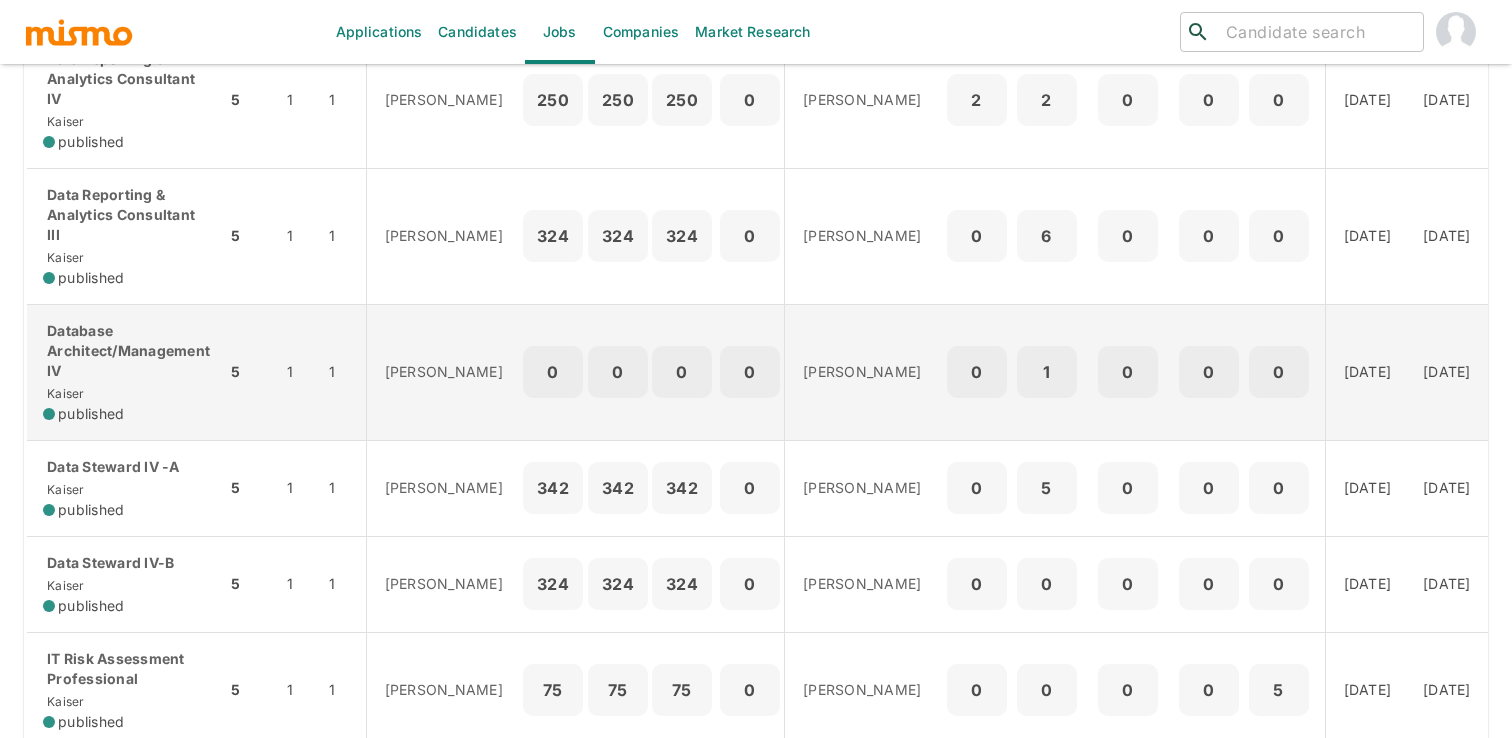 click on "1" at bounding box center [297, 372] 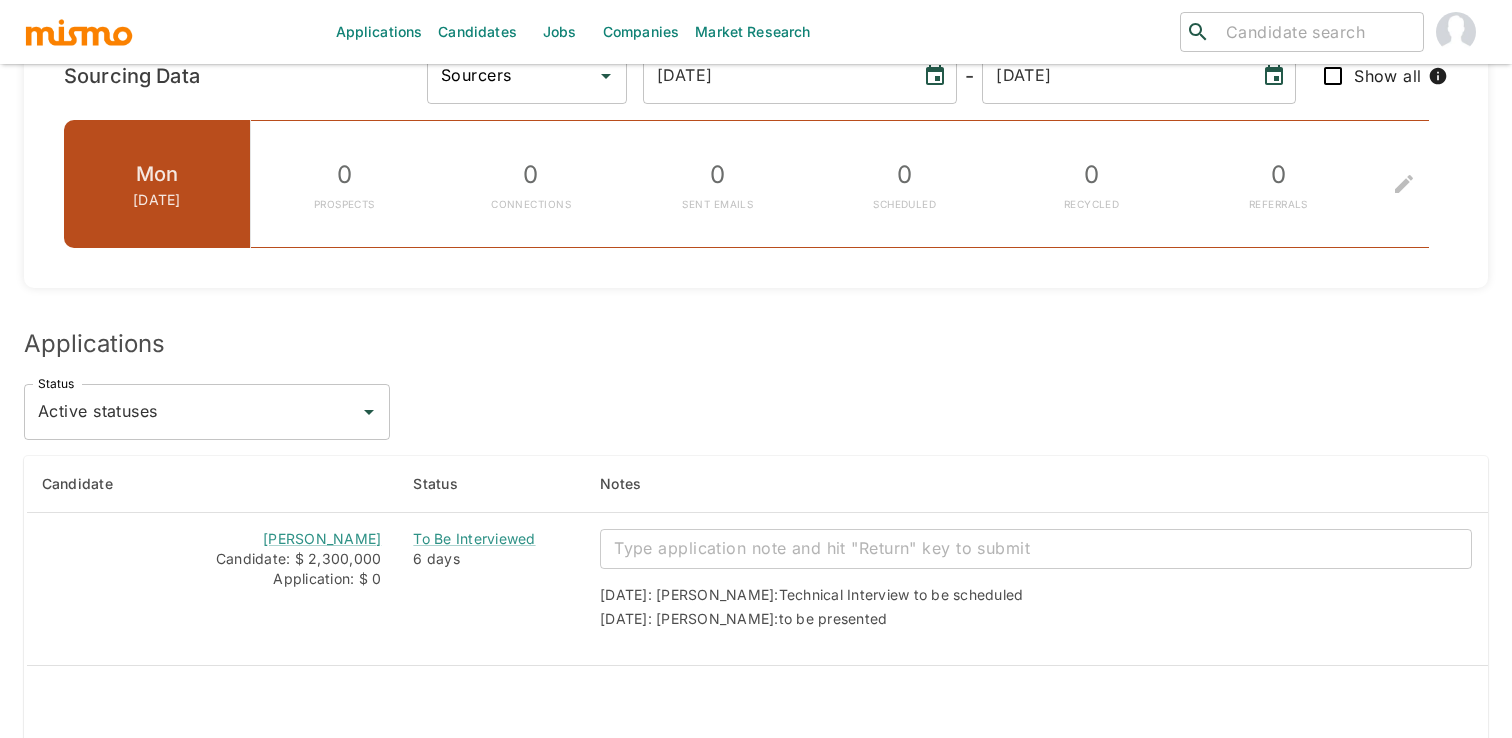 scroll, scrollTop: 1254, scrollLeft: 0, axis: vertical 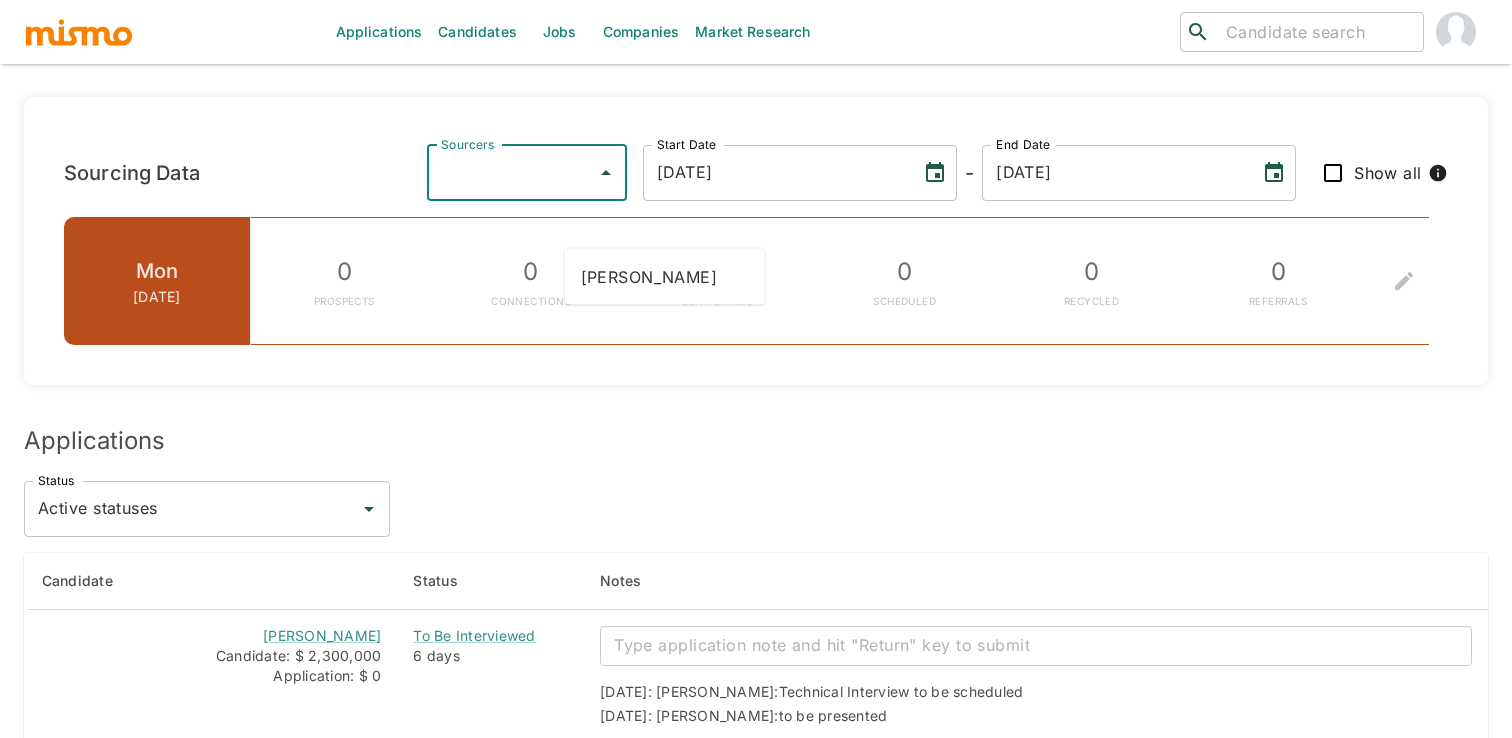 click on "Sourcers" at bounding box center (512, 173) 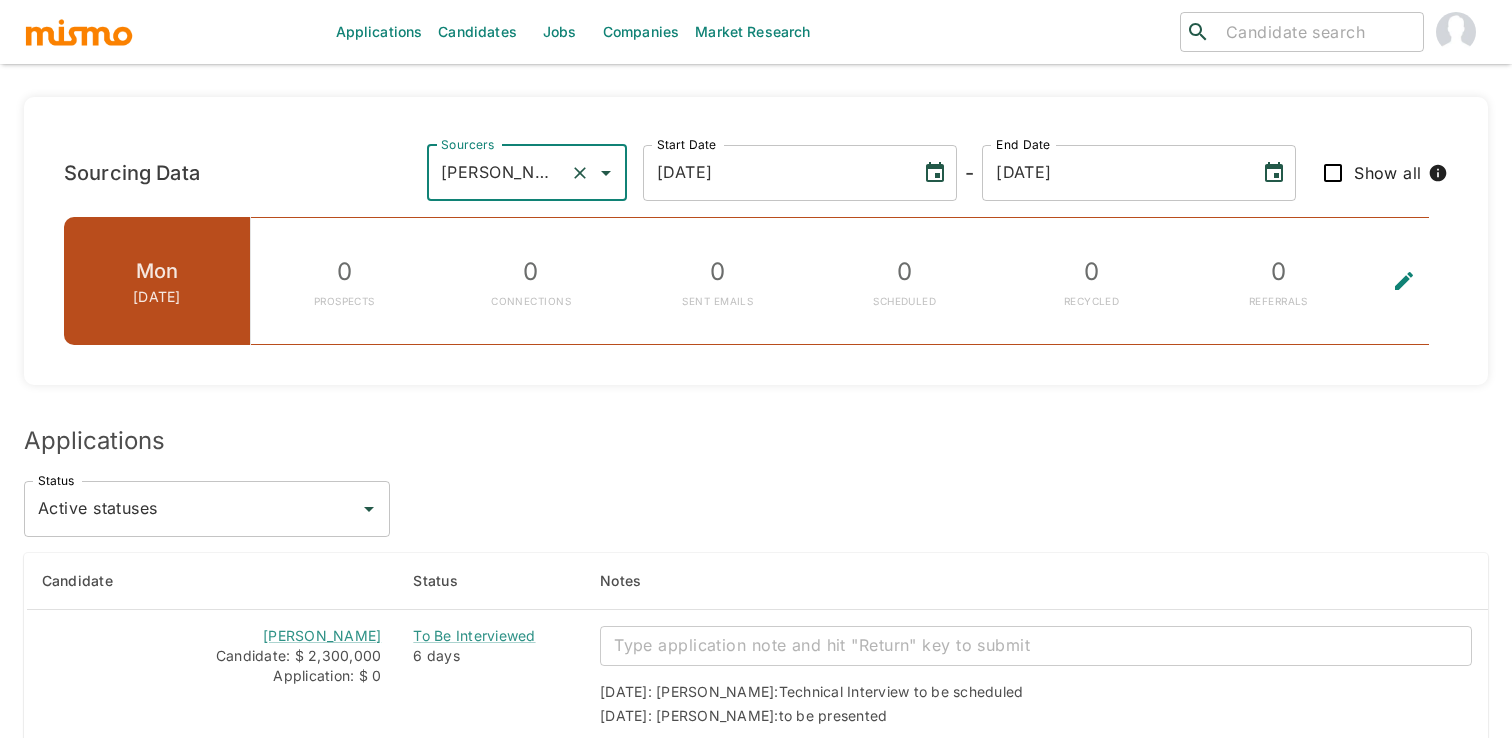 click on "Show all" at bounding box center [1333, 173] 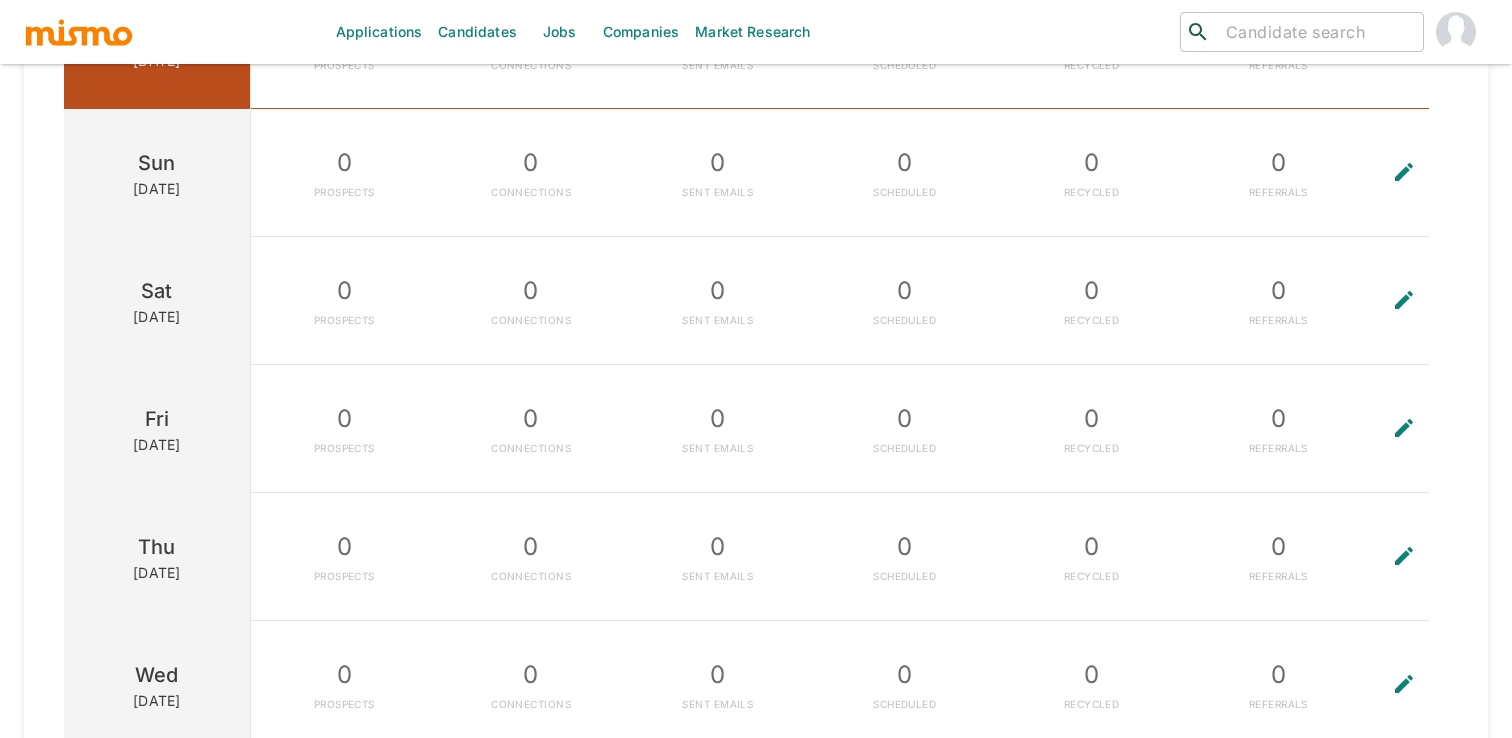scroll, scrollTop: 1491, scrollLeft: 0, axis: vertical 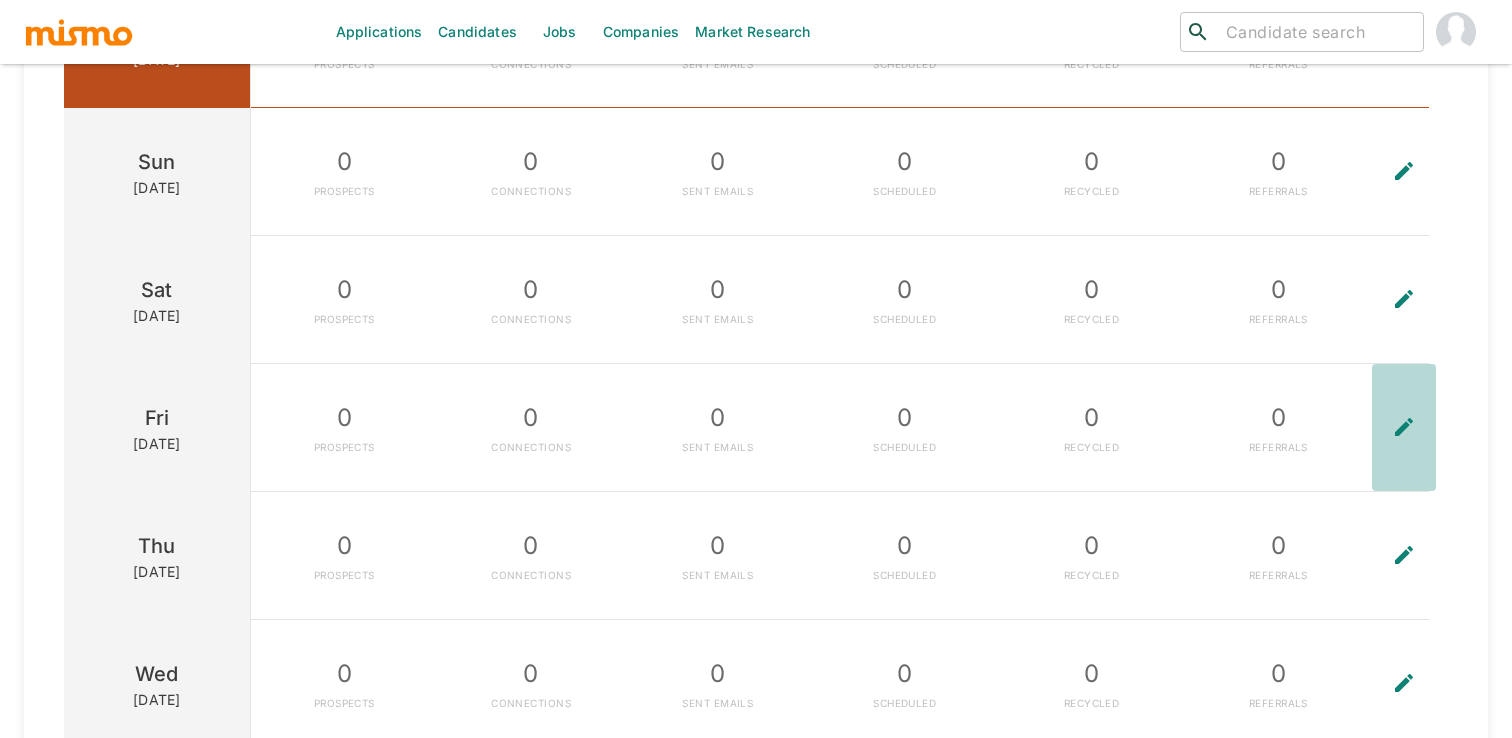click 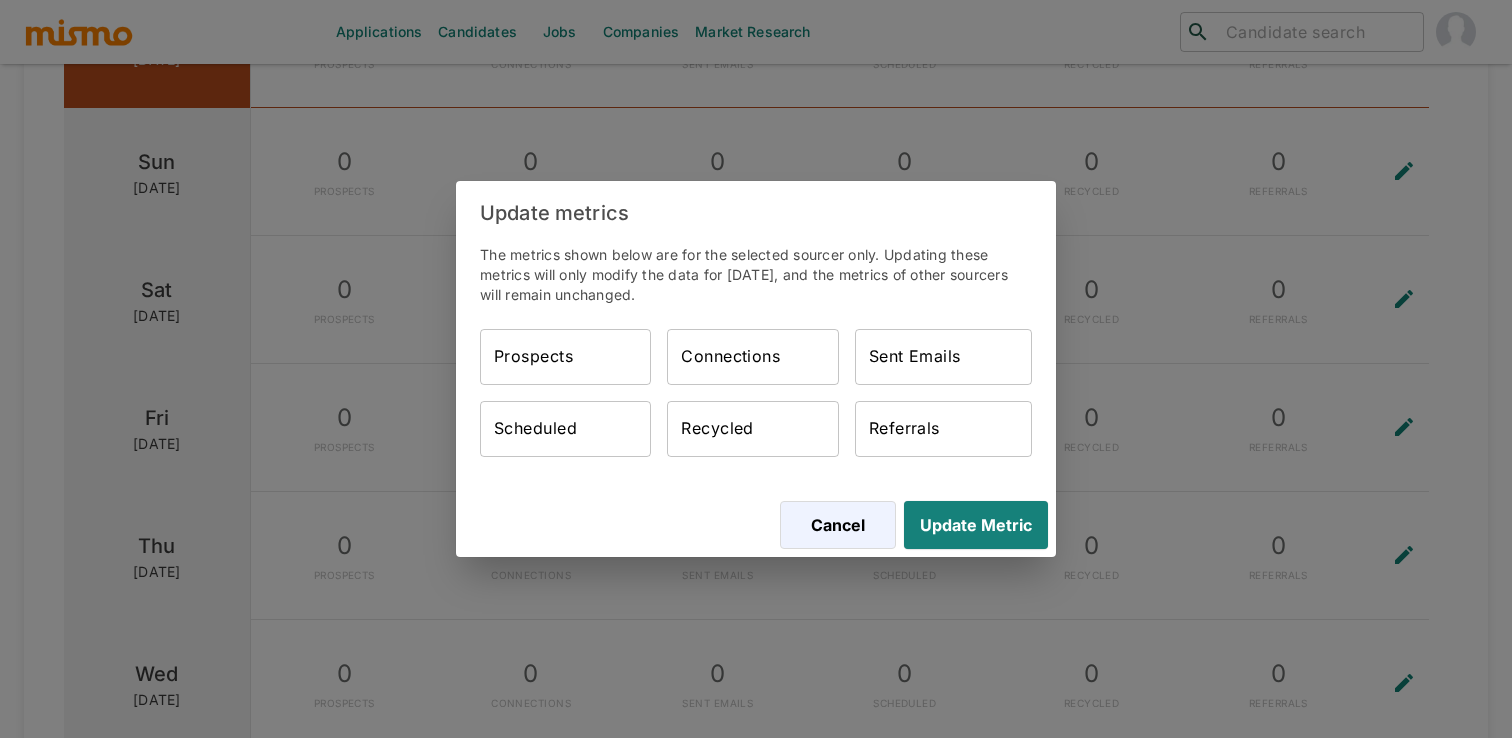 click on "Prospects" at bounding box center [565, 357] 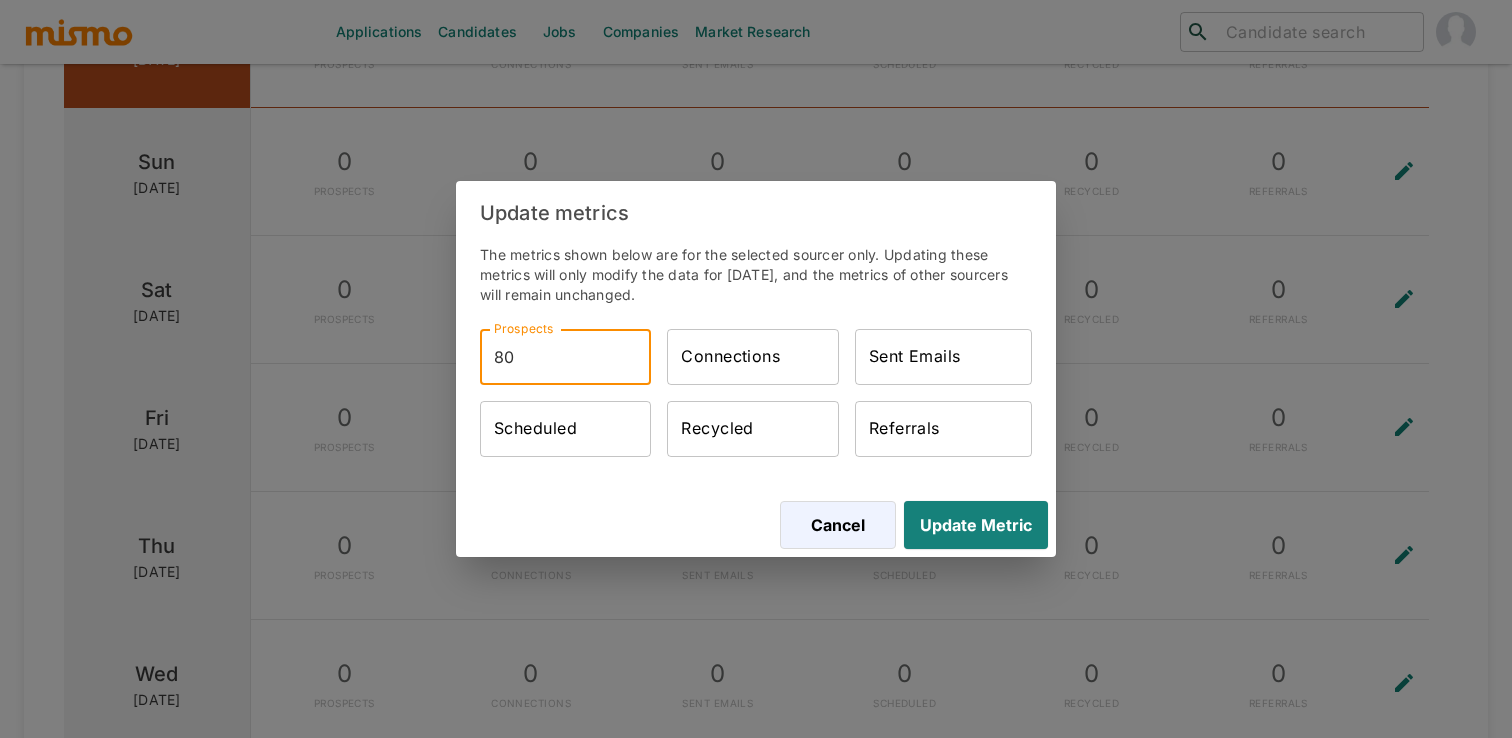 type on "80" 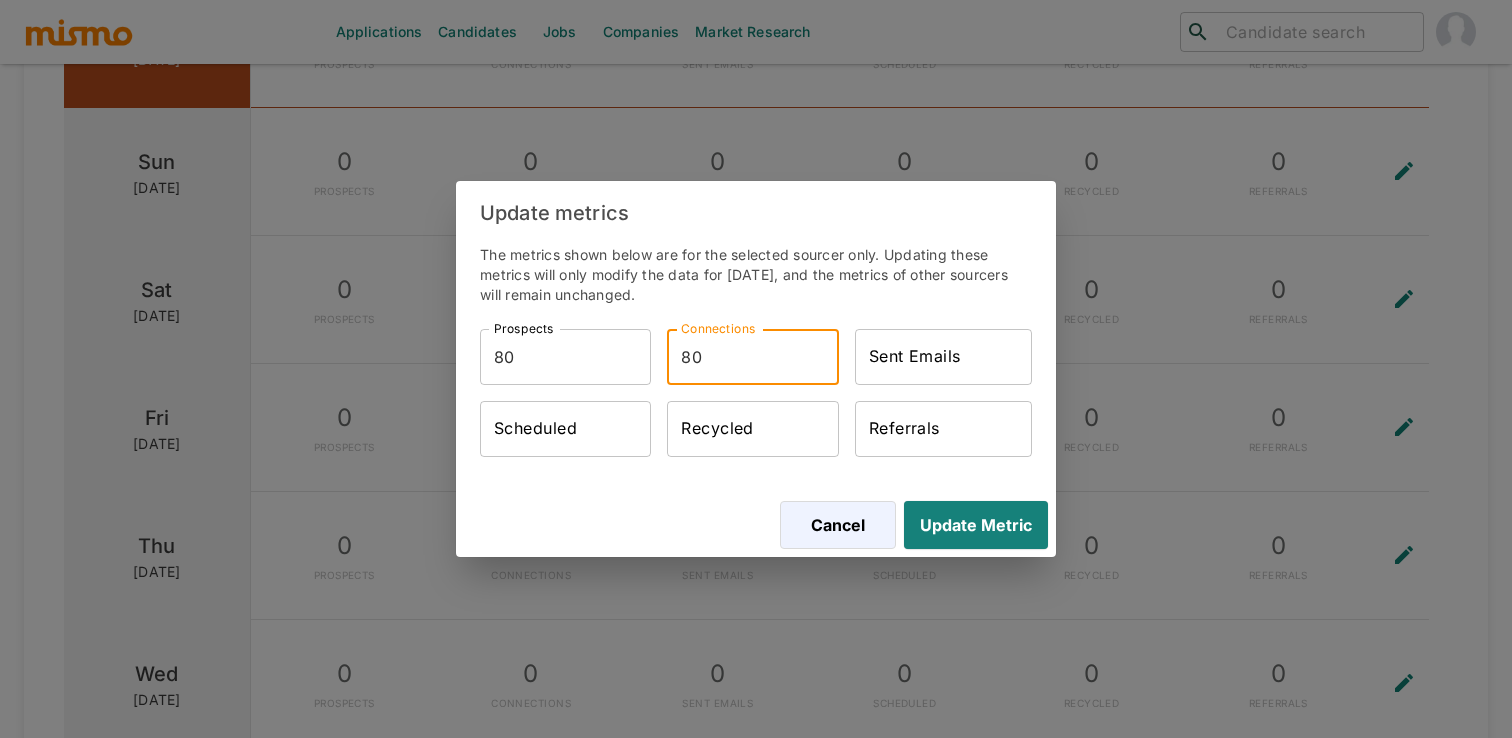 type on "80" 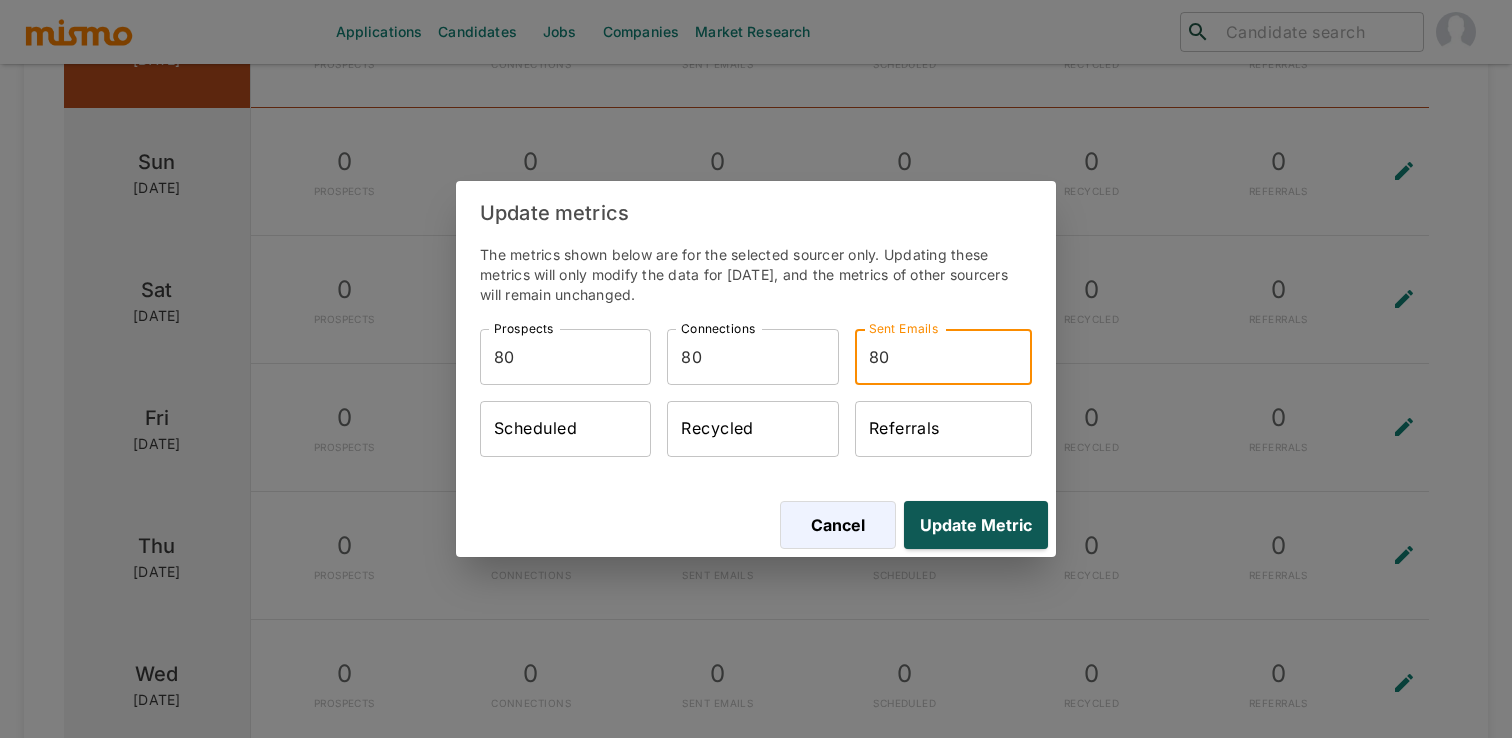 type on "80" 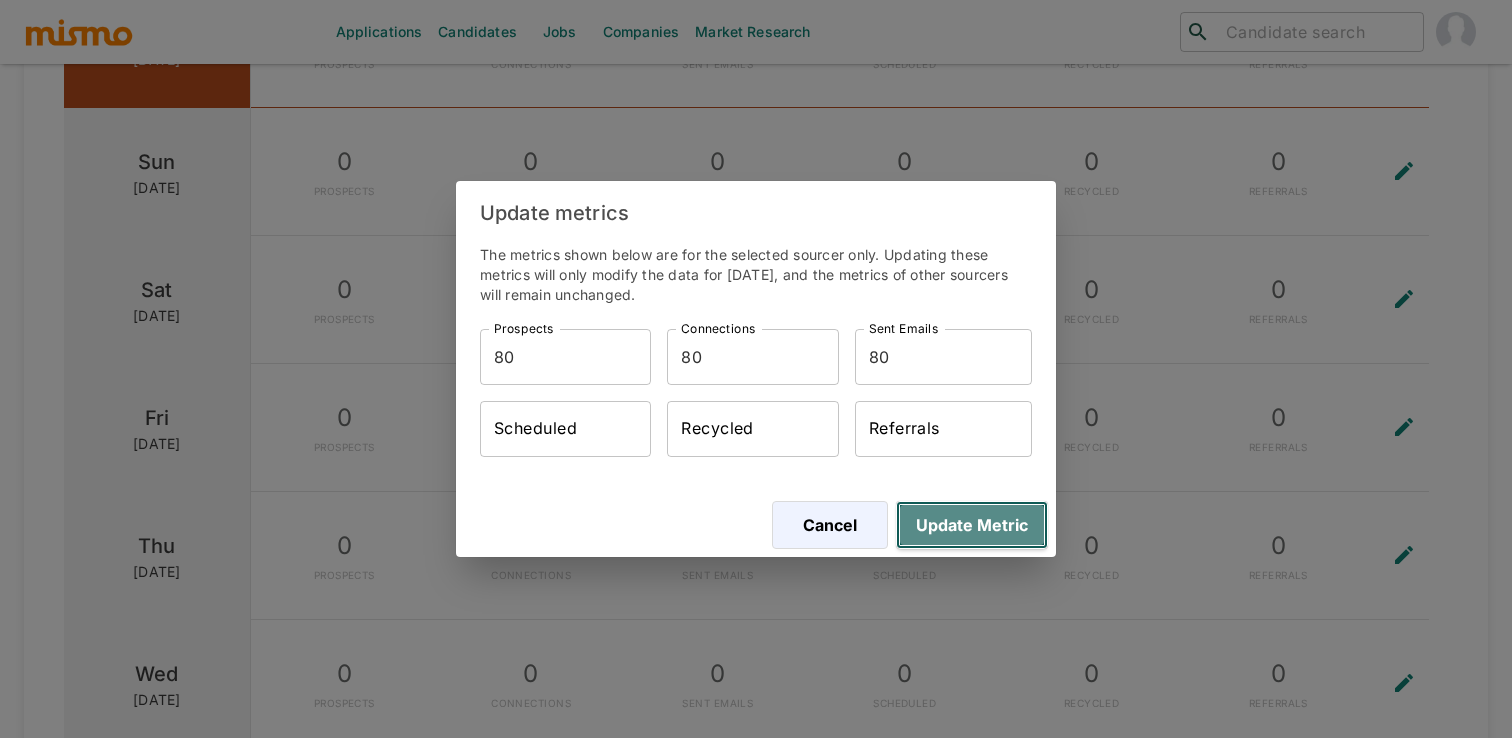 click on "Update Metric" at bounding box center [972, 525] 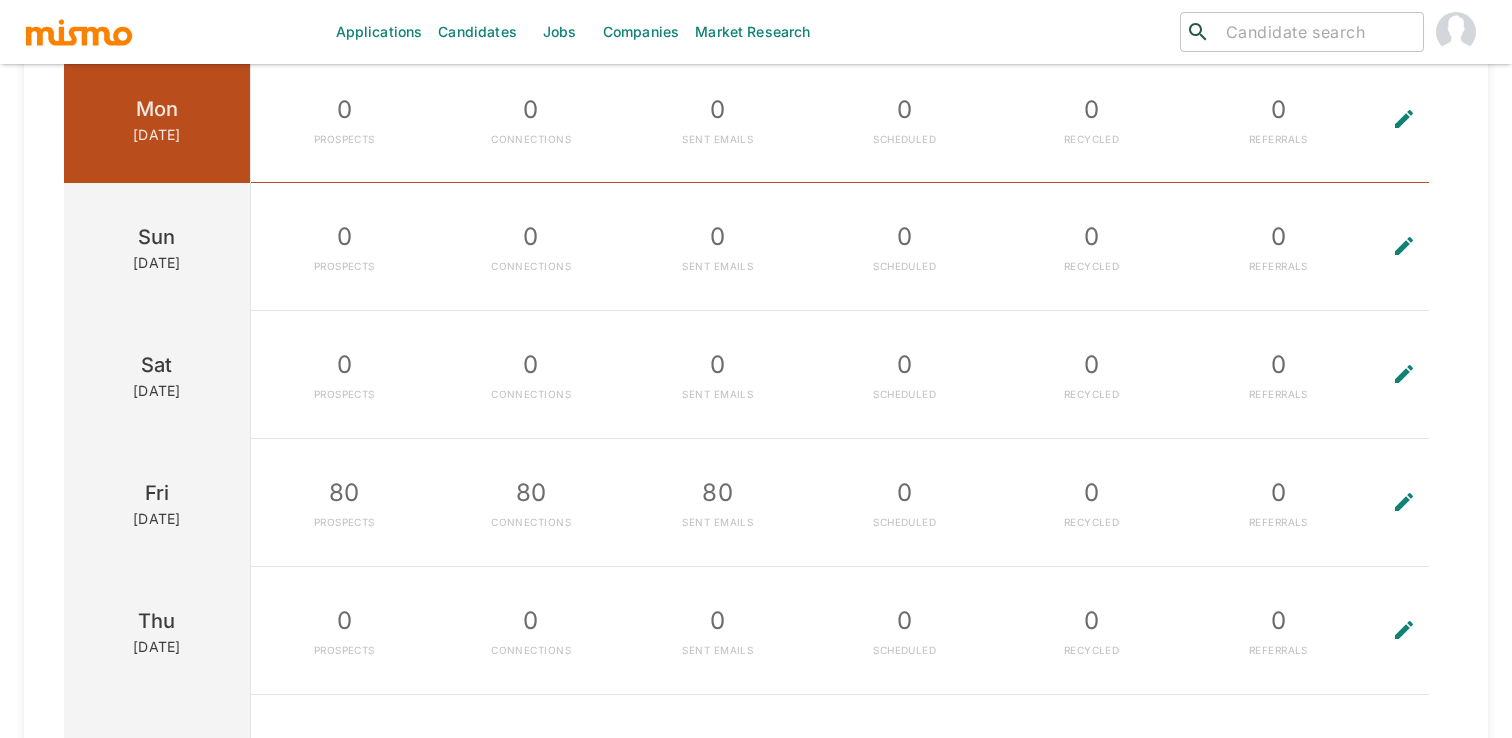 scroll, scrollTop: 1417, scrollLeft: 0, axis: vertical 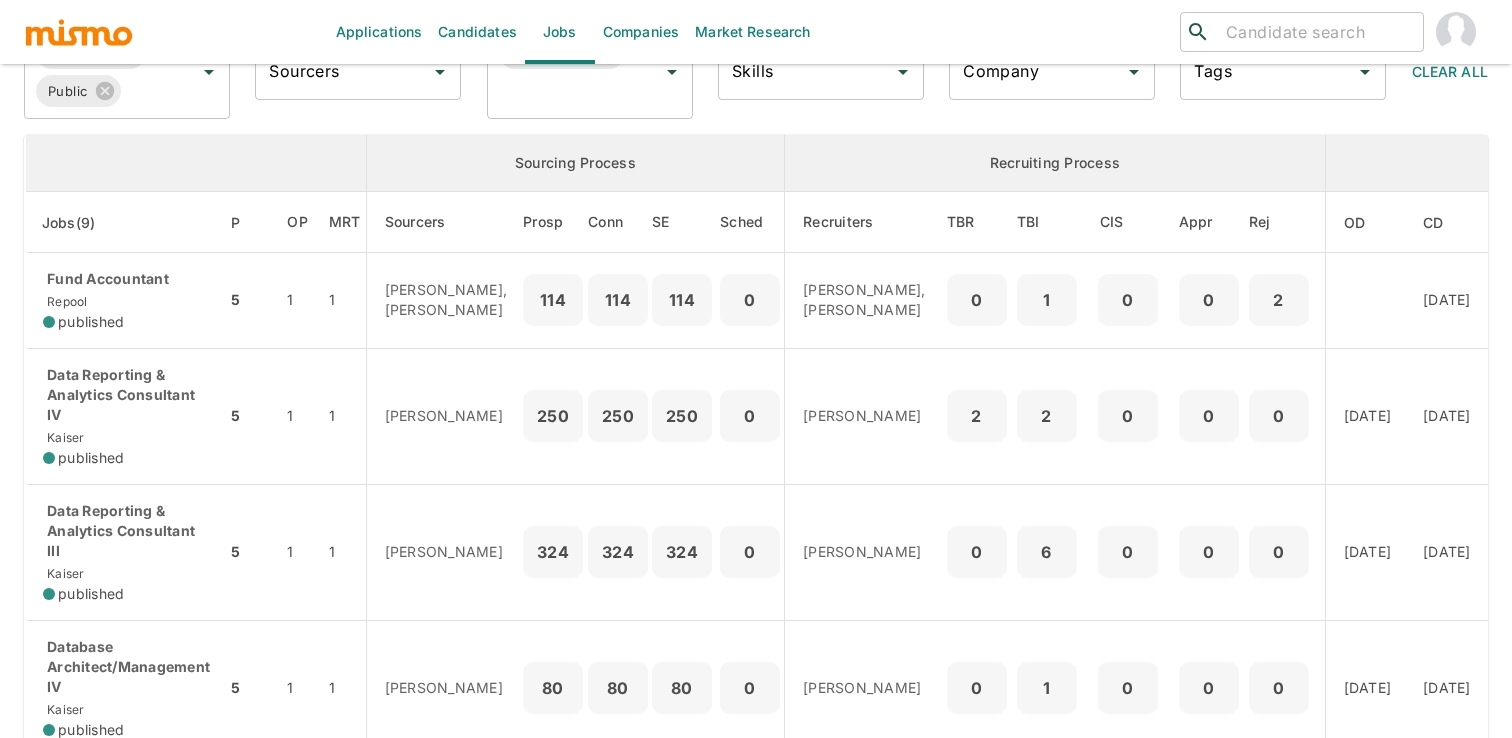 click on "Sourcers" at bounding box center (343, 72) 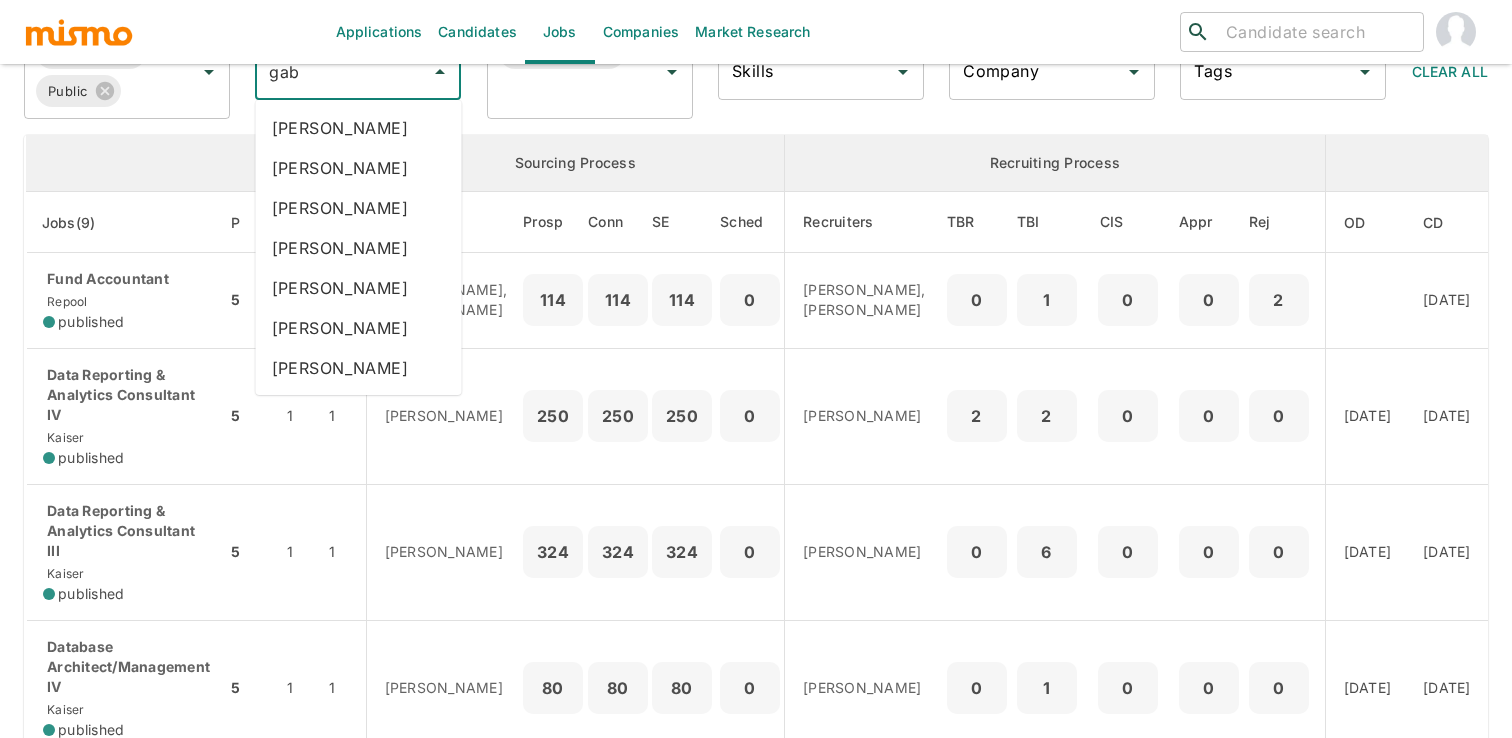 type on "gabr" 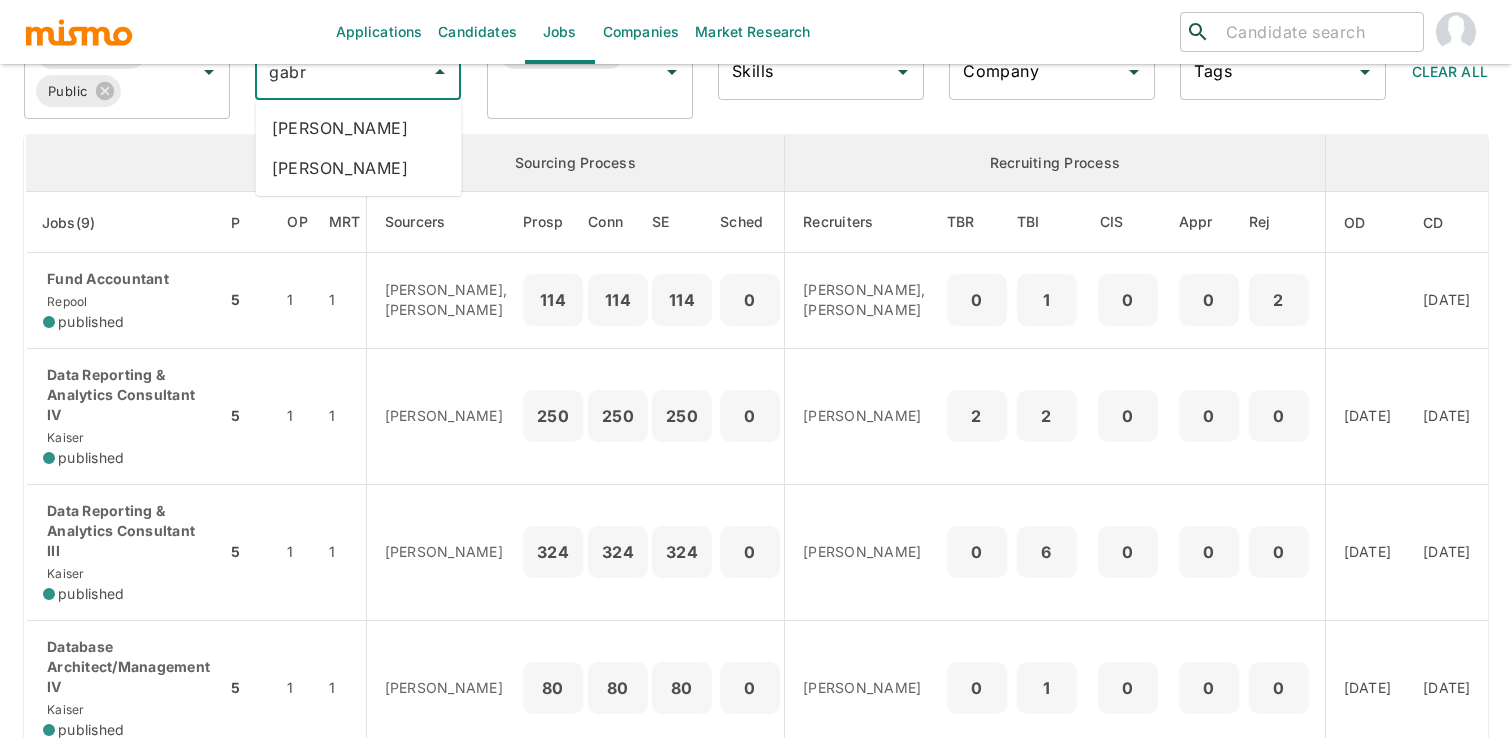 click on "[PERSON_NAME]" at bounding box center [359, 128] 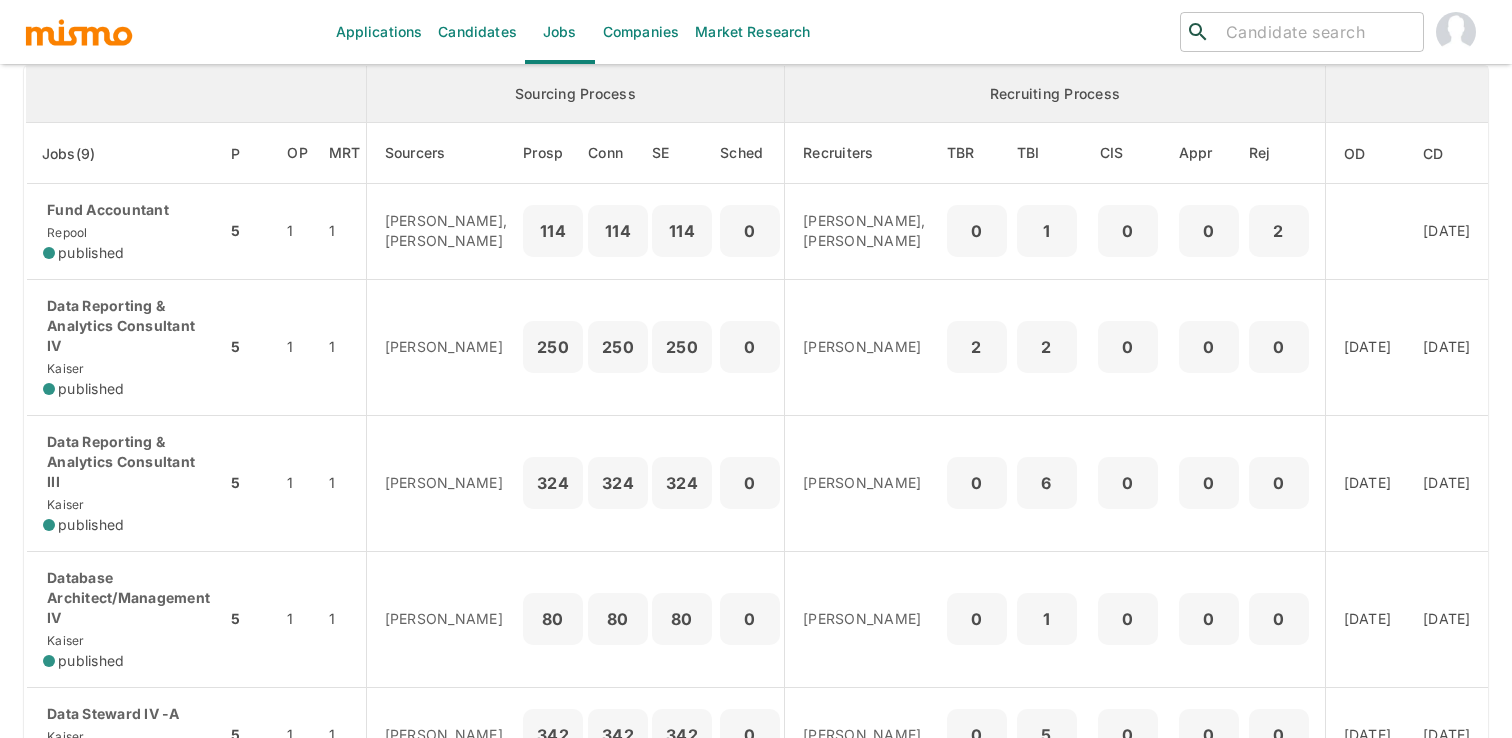 scroll, scrollTop: 0, scrollLeft: 0, axis: both 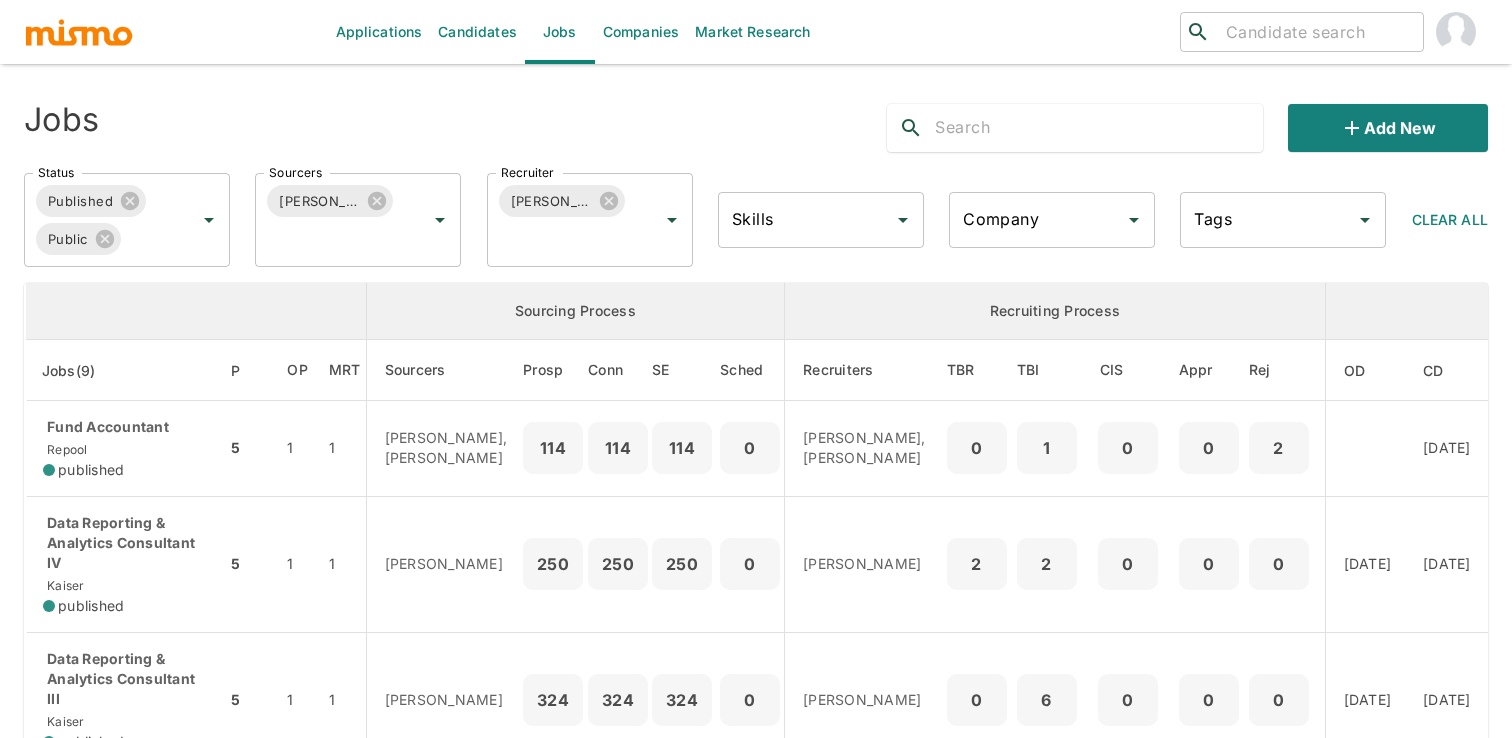 click at bounding box center (1098, 128) 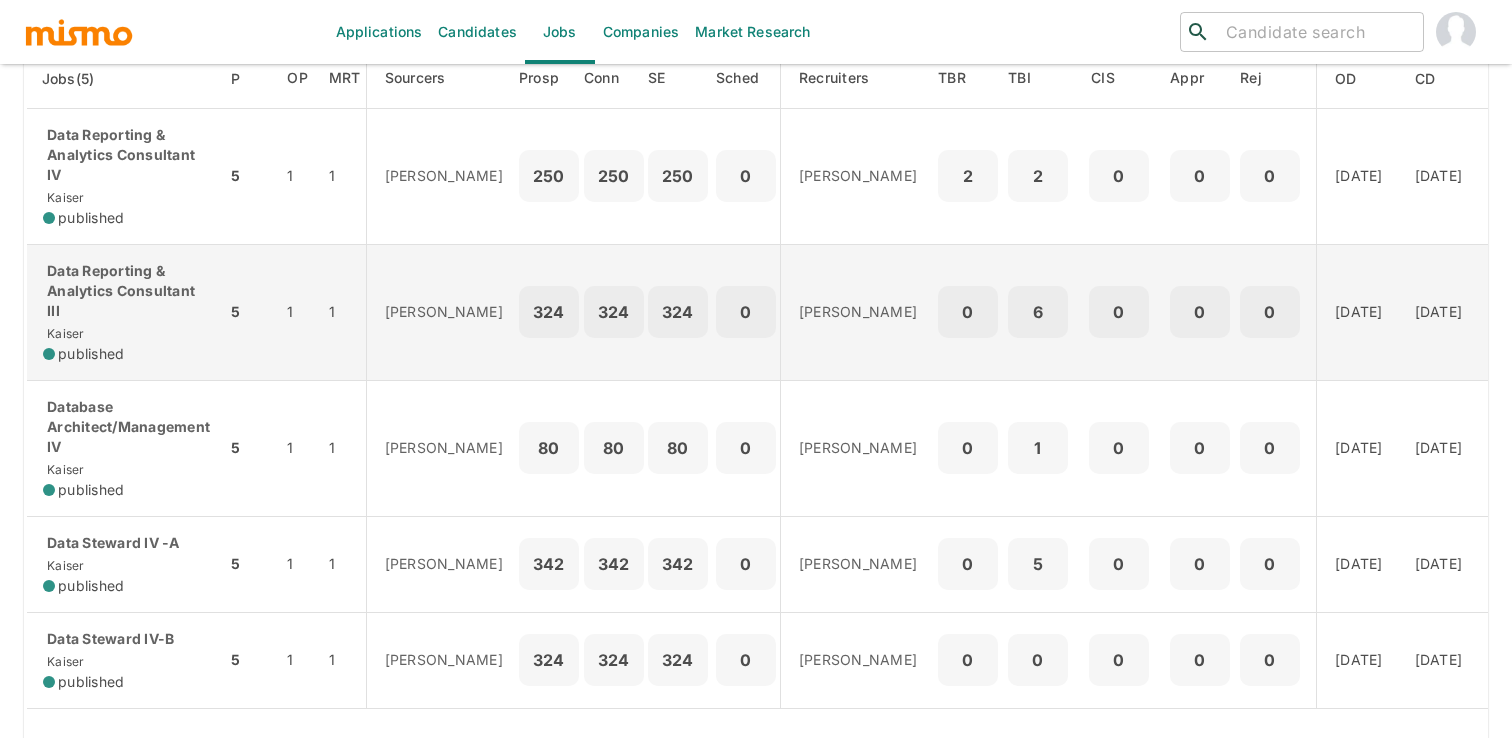 scroll, scrollTop: 273, scrollLeft: 0, axis: vertical 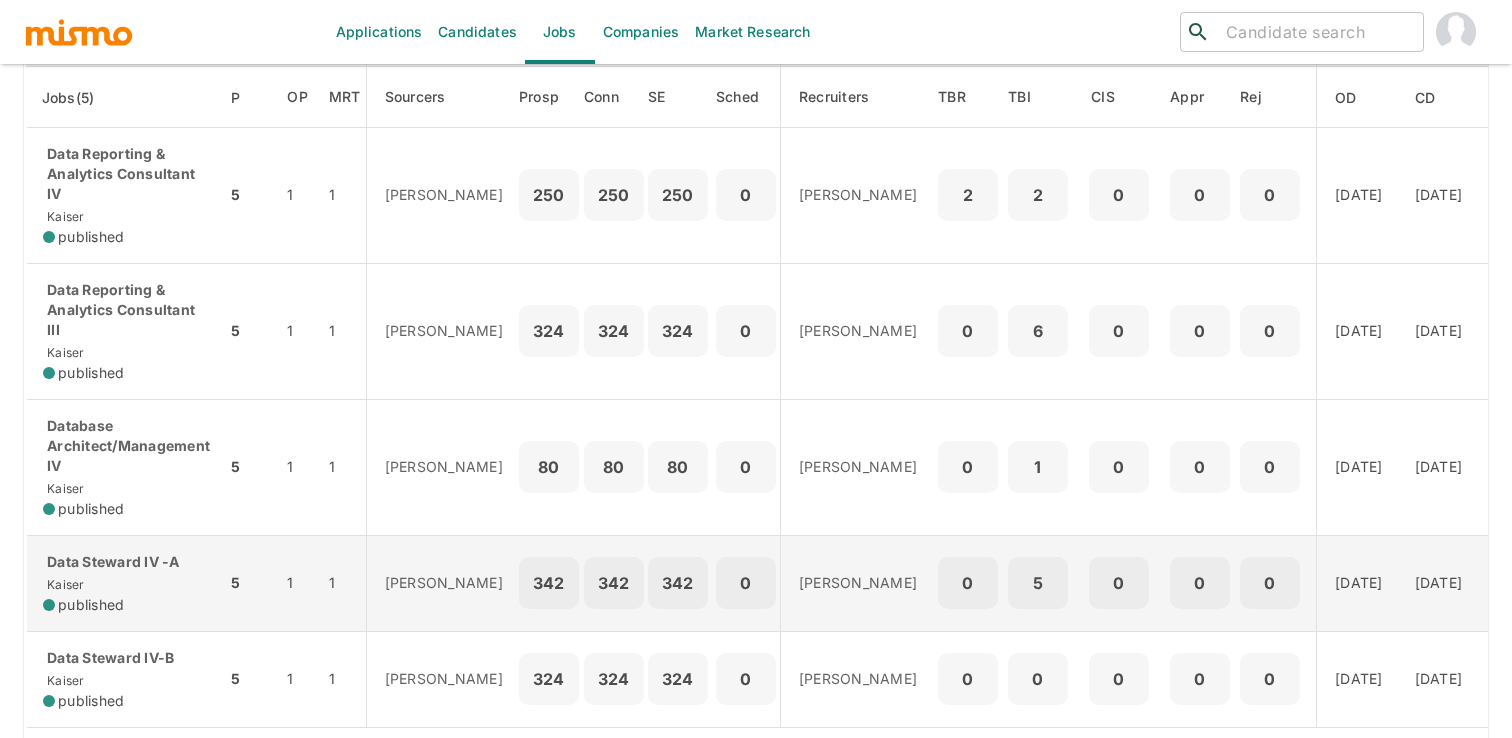 type on "data" 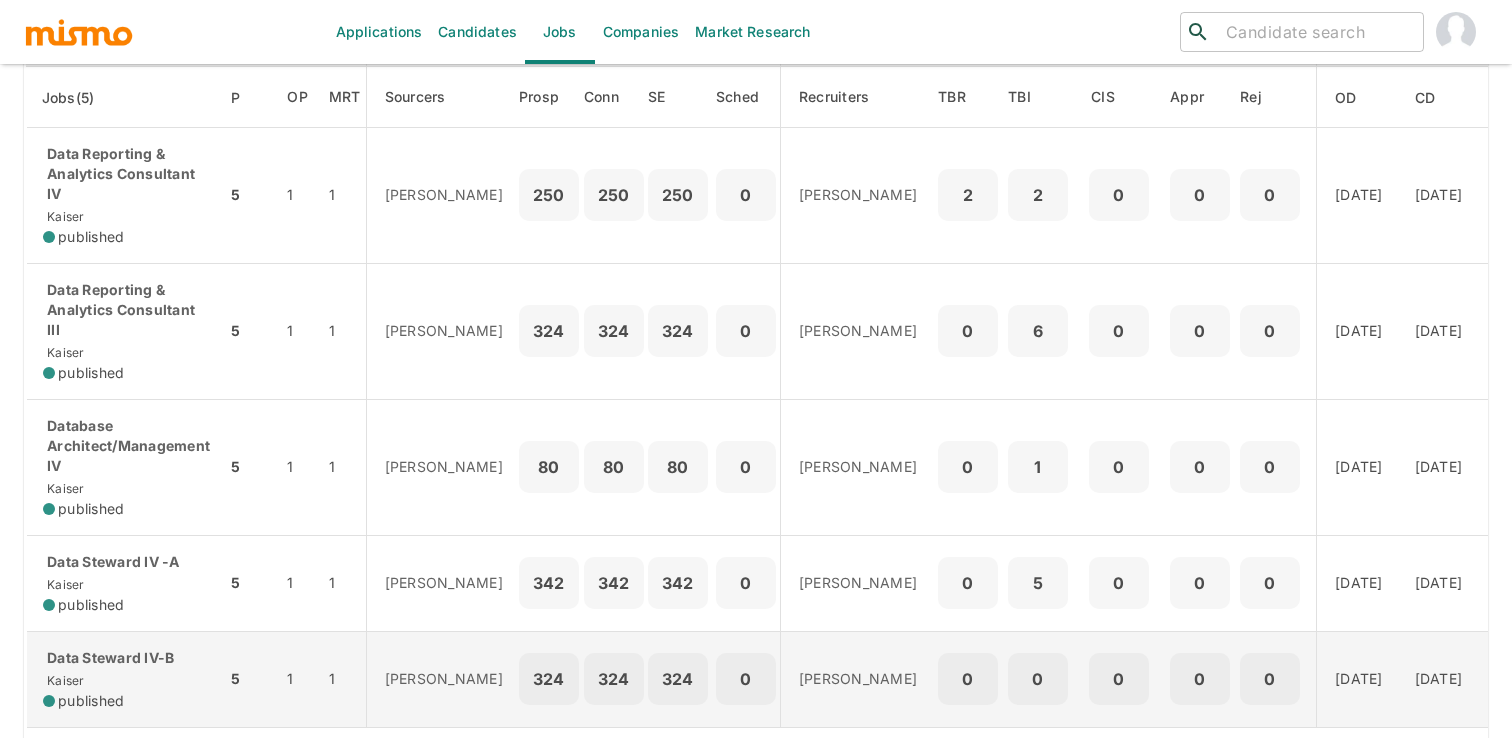 click on "[PERSON_NAME]" at bounding box center (858, 679) 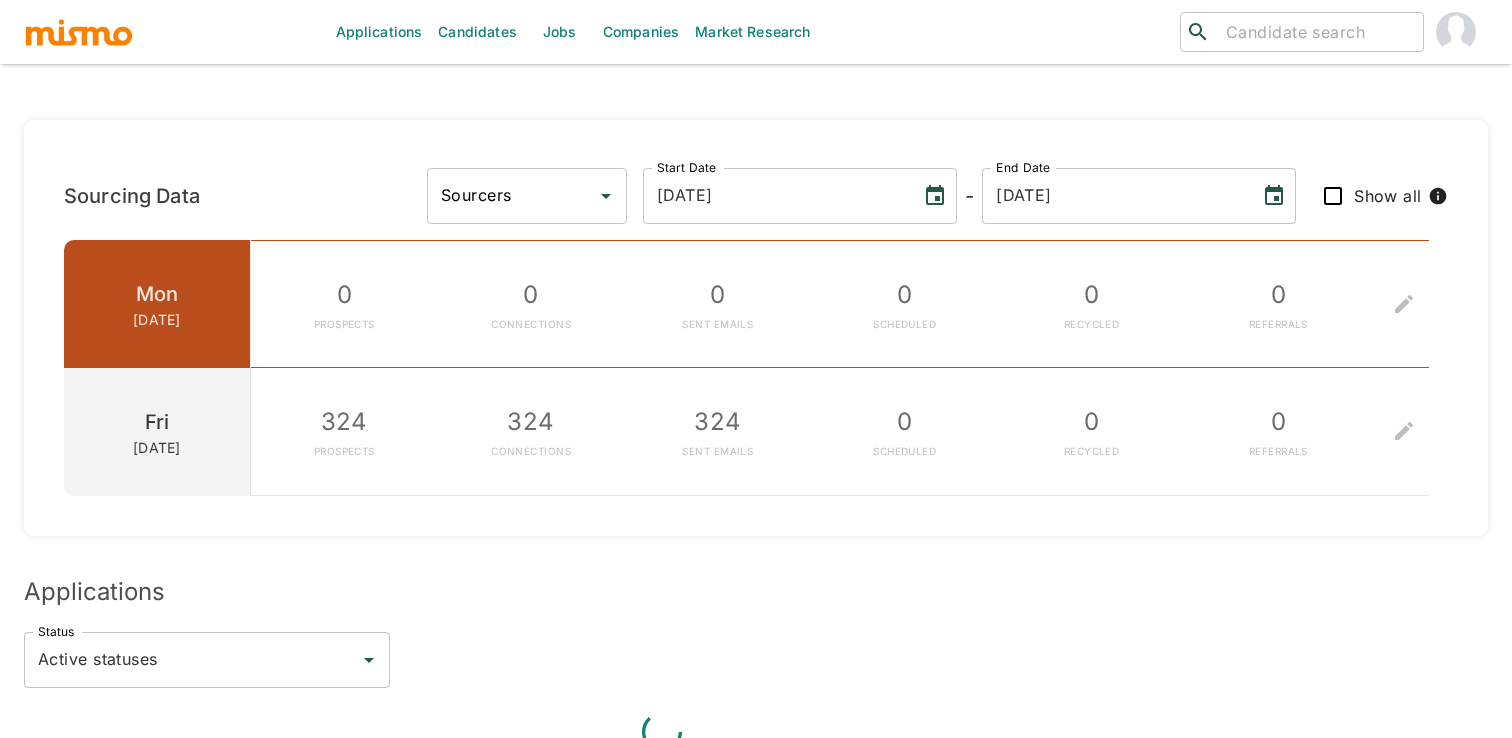 scroll, scrollTop: 1300, scrollLeft: 0, axis: vertical 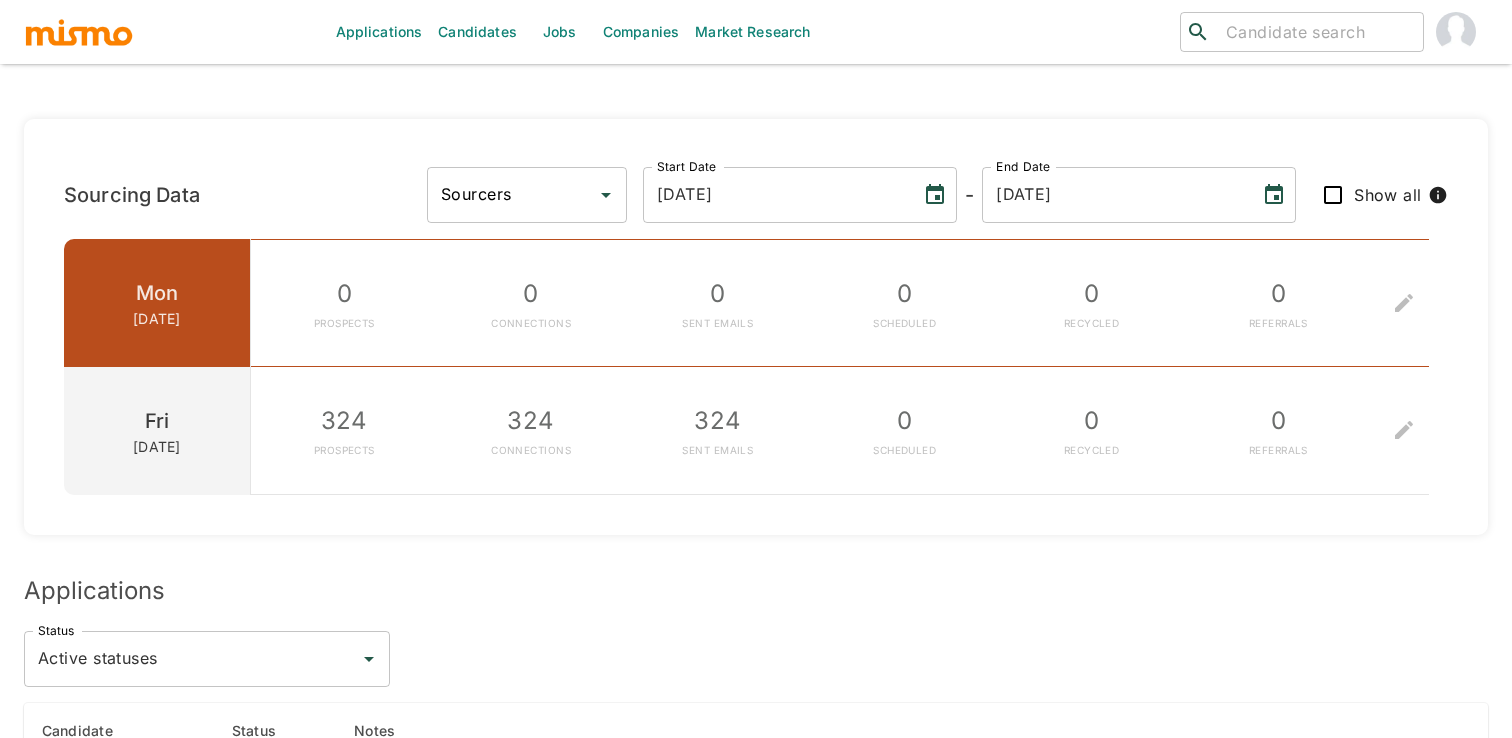 click on "Sourcers" at bounding box center (512, 195) 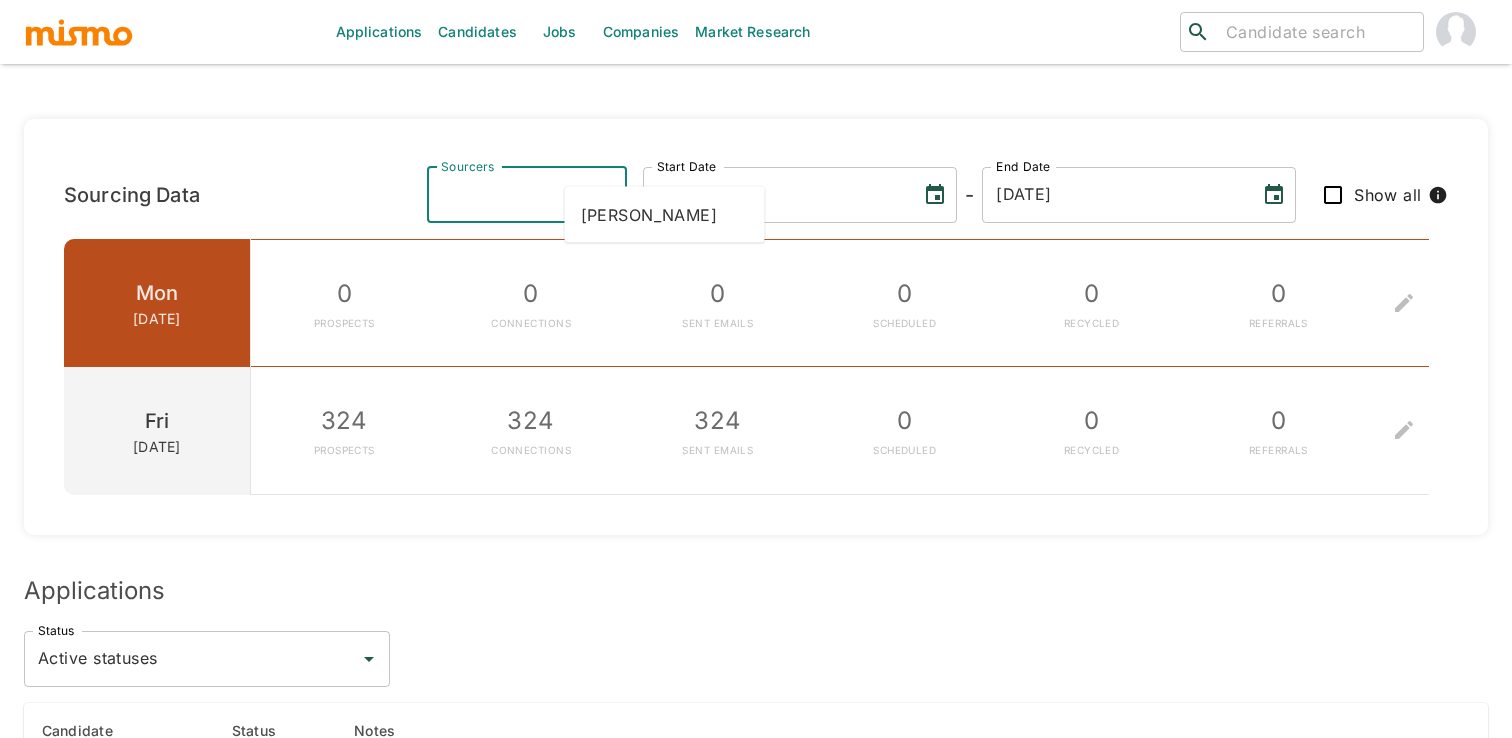 click on "Sourcing Data Sourcers Sourcers Start Date [DATE] Start Date - End Date [DATE] End Date Show all" at bounding box center [756, 195] 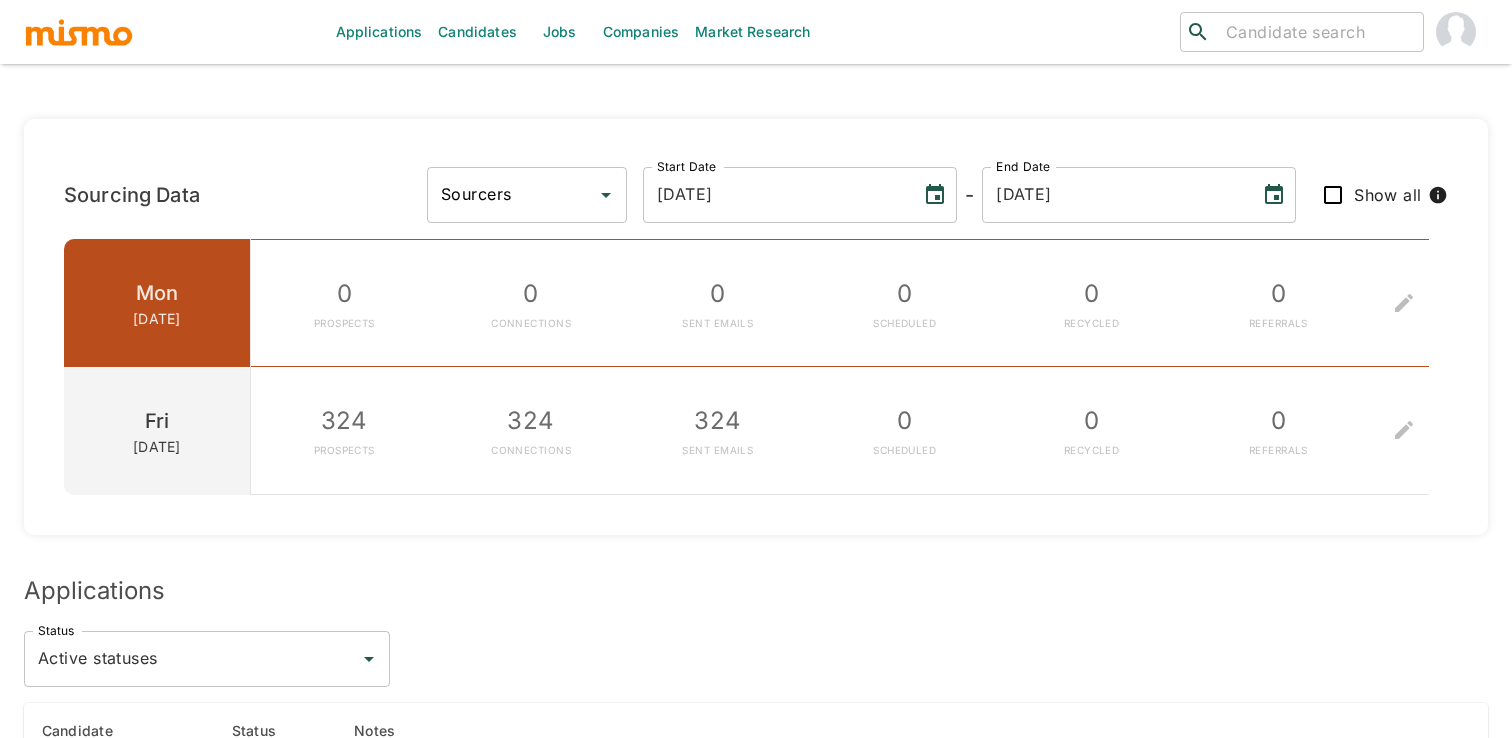 click on "Show all" at bounding box center [1333, 195] 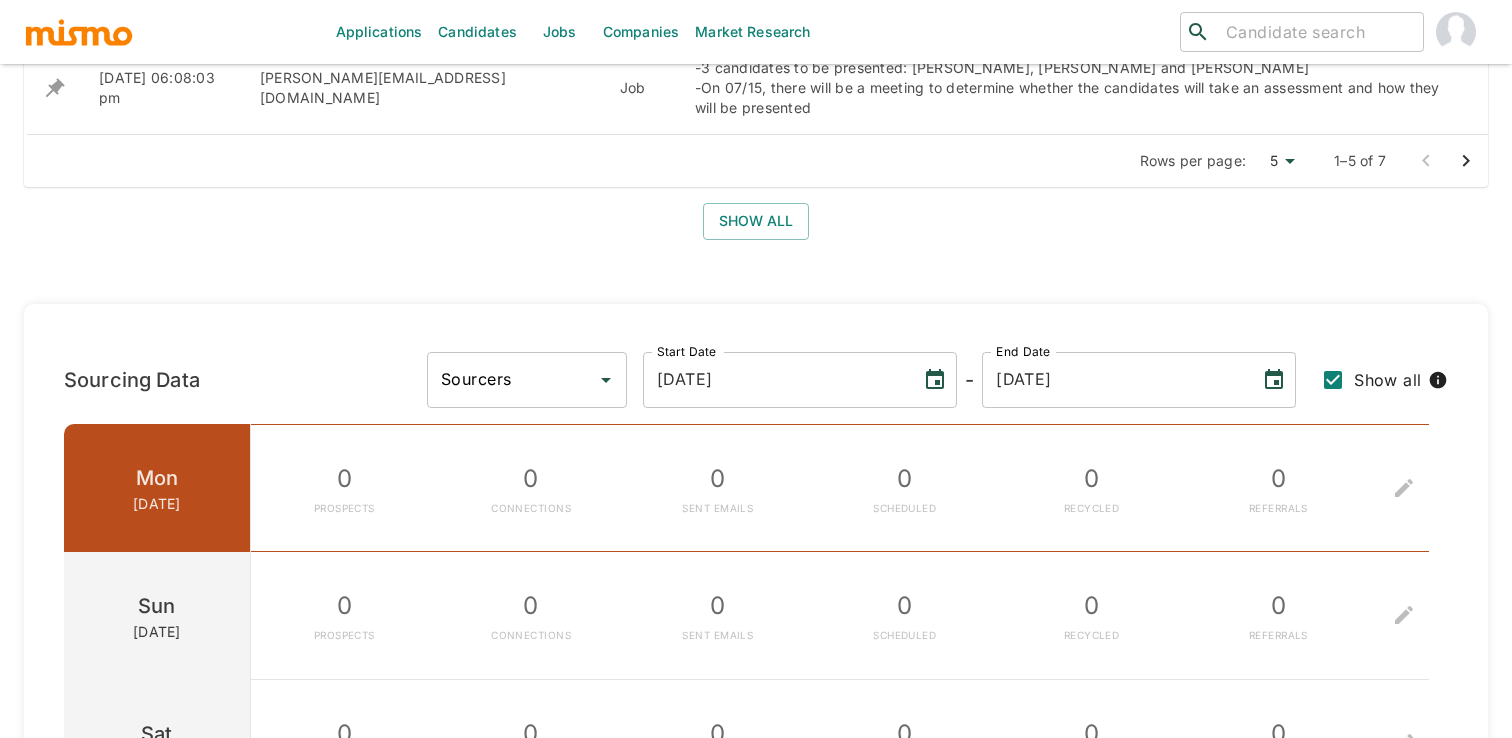 scroll, scrollTop: 1077, scrollLeft: 0, axis: vertical 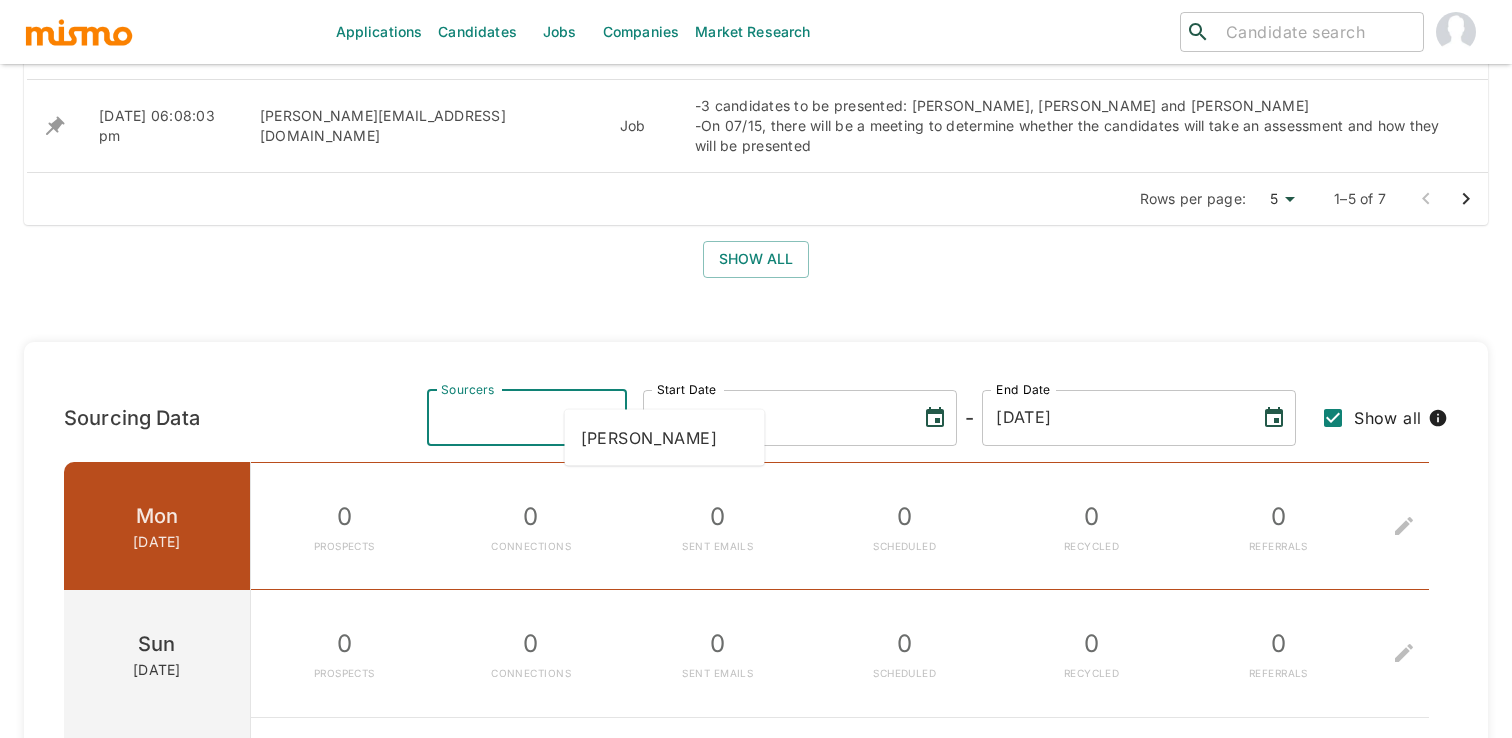 click on "Sourcers Sourcers" at bounding box center [527, 418] 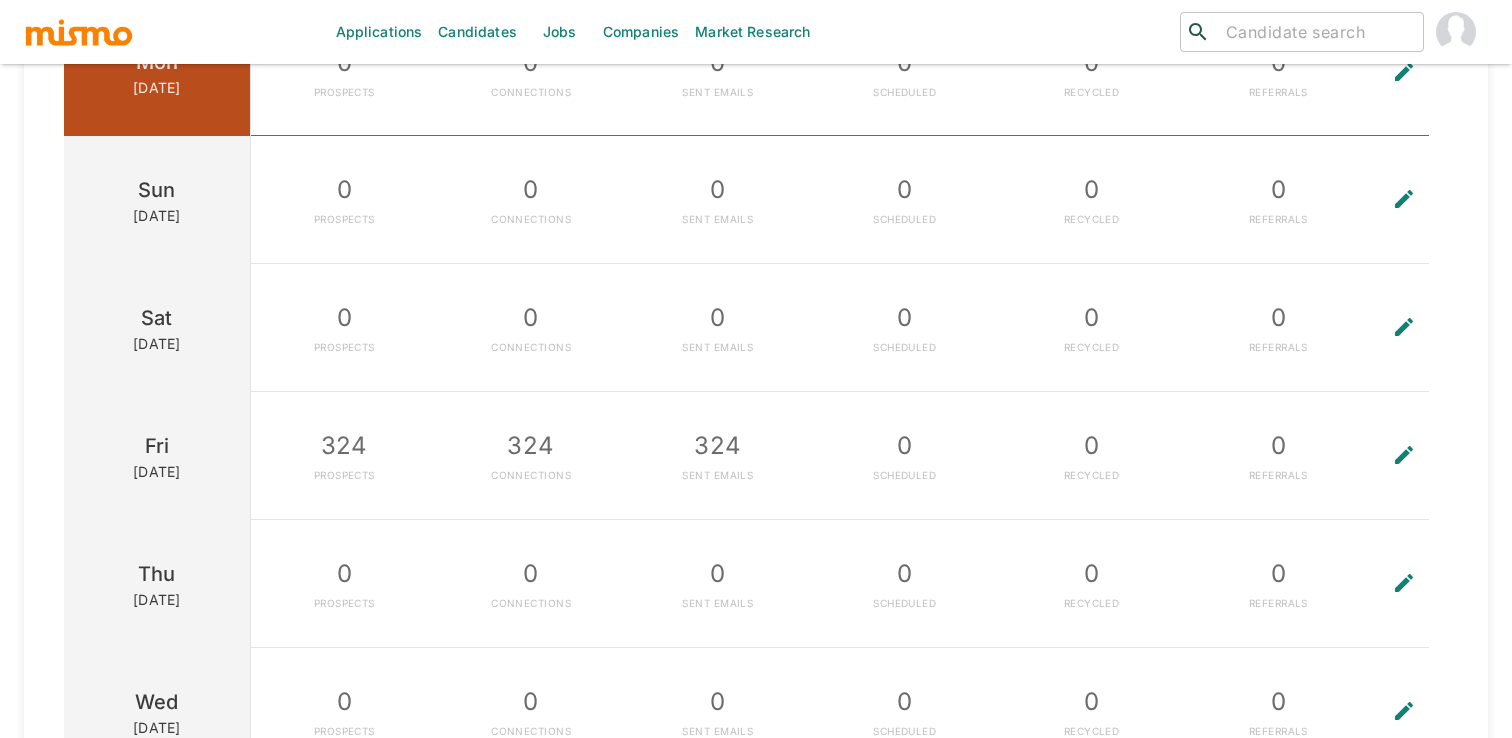scroll, scrollTop: 1532, scrollLeft: 0, axis: vertical 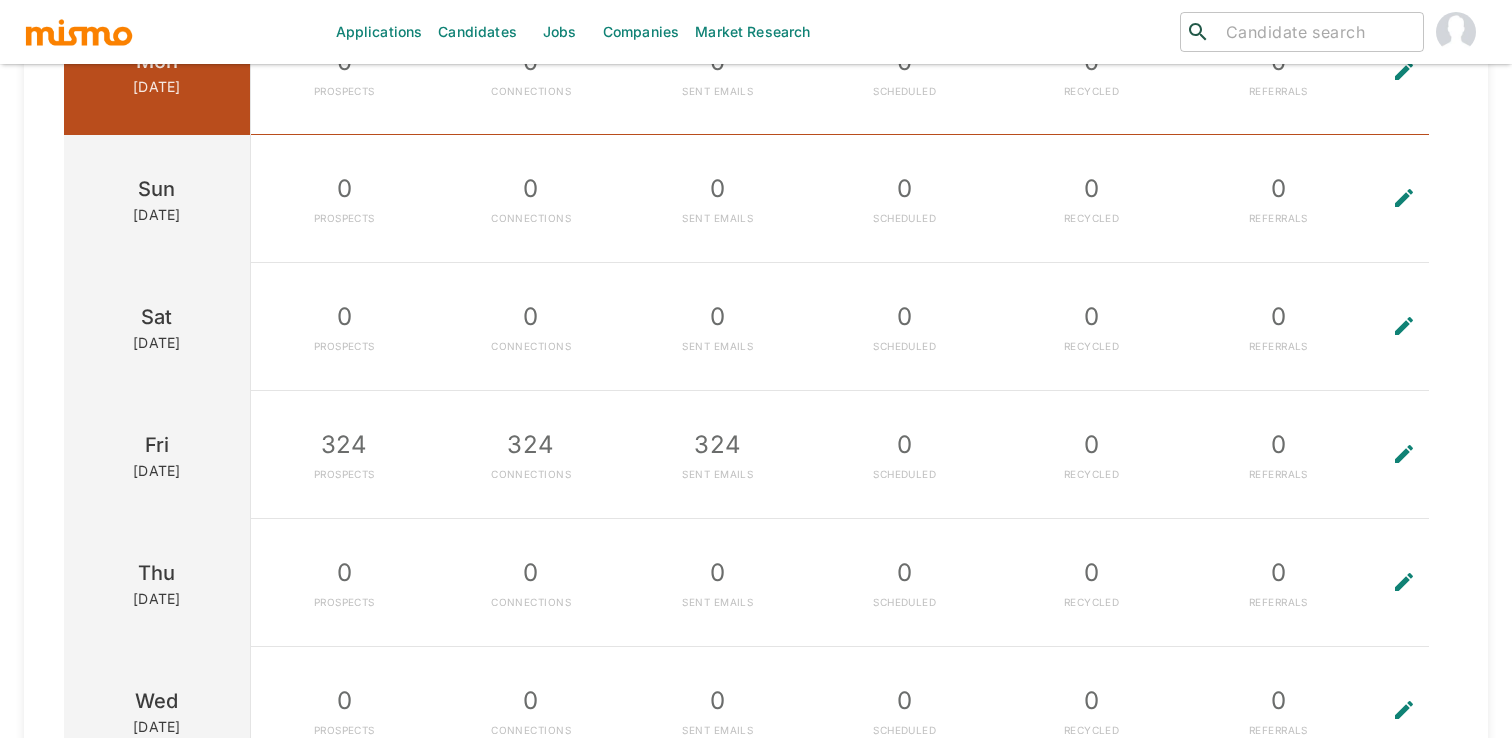 click at bounding box center [1404, 454] 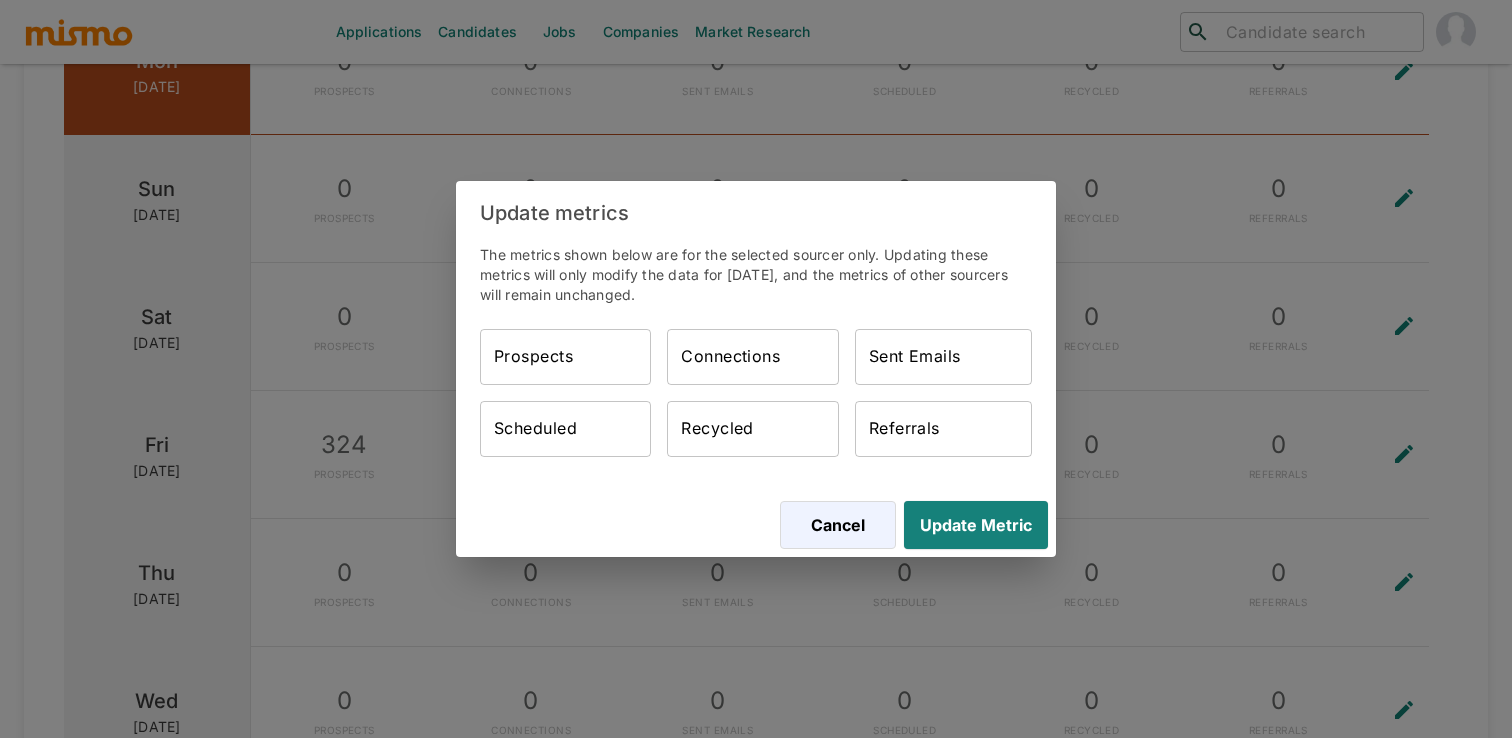 type on "324" 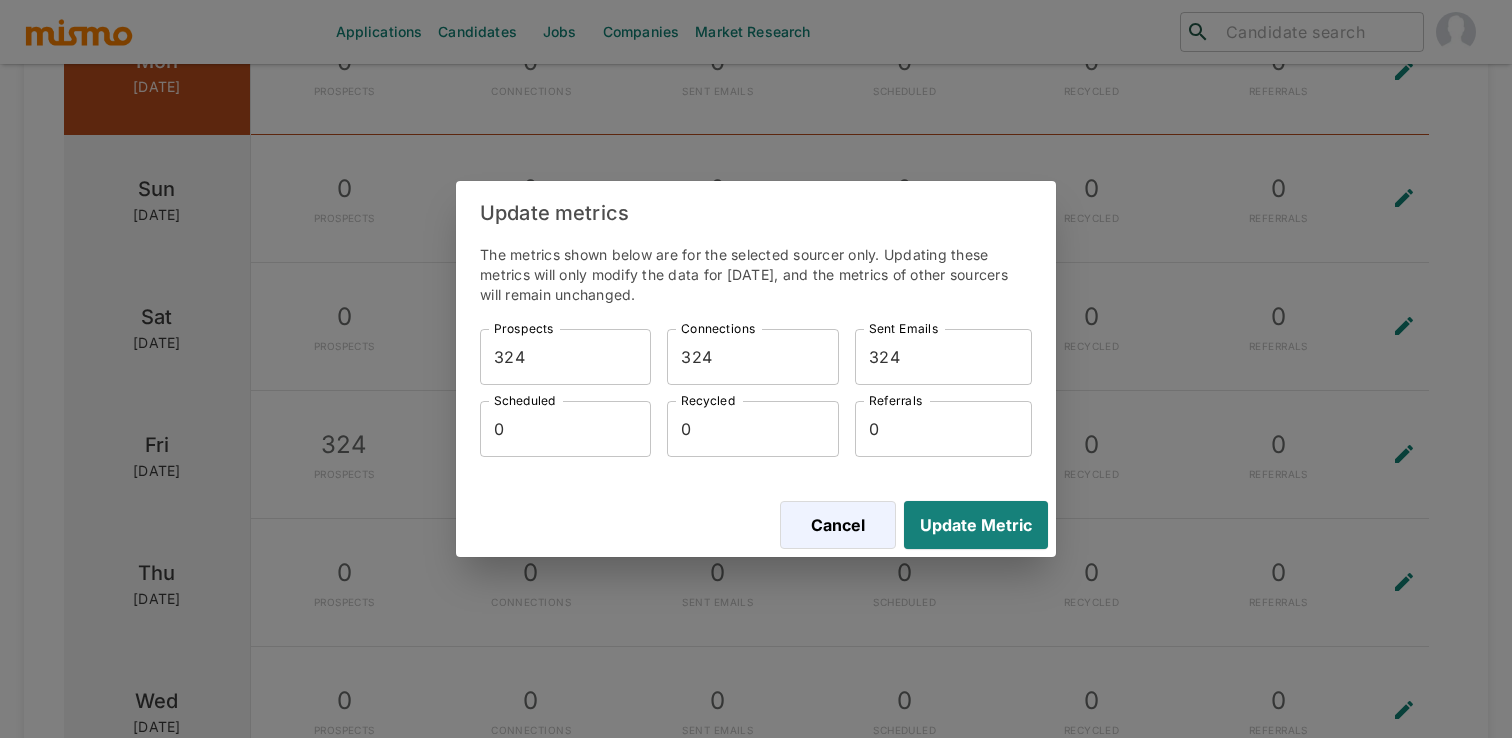 click on "324" at bounding box center [565, 357] 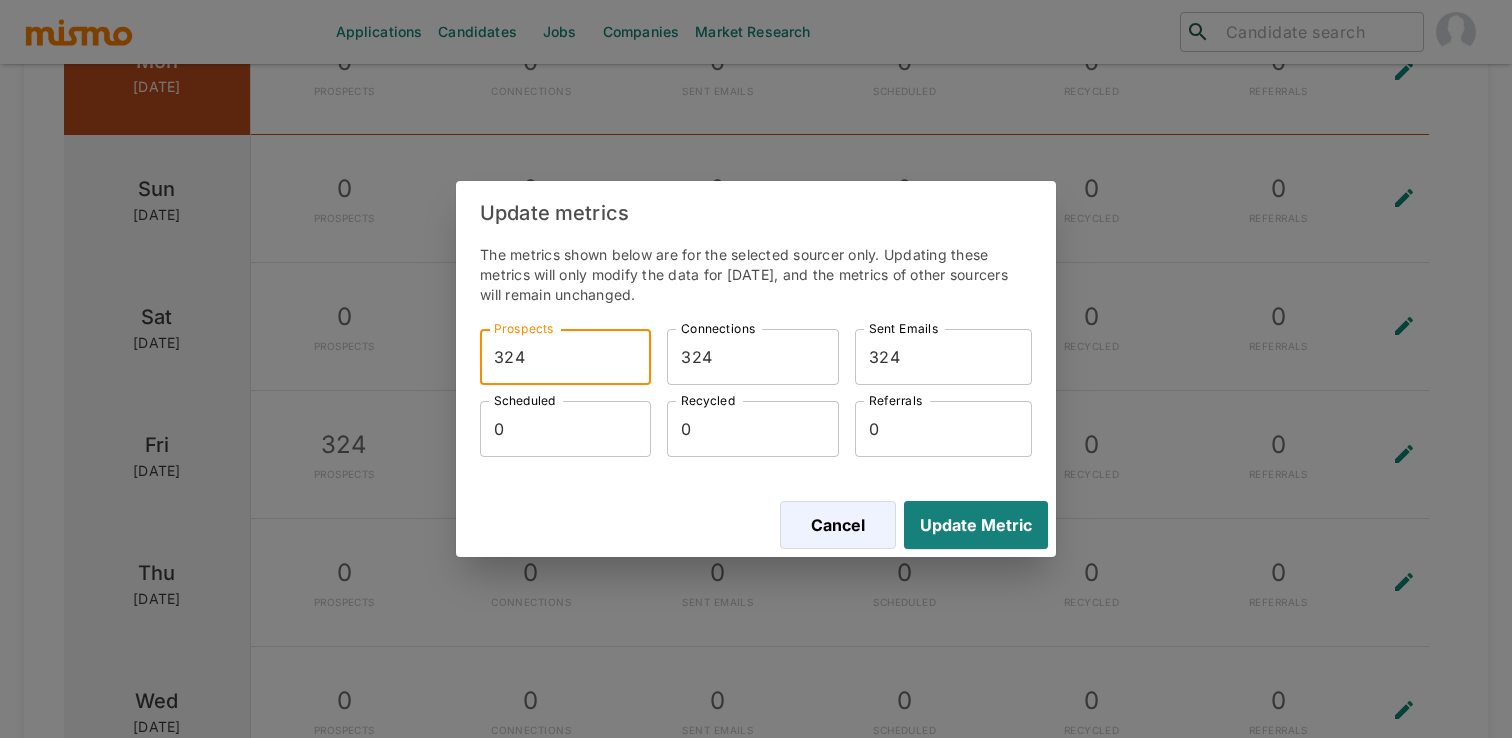 click on "324" at bounding box center (565, 357) 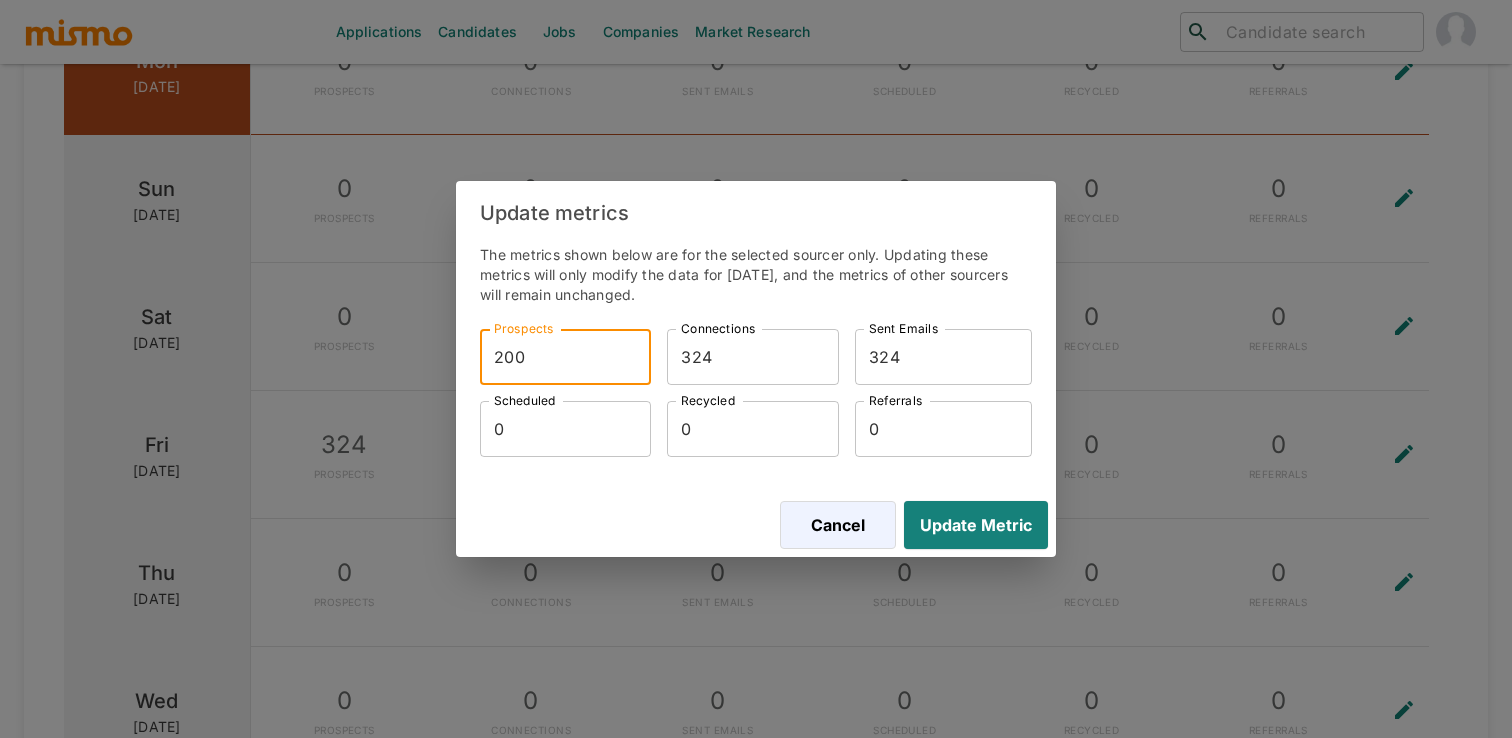 type on "200" 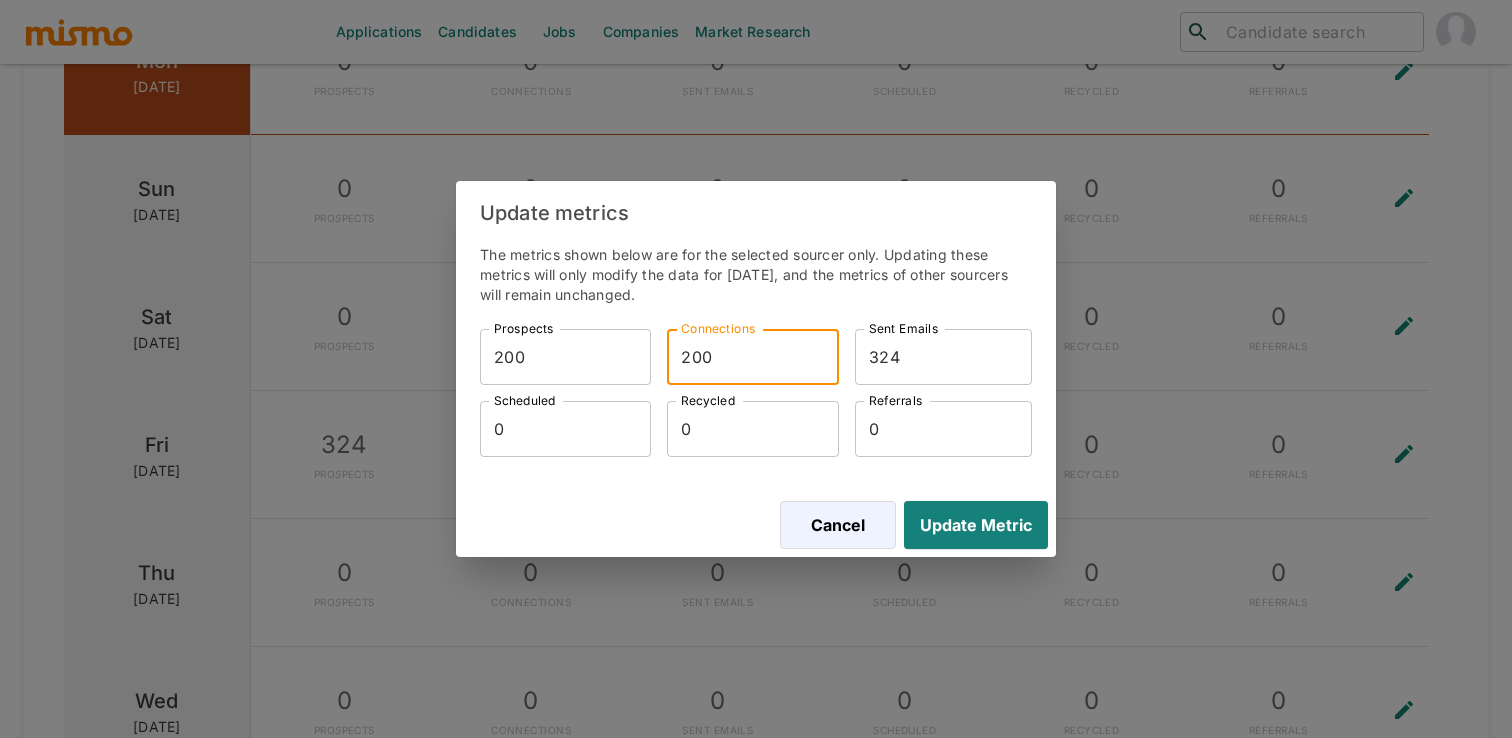 type on "200" 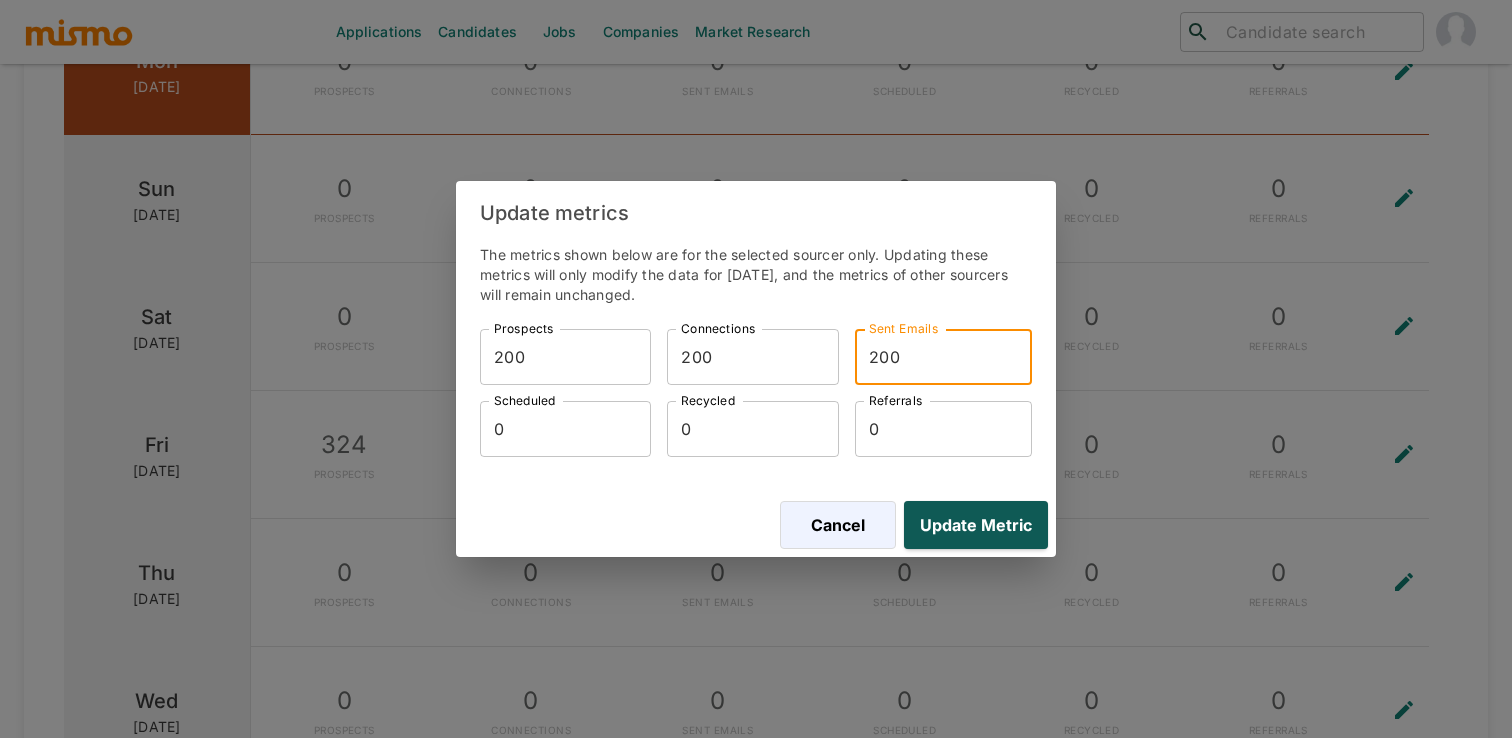 type on "200" 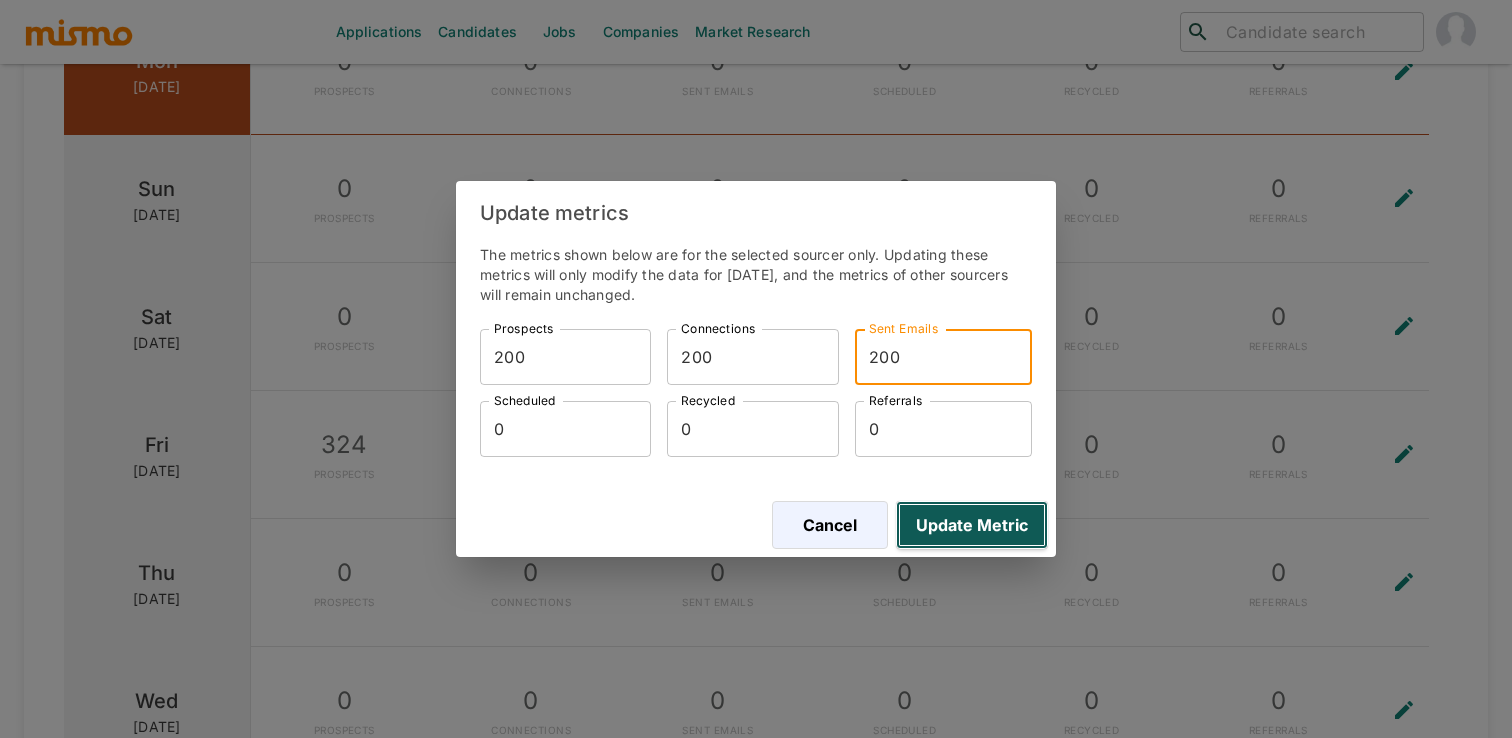 click on "Update Metric" at bounding box center (972, 525) 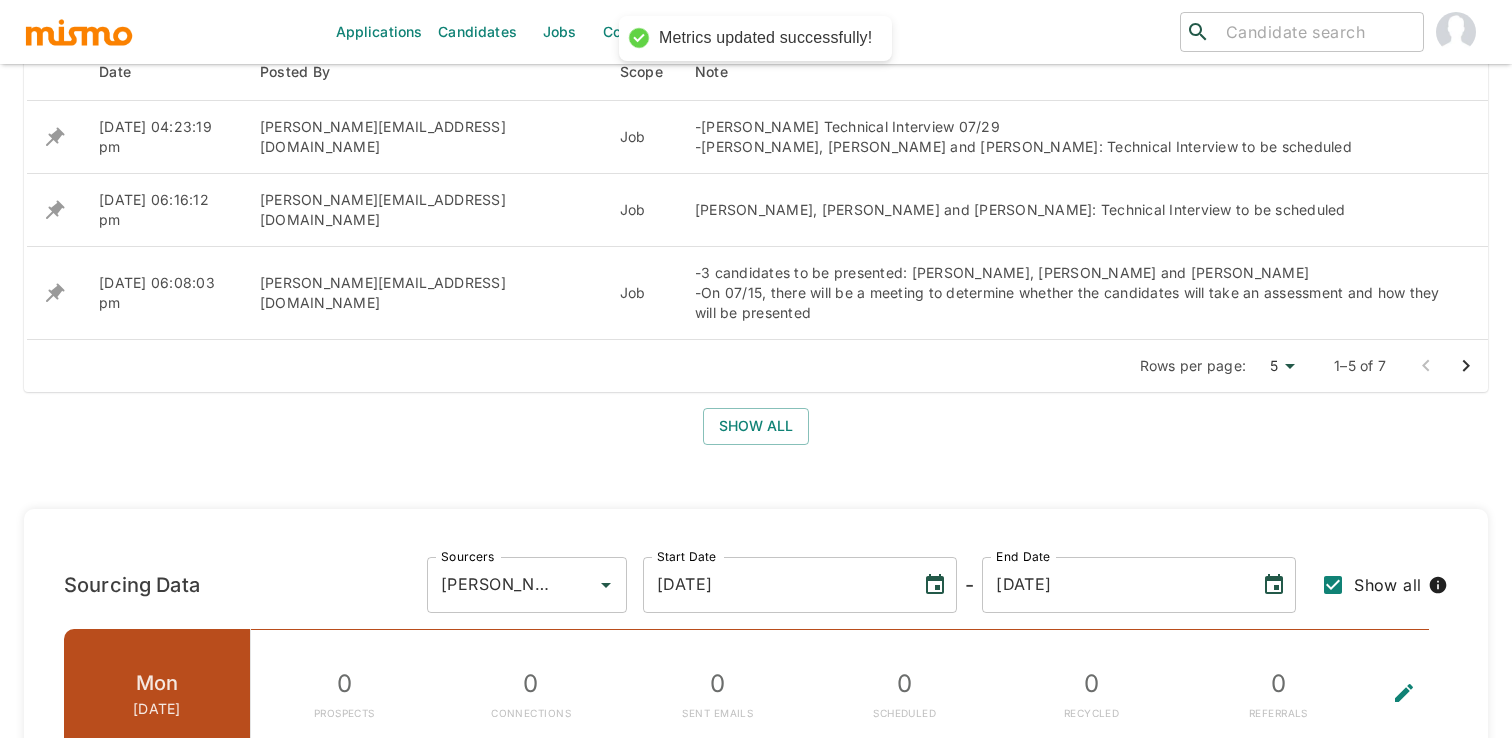 scroll, scrollTop: 871, scrollLeft: 0, axis: vertical 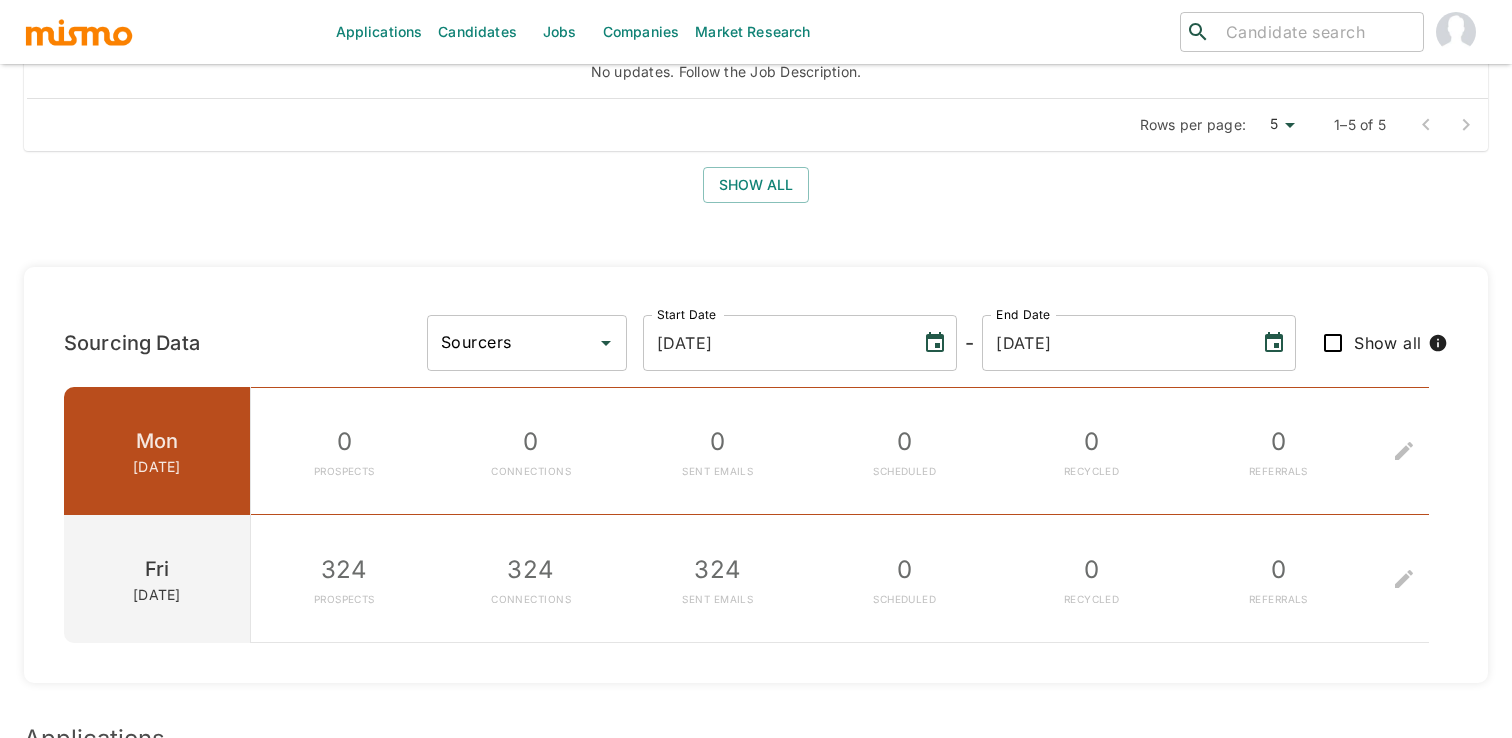 click on "Sourcers" at bounding box center (512, 343) 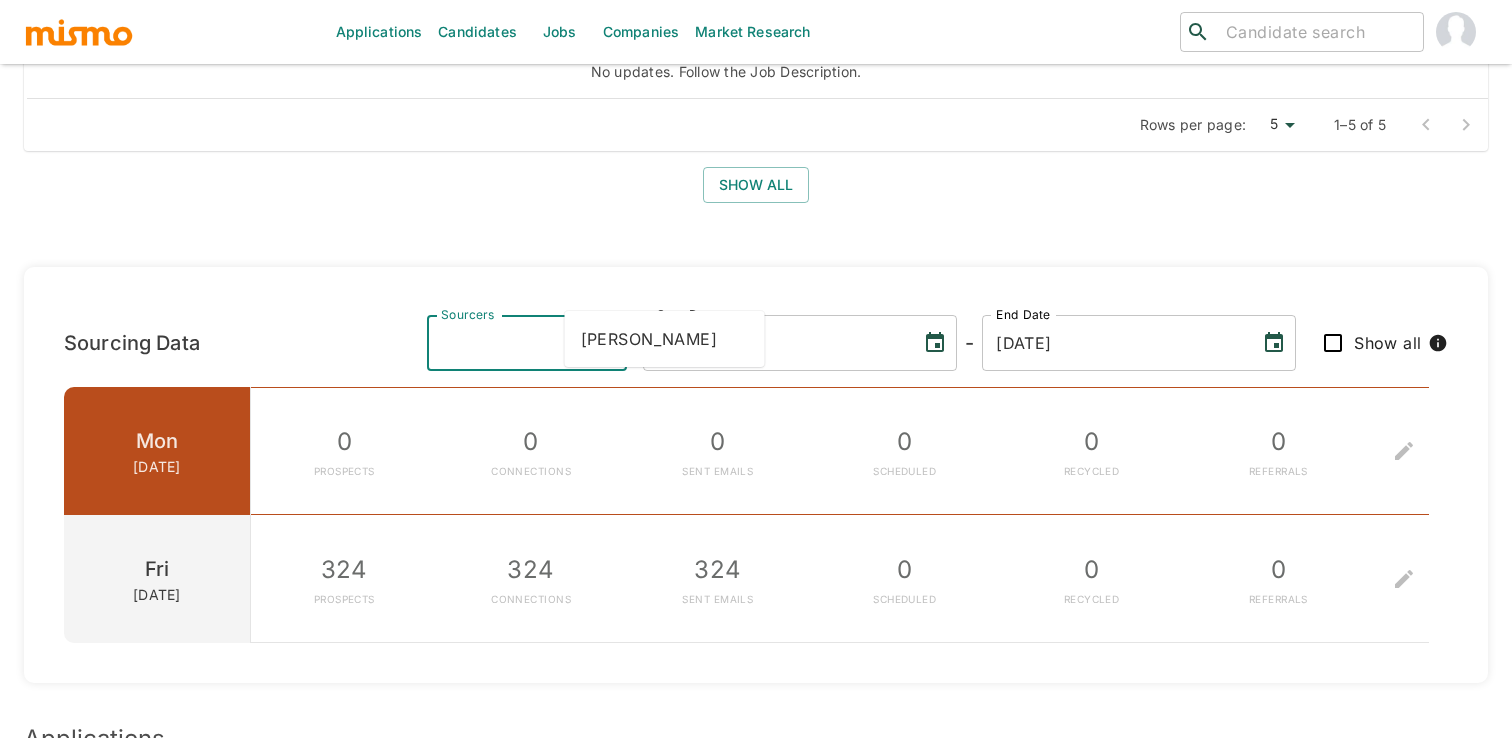 click on "[PERSON_NAME]" at bounding box center [665, 339] 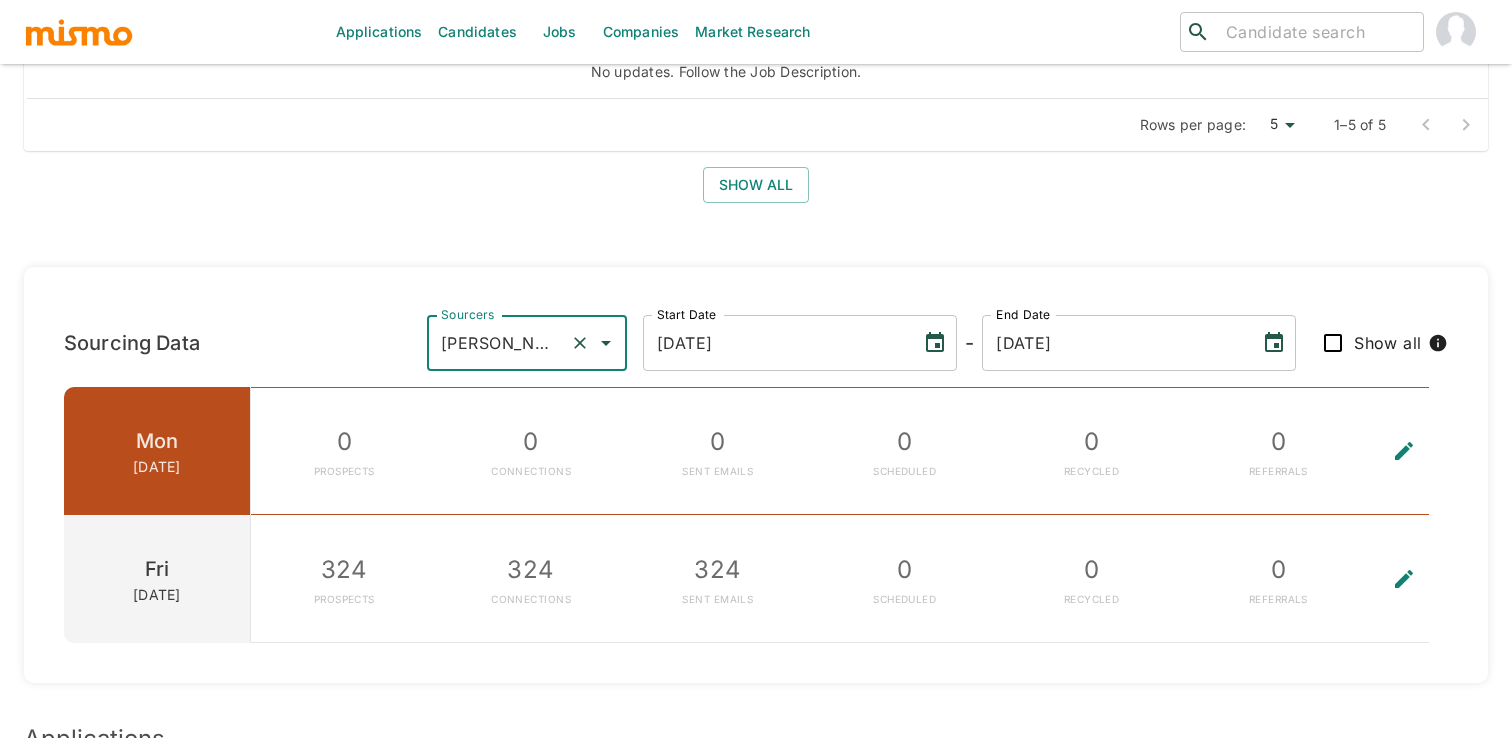click at bounding box center (1404, 578) 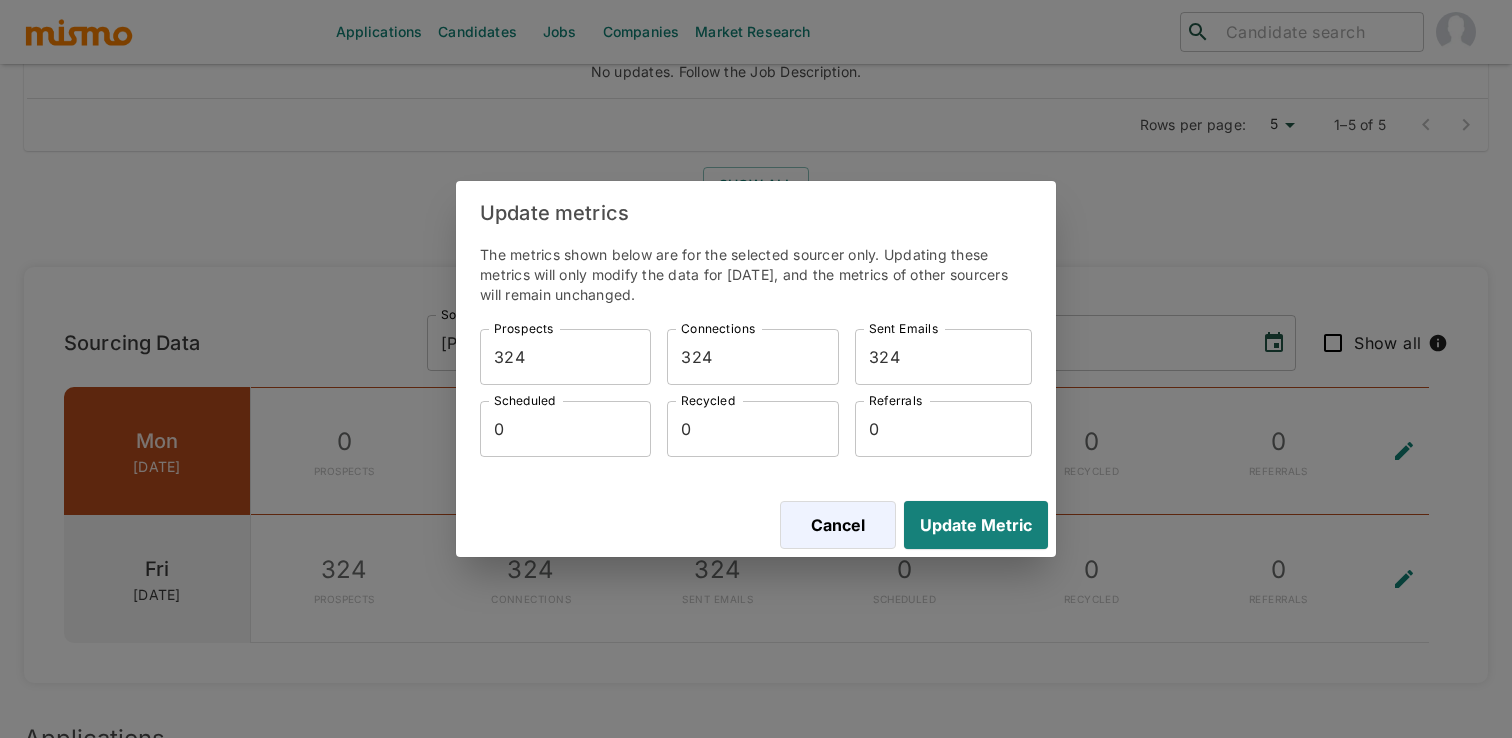 click on "324" at bounding box center (565, 357) 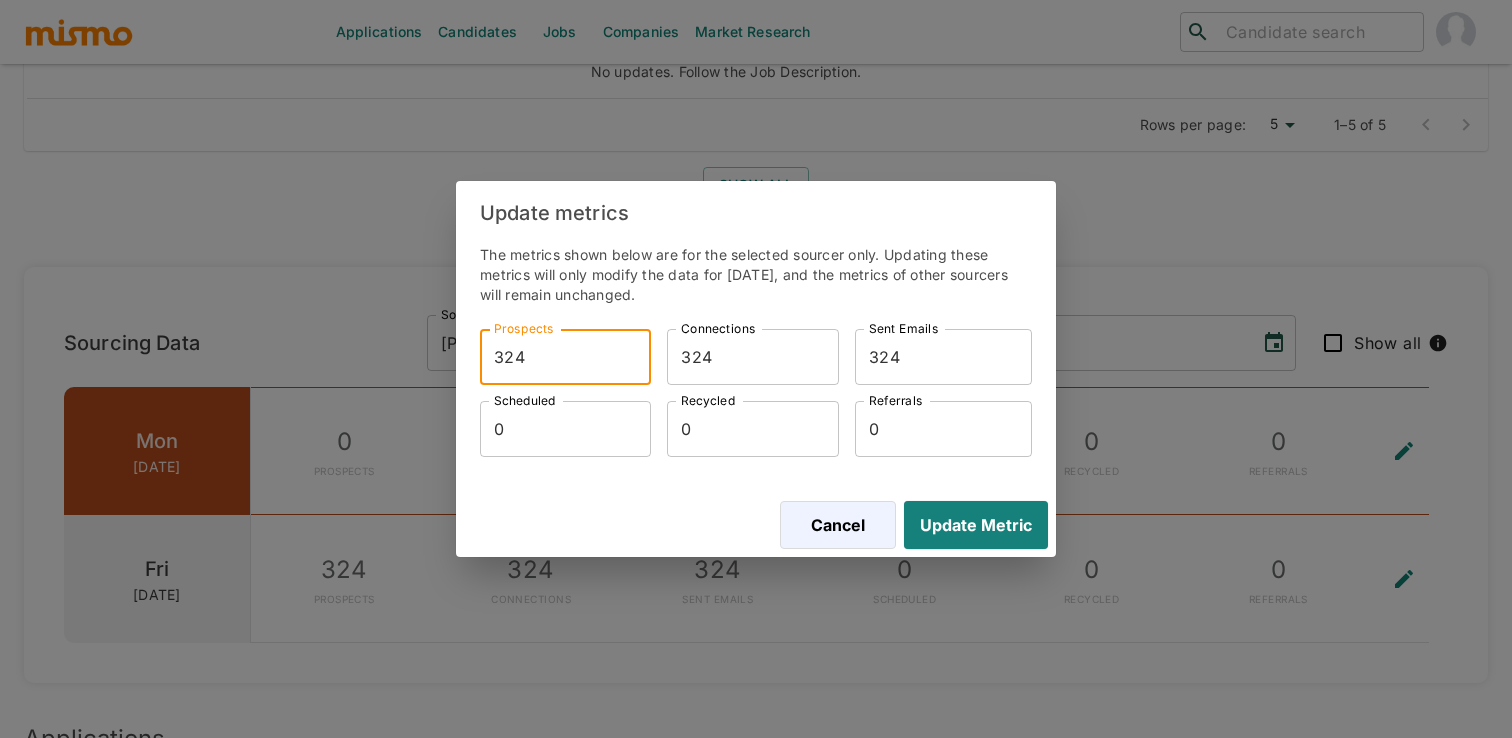 click on "324" at bounding box center [565, 357] 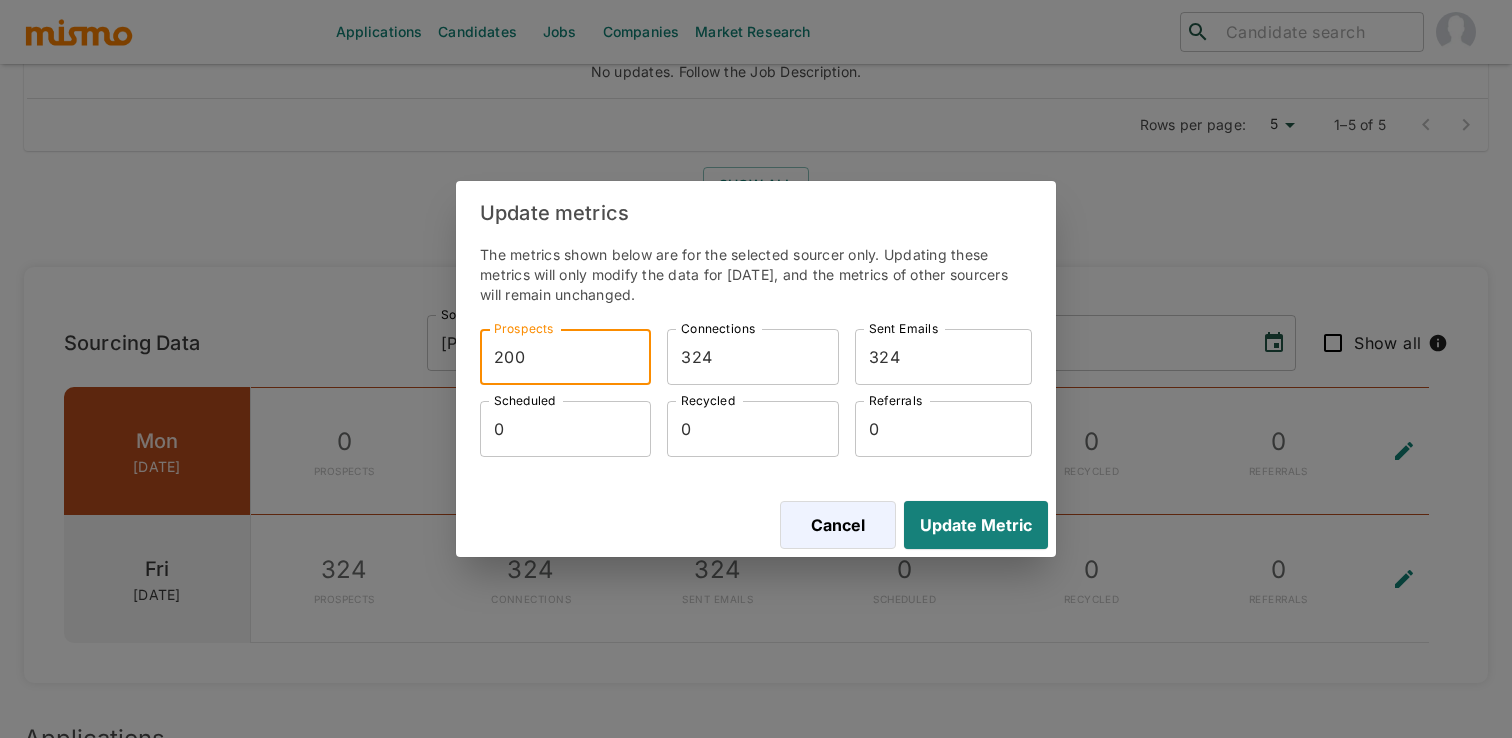 type on "200" 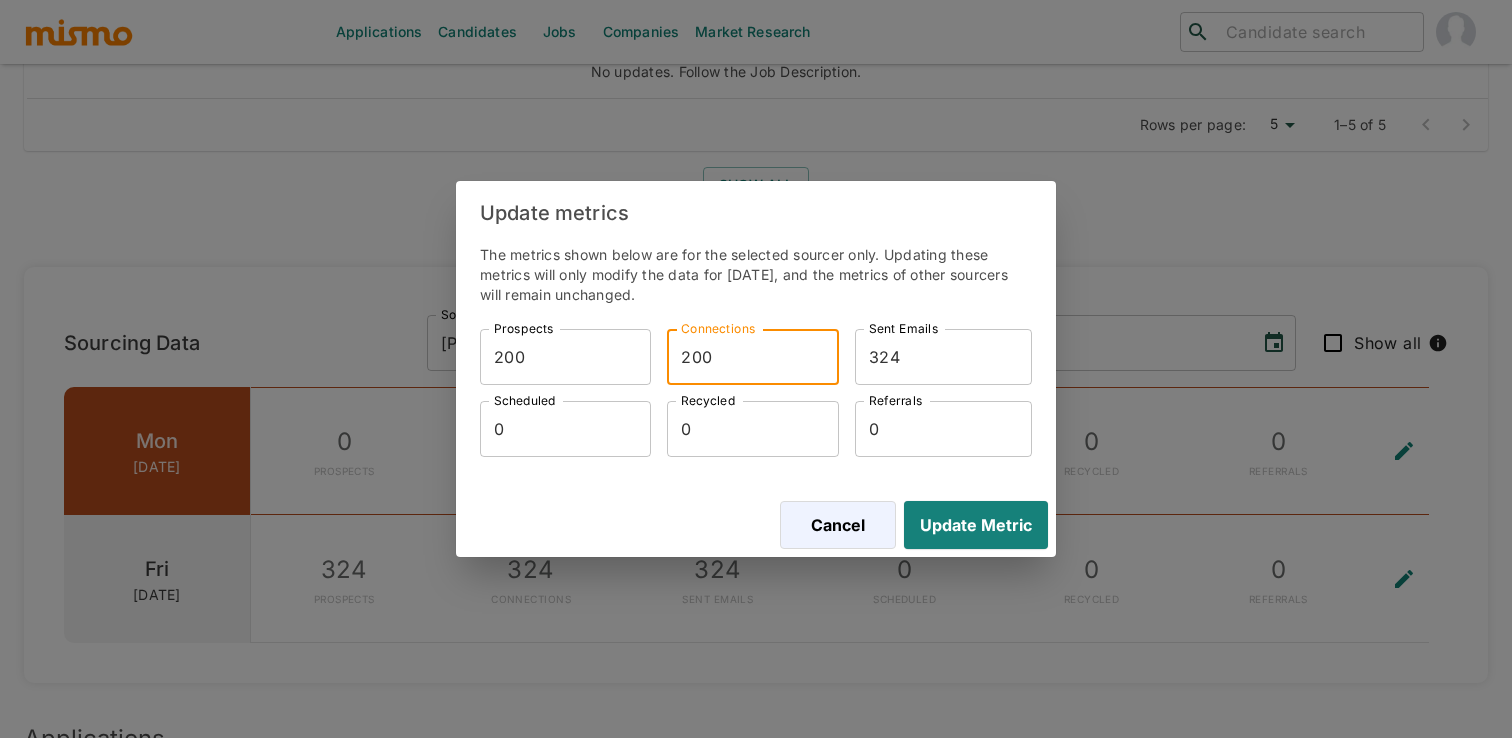 type on "200" 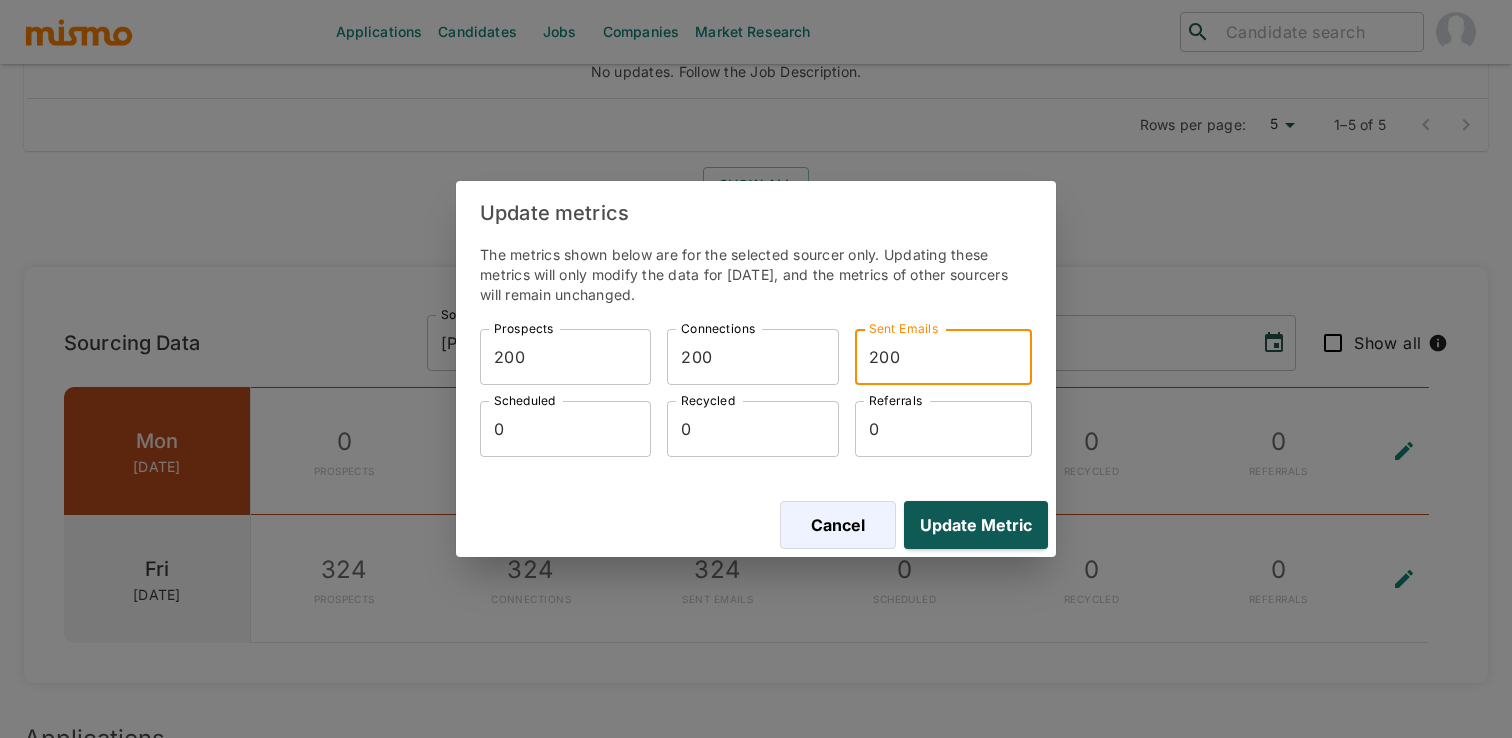 type on "200" 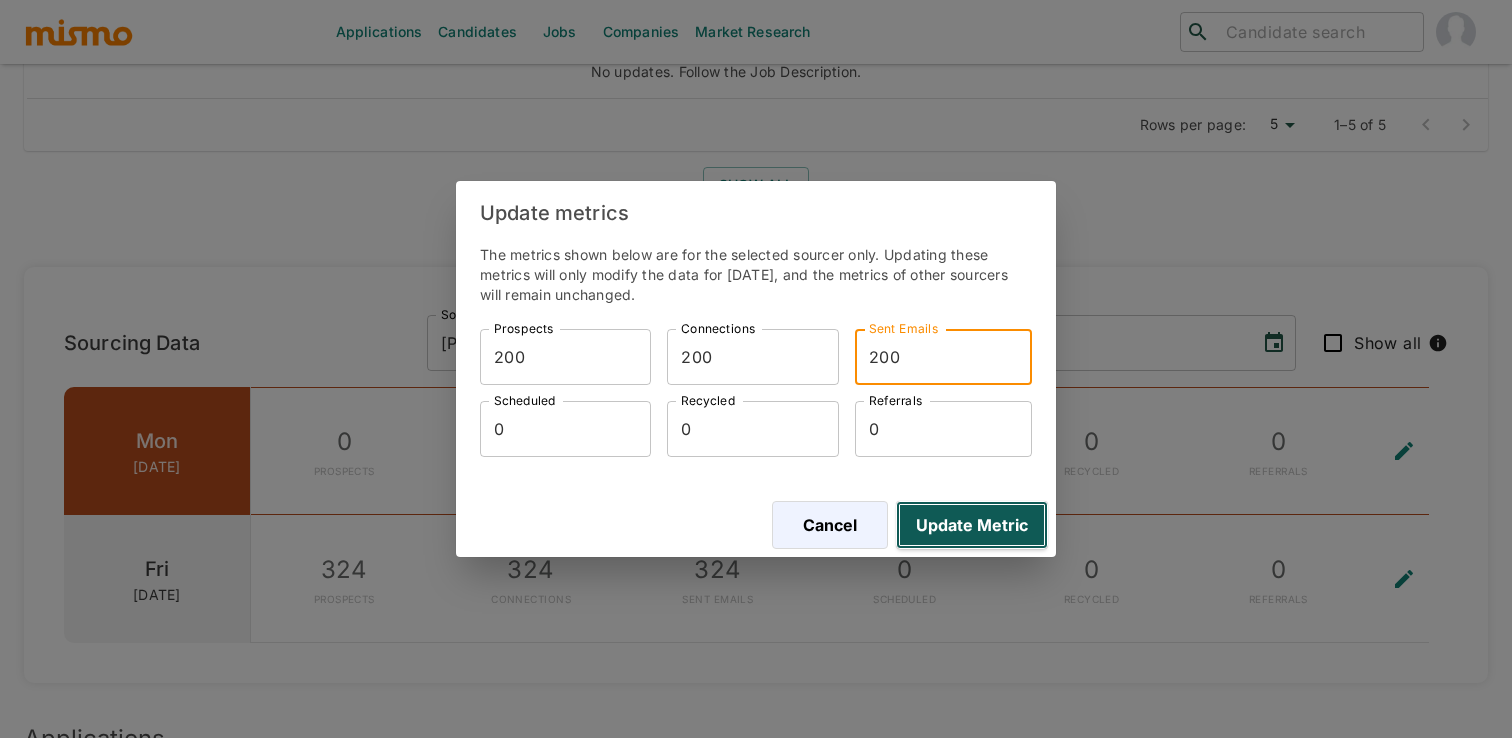click on "Update Metric" at bounding box center [972, 525] 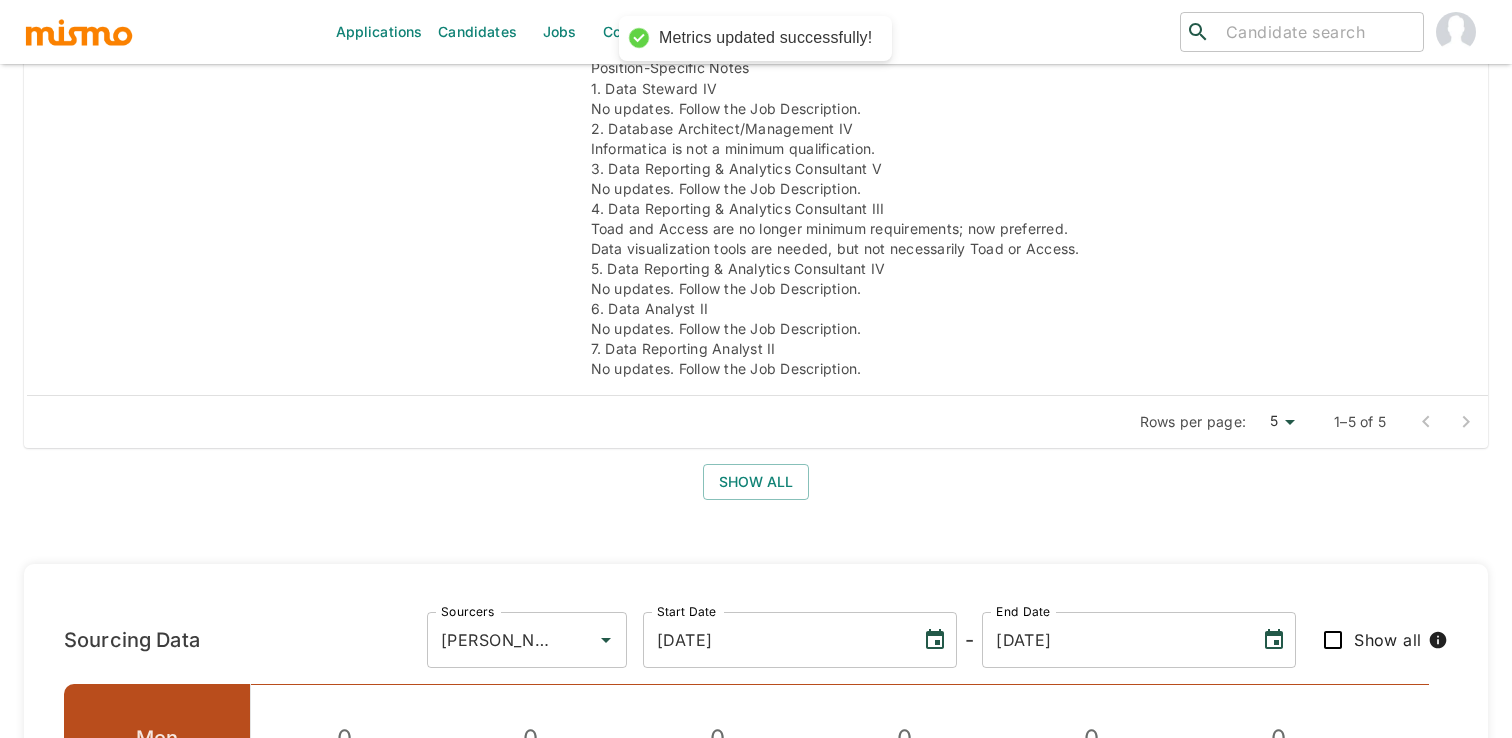 scroll, scrollTop: 1565, scrollLeft: 0, axis: vertical 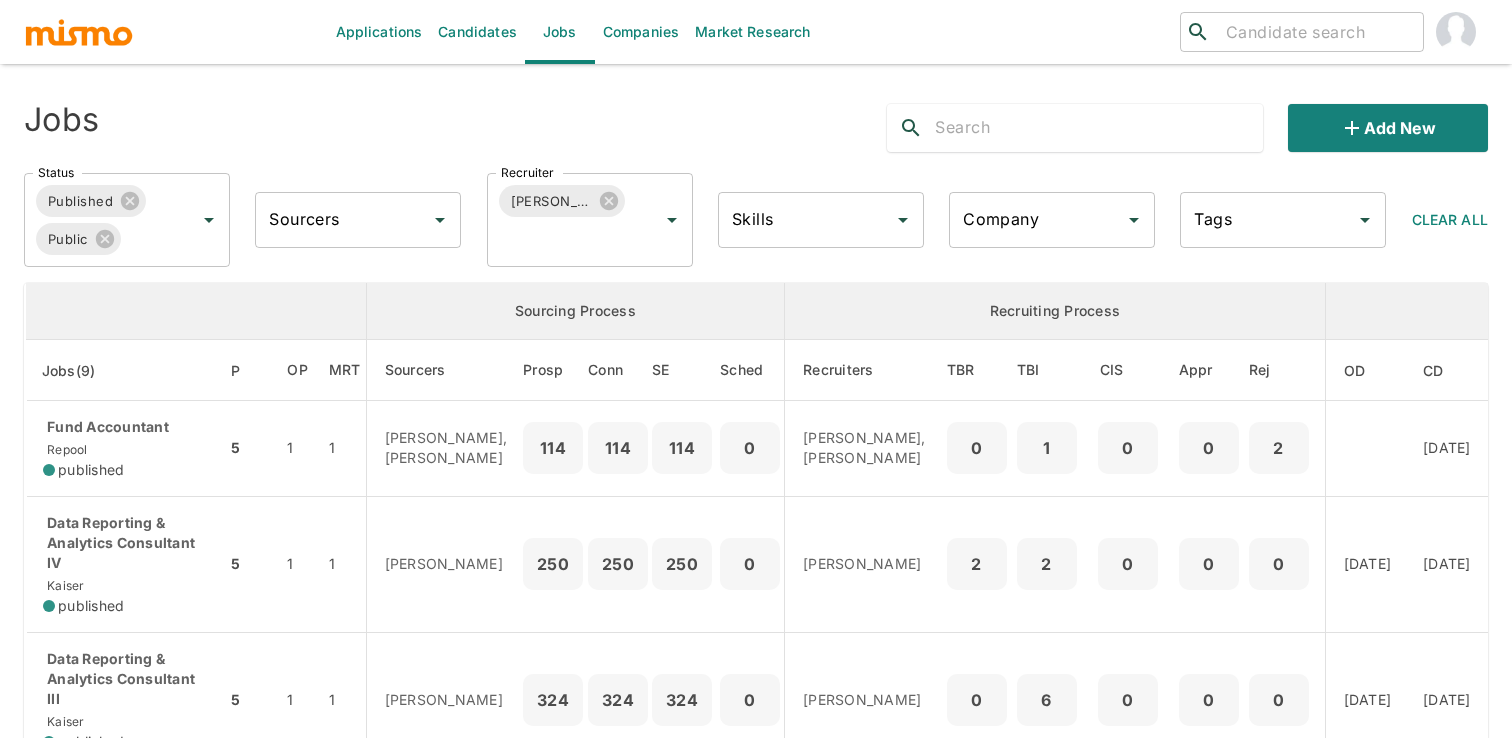 click on "Sourcers" at bounding box center [343, 220] 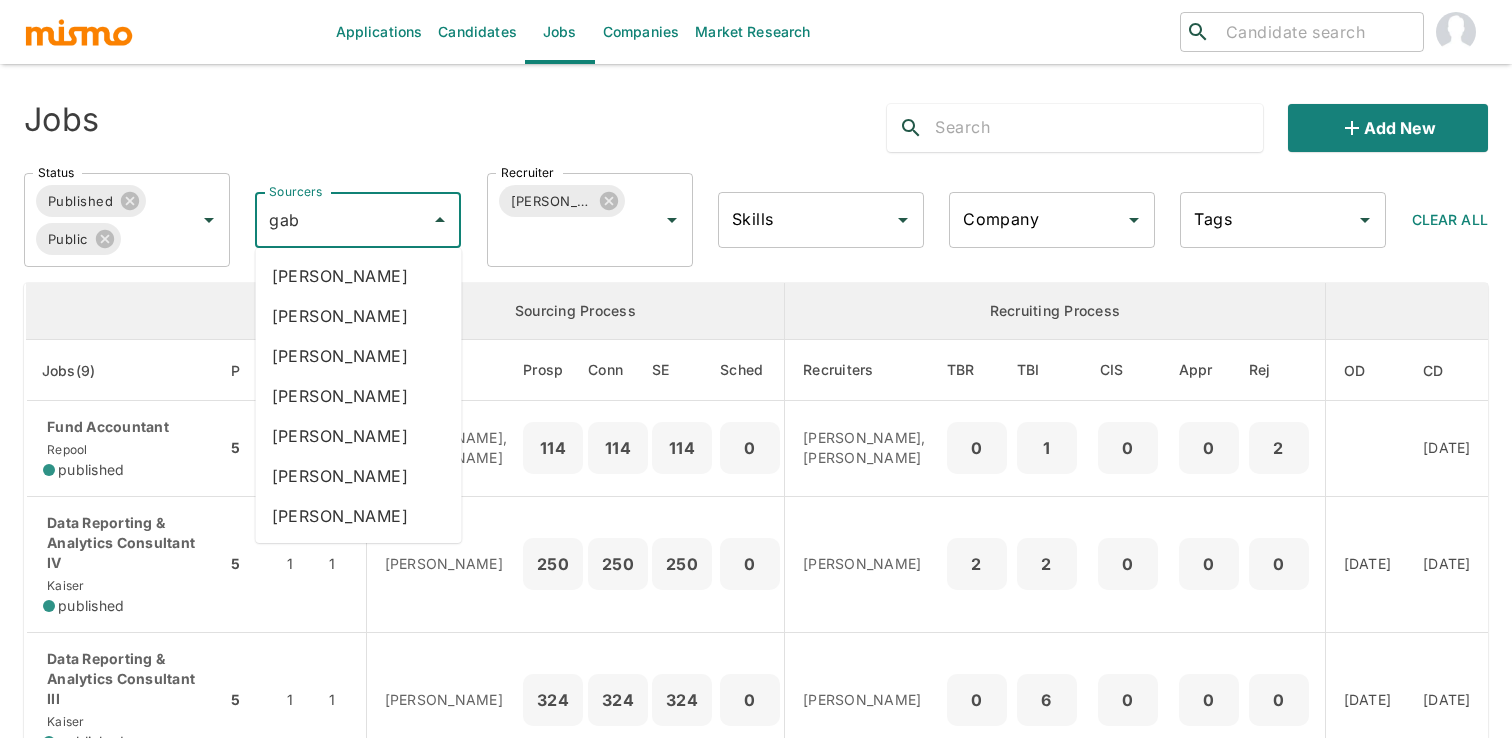 type on "gabr" 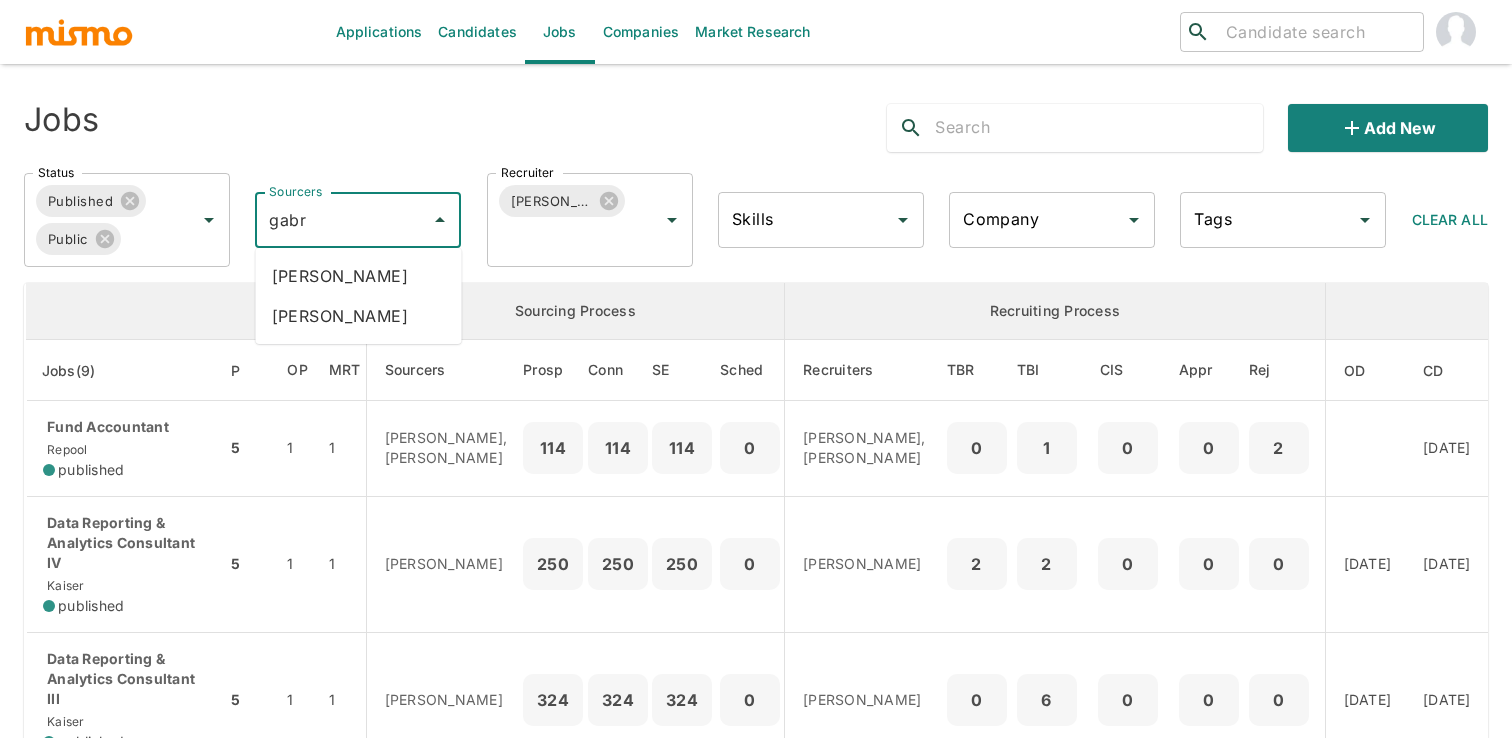 click on "[PERSON_NAME]" at bounding box center (359, 276) 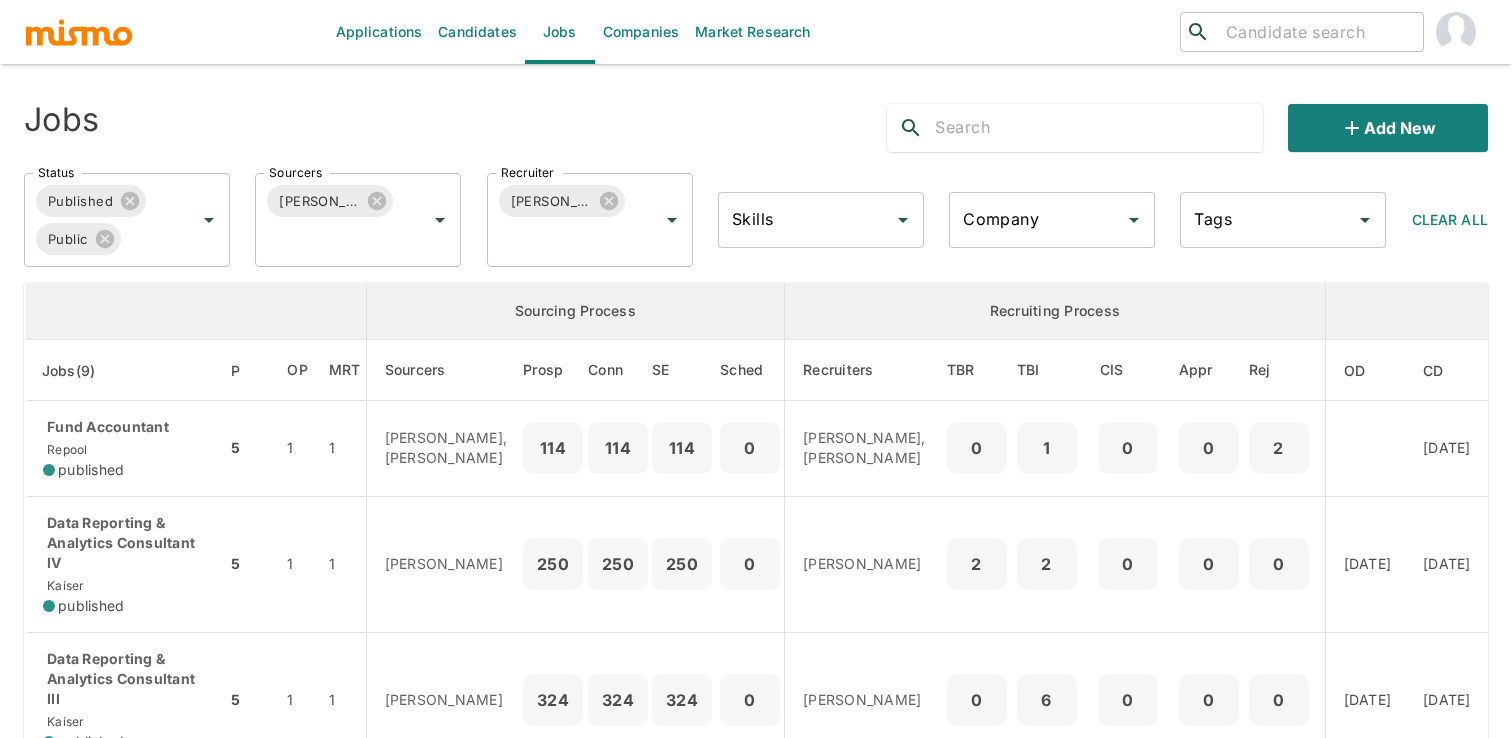 click at bounding box center [1098, 128] 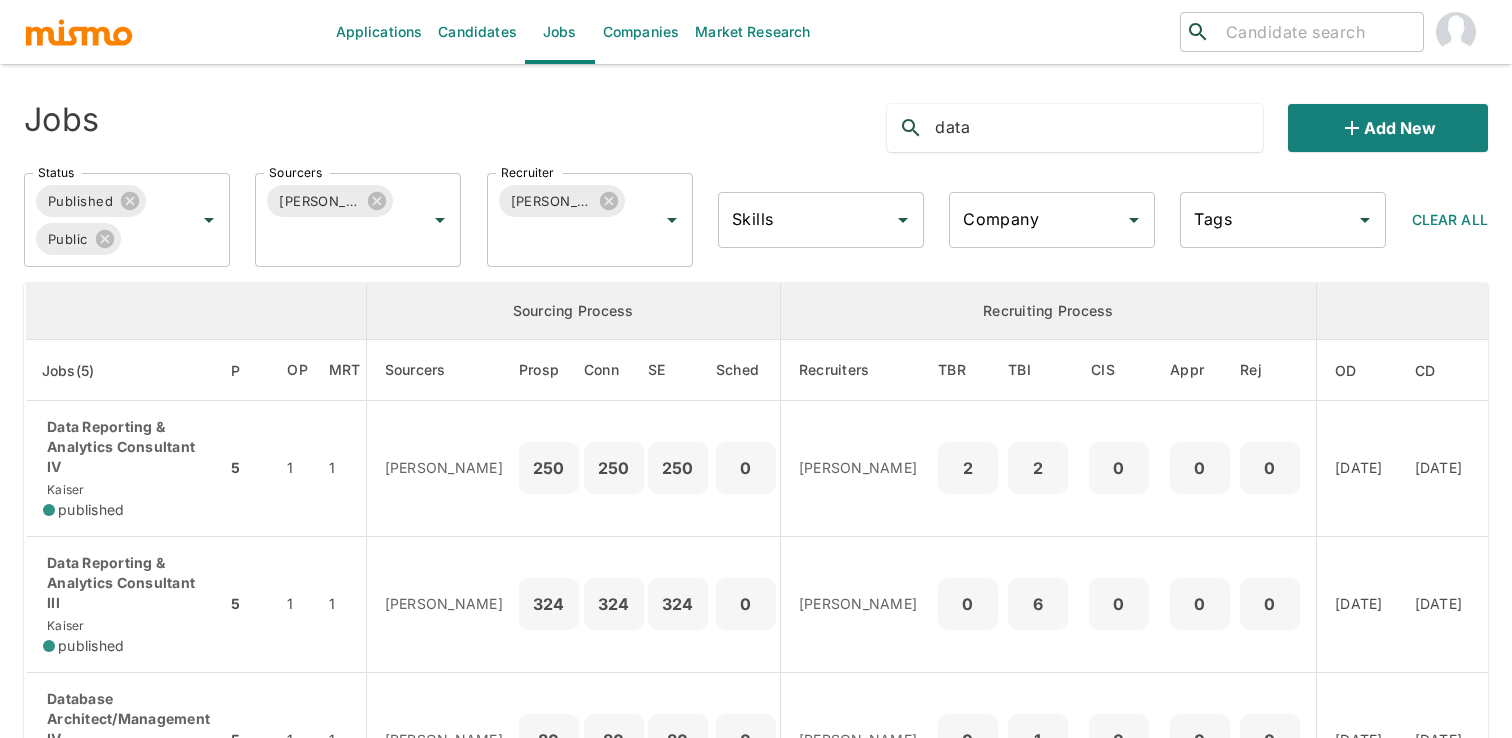 type on "data" 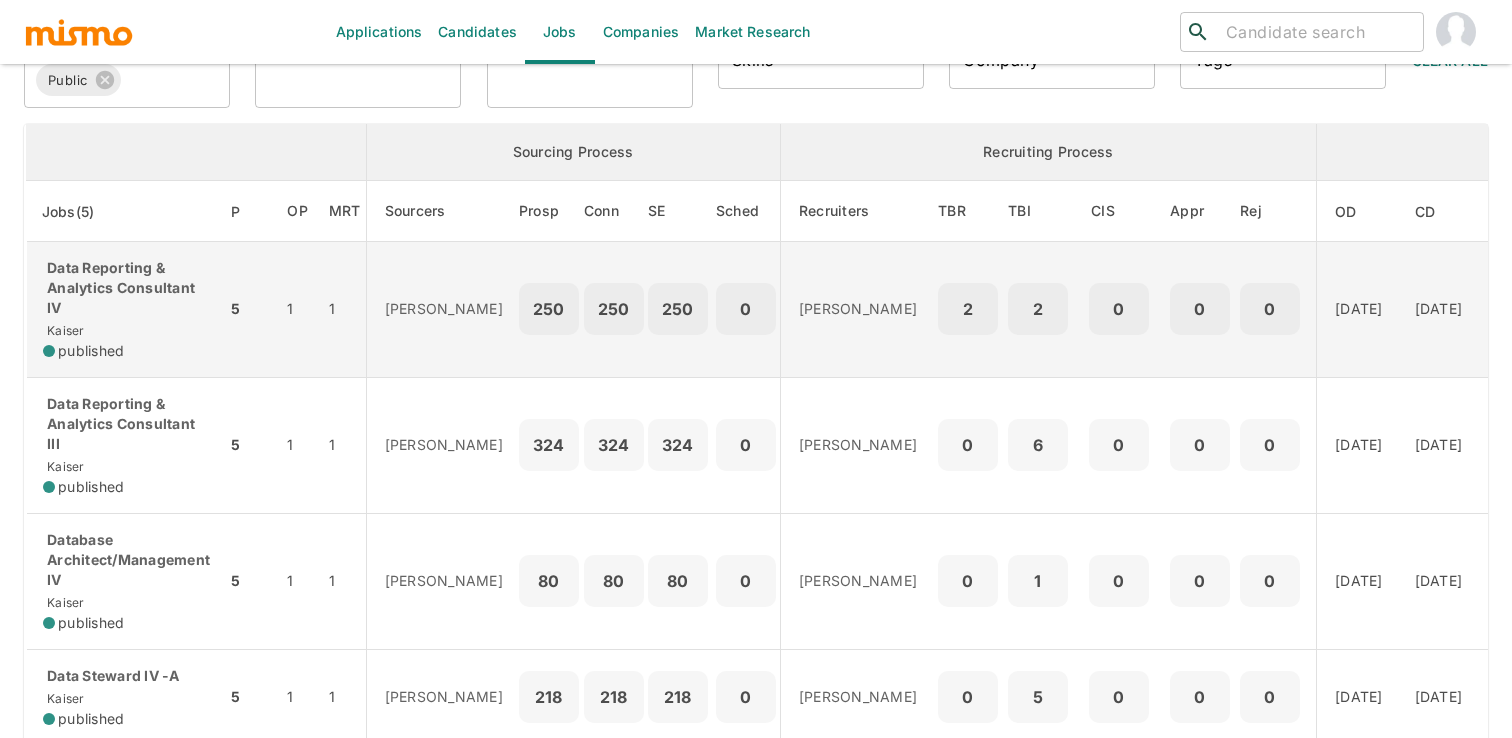 scroll, scrollTop: 0, scrollLeft: 0, axis: both 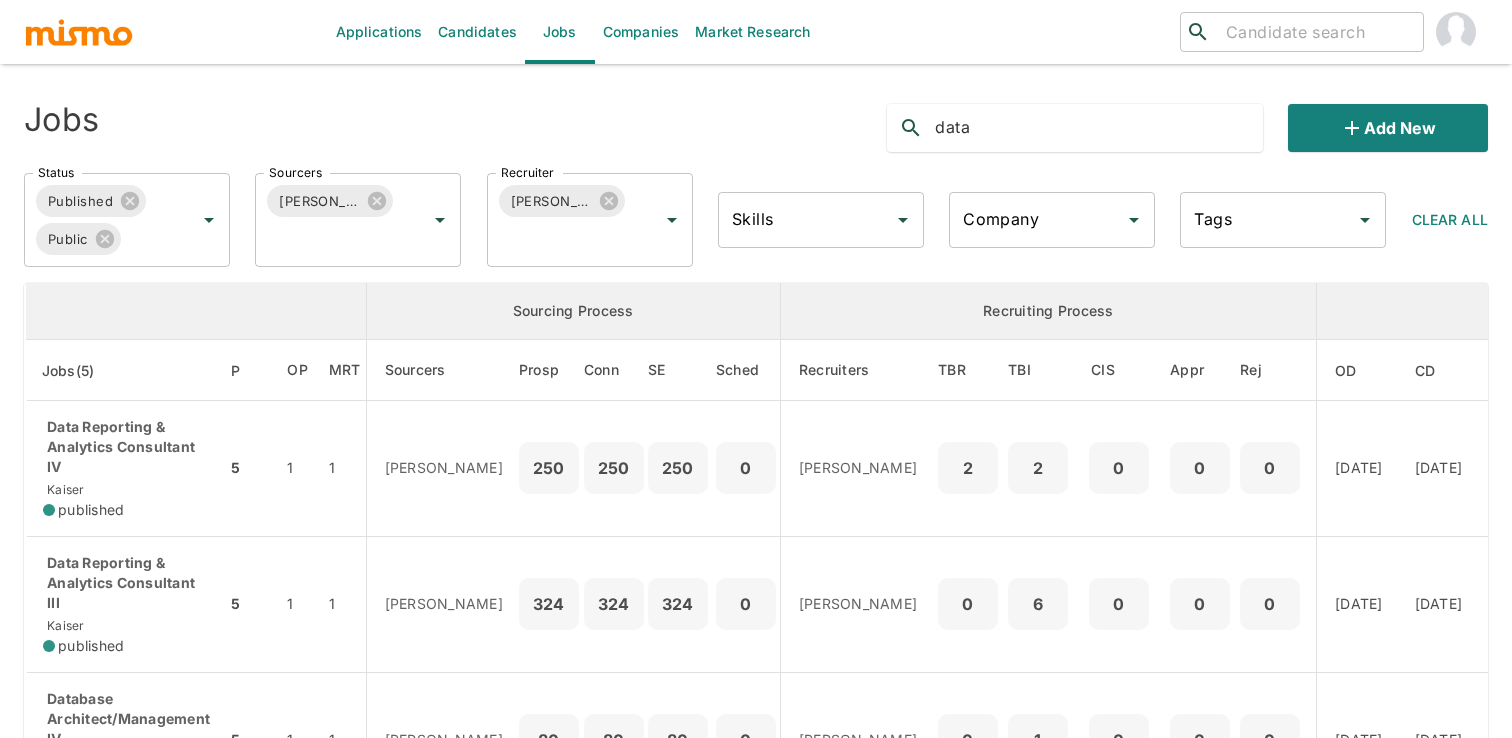 click on "data" at bounding box center (1098, 128) 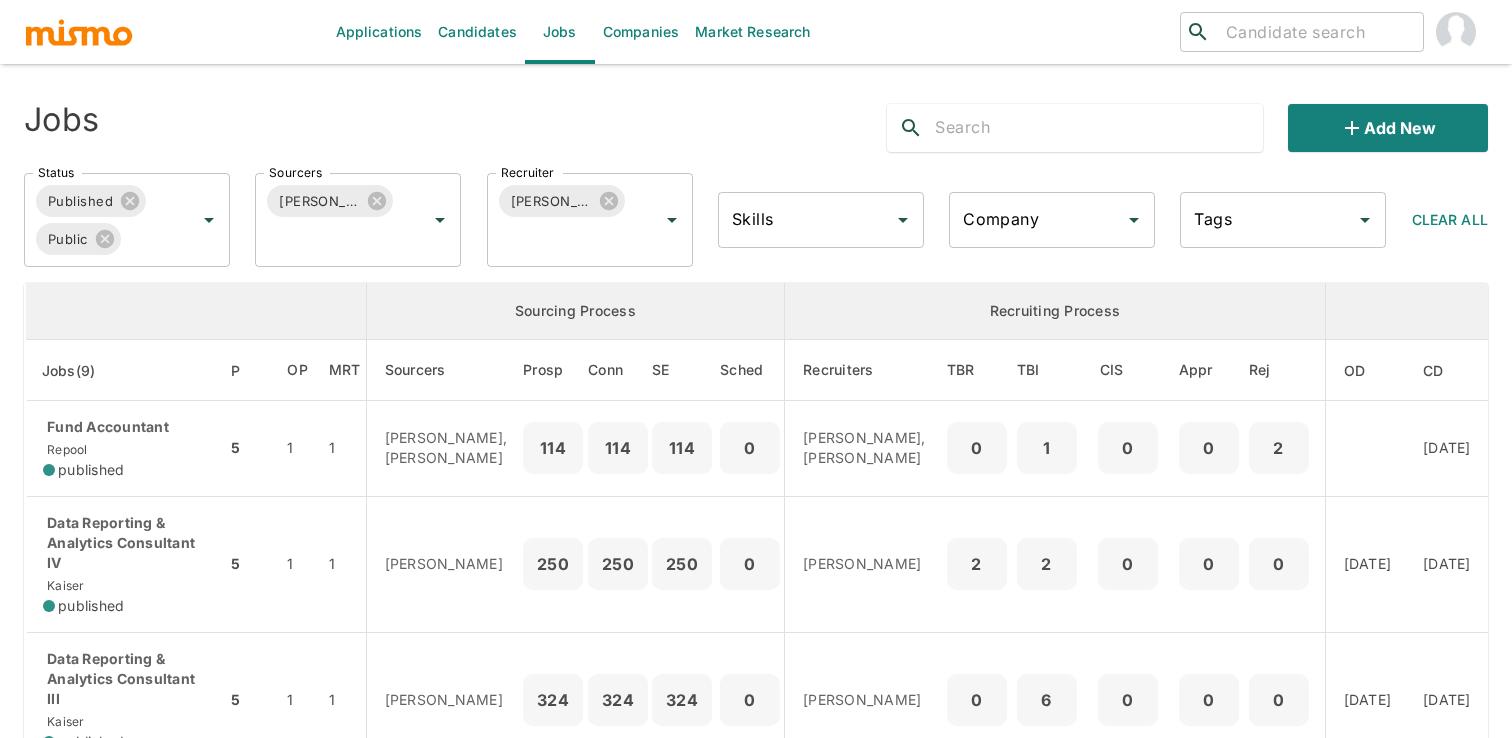 type 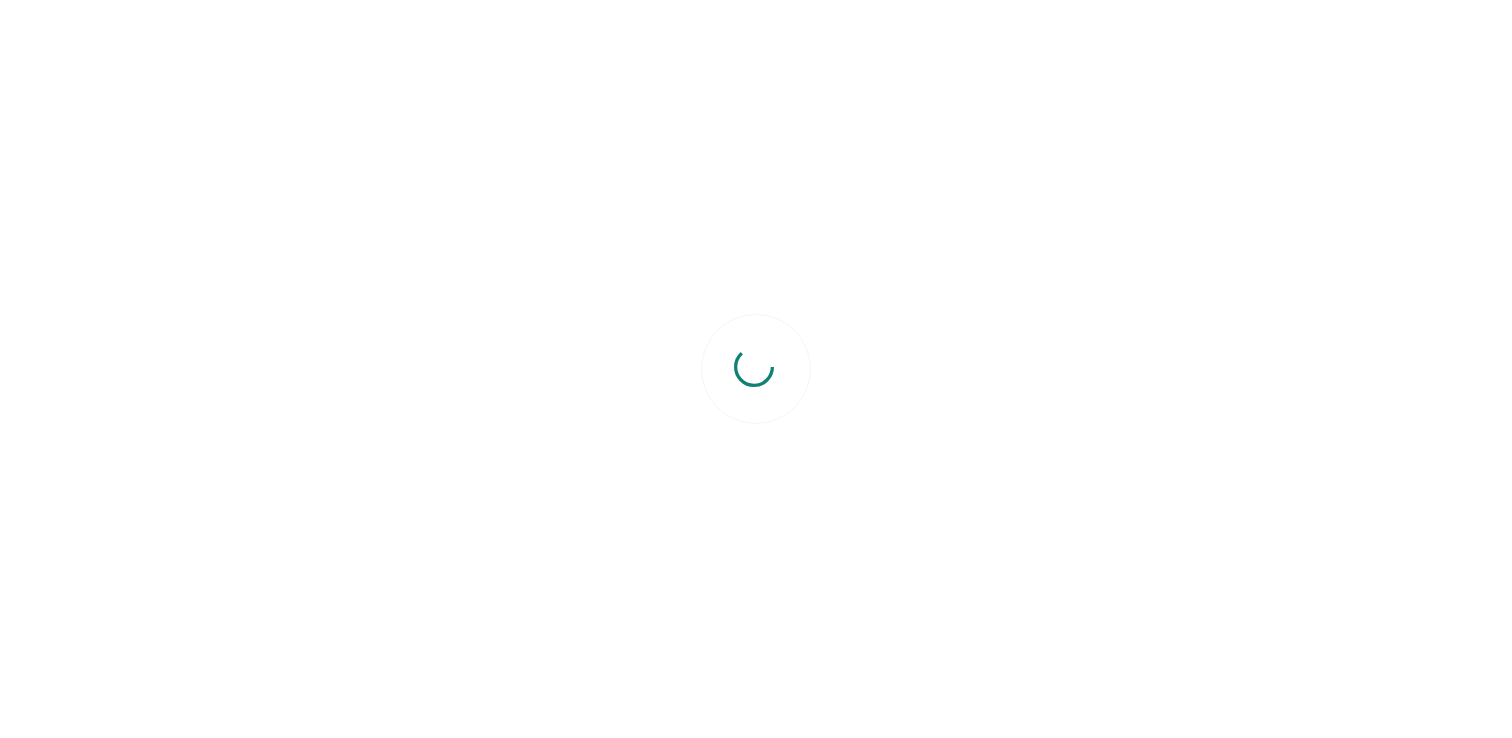 scroll, scrollTop: 0, scrollLeft: 0, axis: both 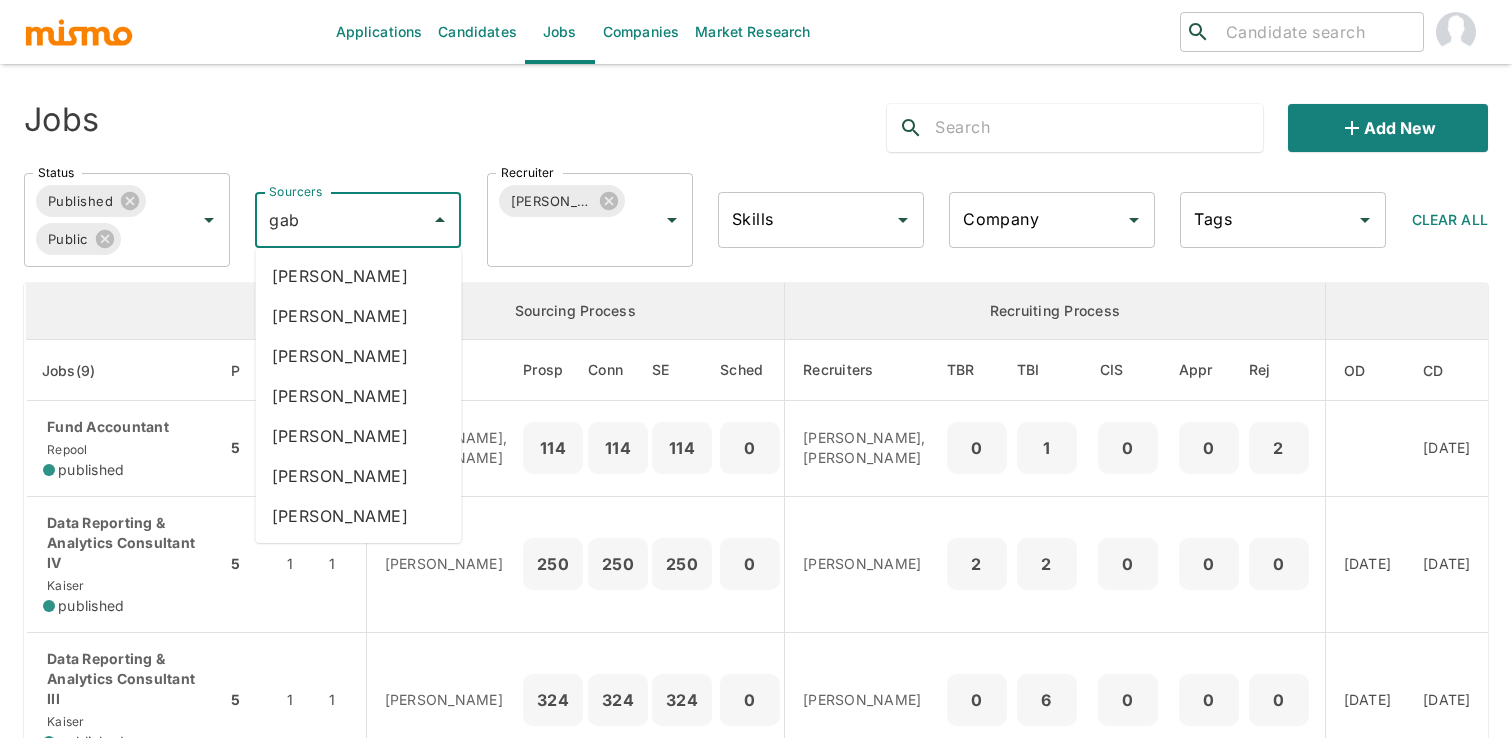 type on "gabr" 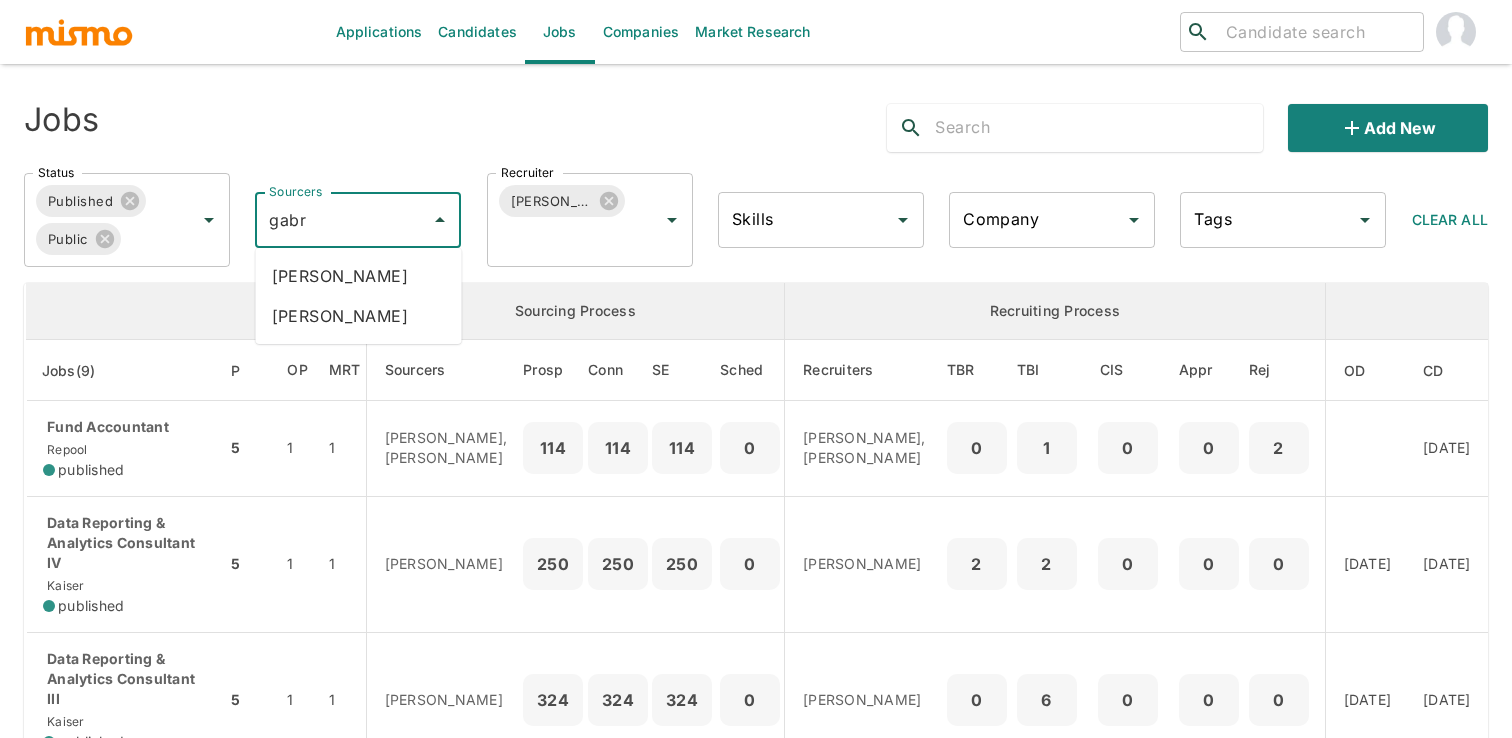 click on "[PERSON_NAME]" at bounding box center [359, 276] 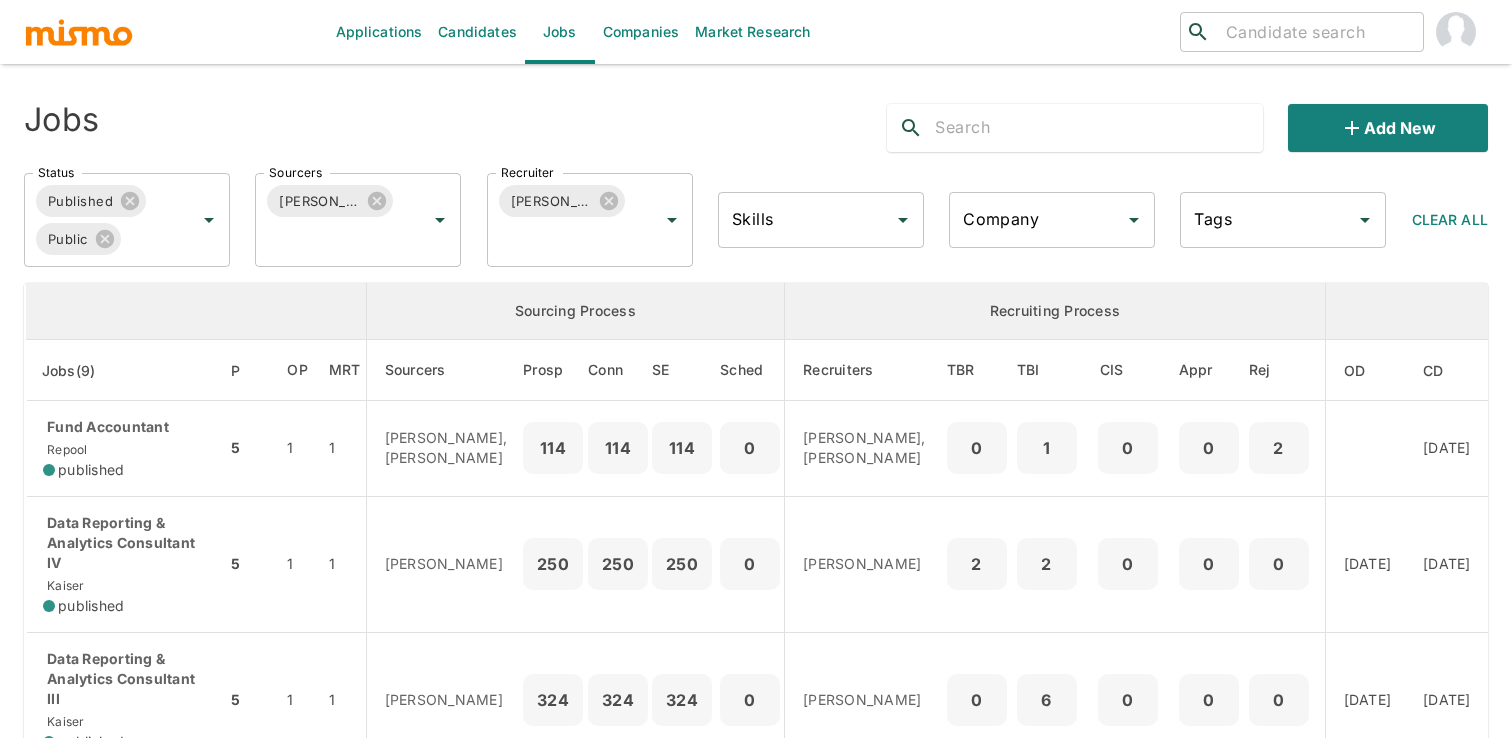 click on "Jobs  Add new" at bounding box center [748, 120] 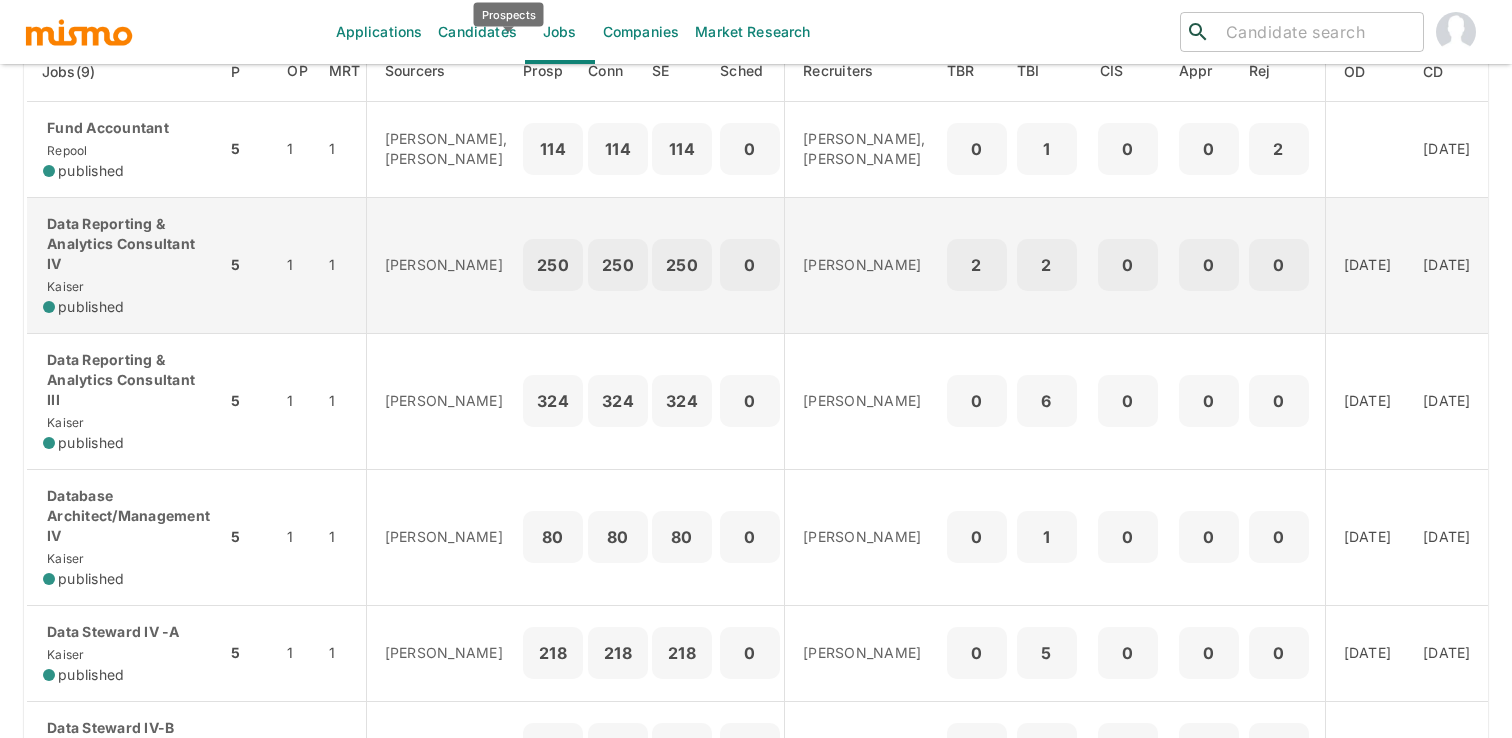 scroll, scrollTop: 309, scrollLeft: 0, axis: vertical 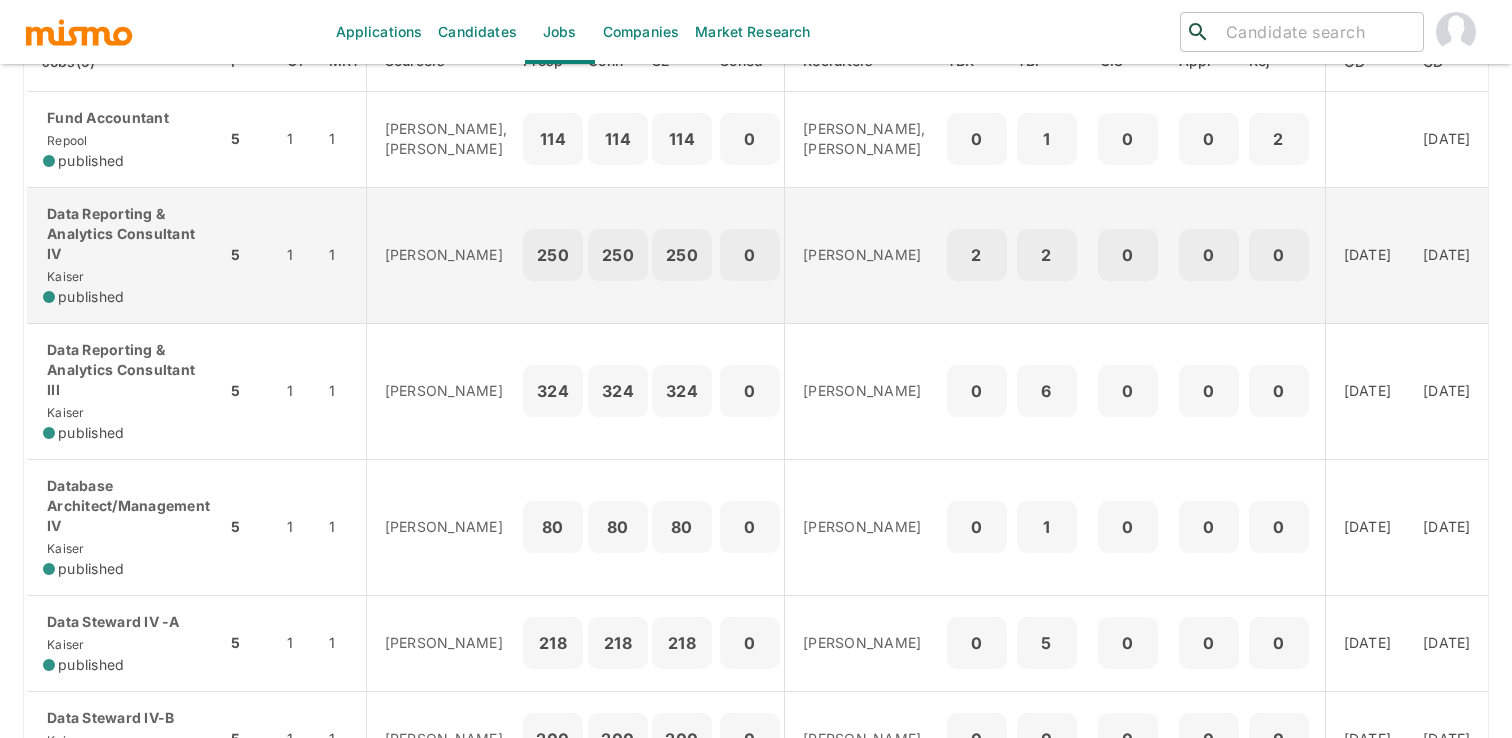 click on "250" at bounding box center [618, 255] 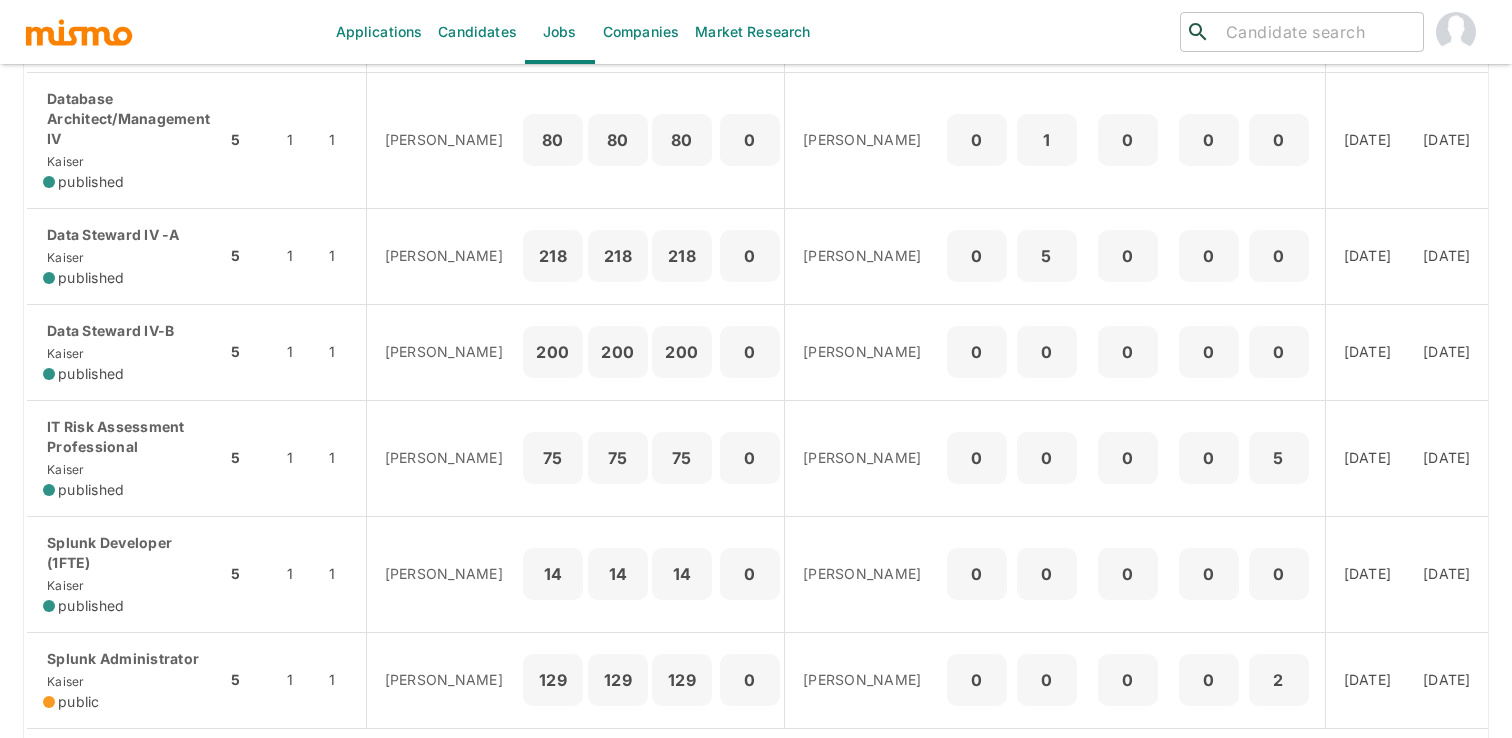 scroll, scrollTop: 711, scrollLeft: 0, axis: vertical 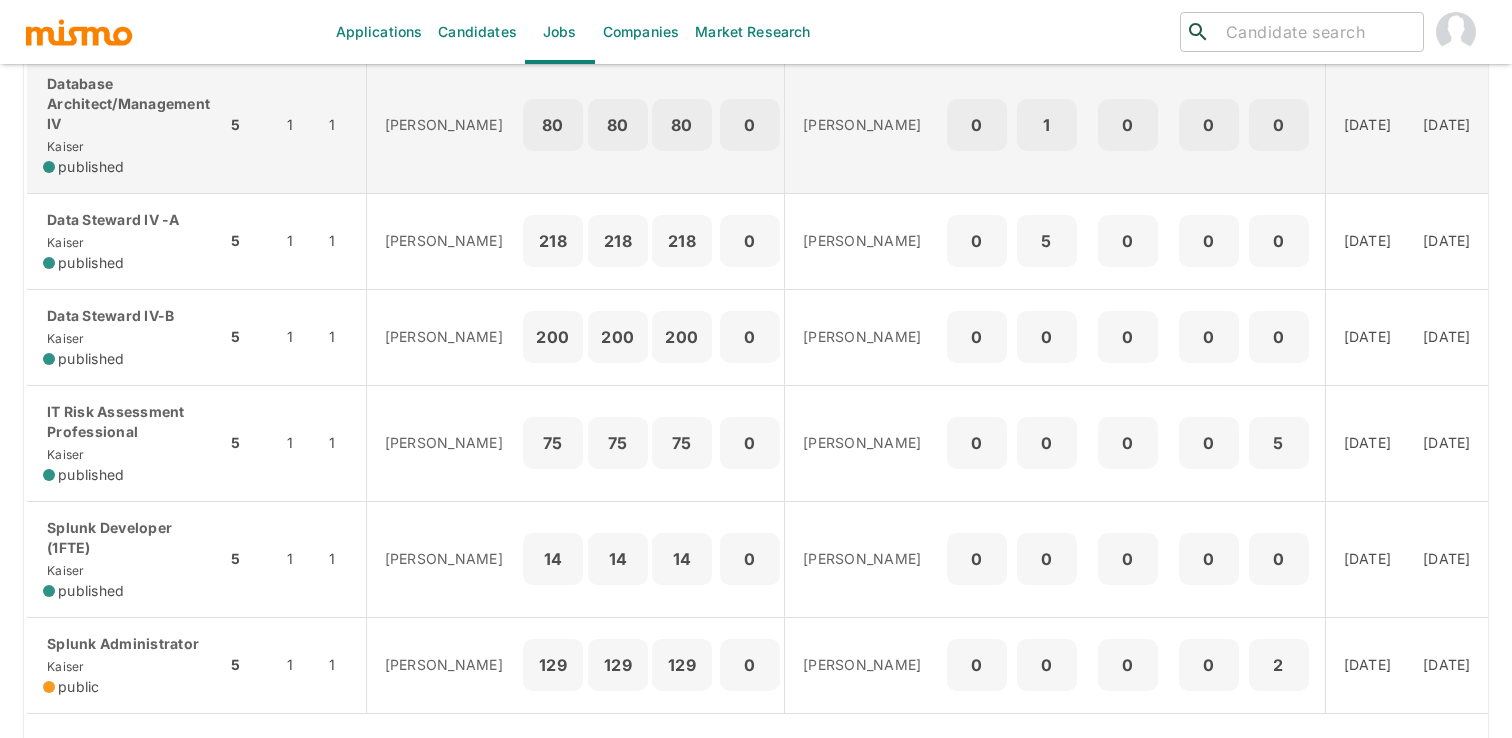 click on "80" at bounding box center [618, 125] 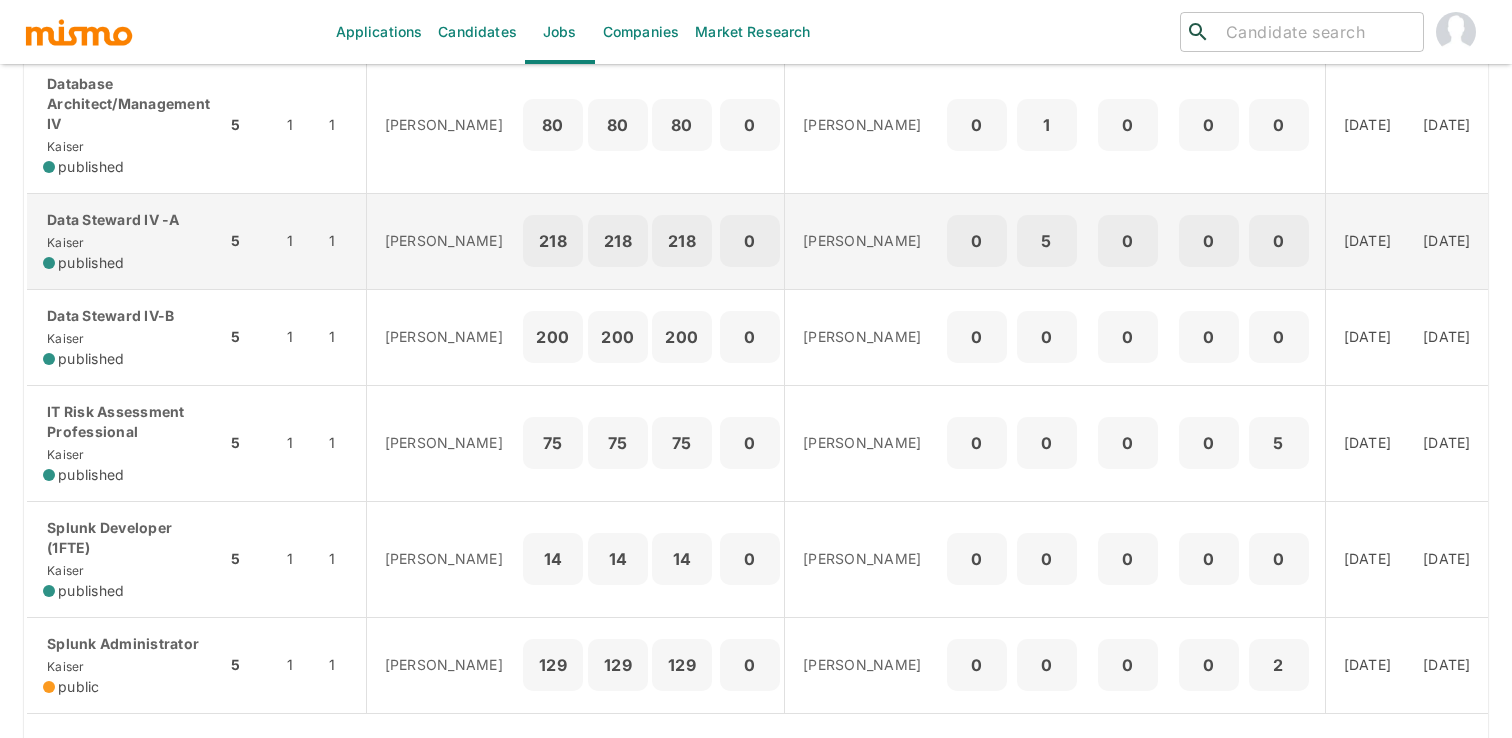 scroll, scrollTop: 0, scrollLeft: 0, axis: both 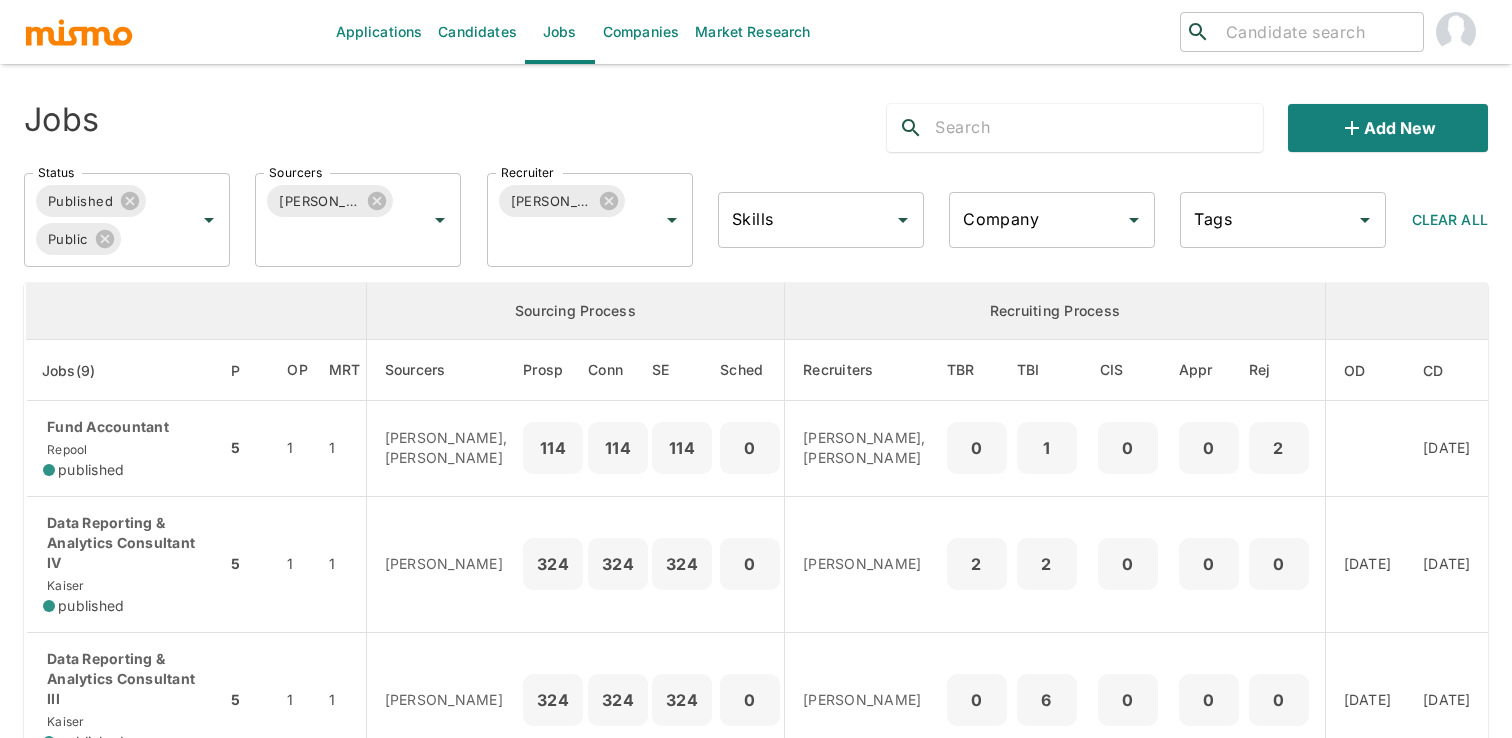 click at bounding box center (1074, 128) 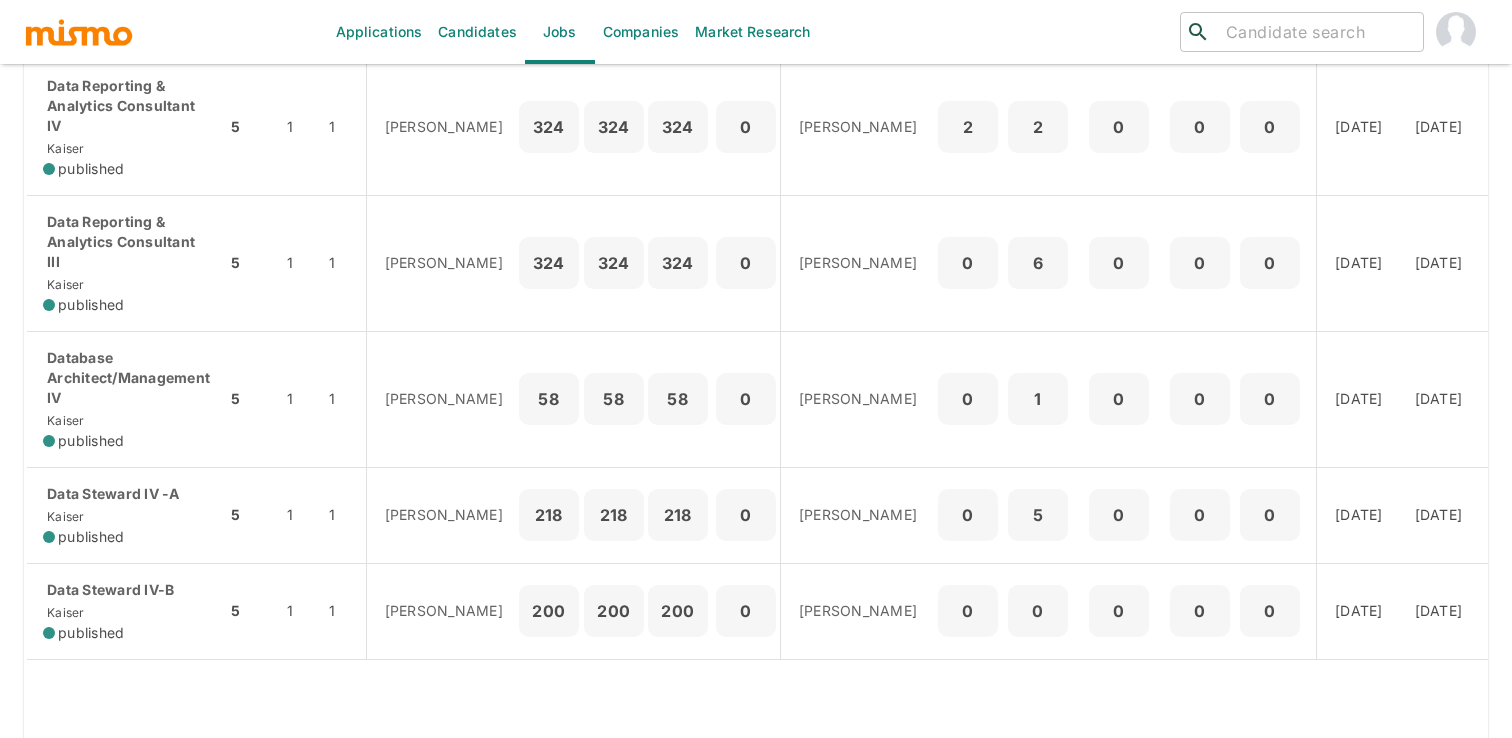 scroll, scrollTop: 339, scrollLeft: 0, axis: vertical 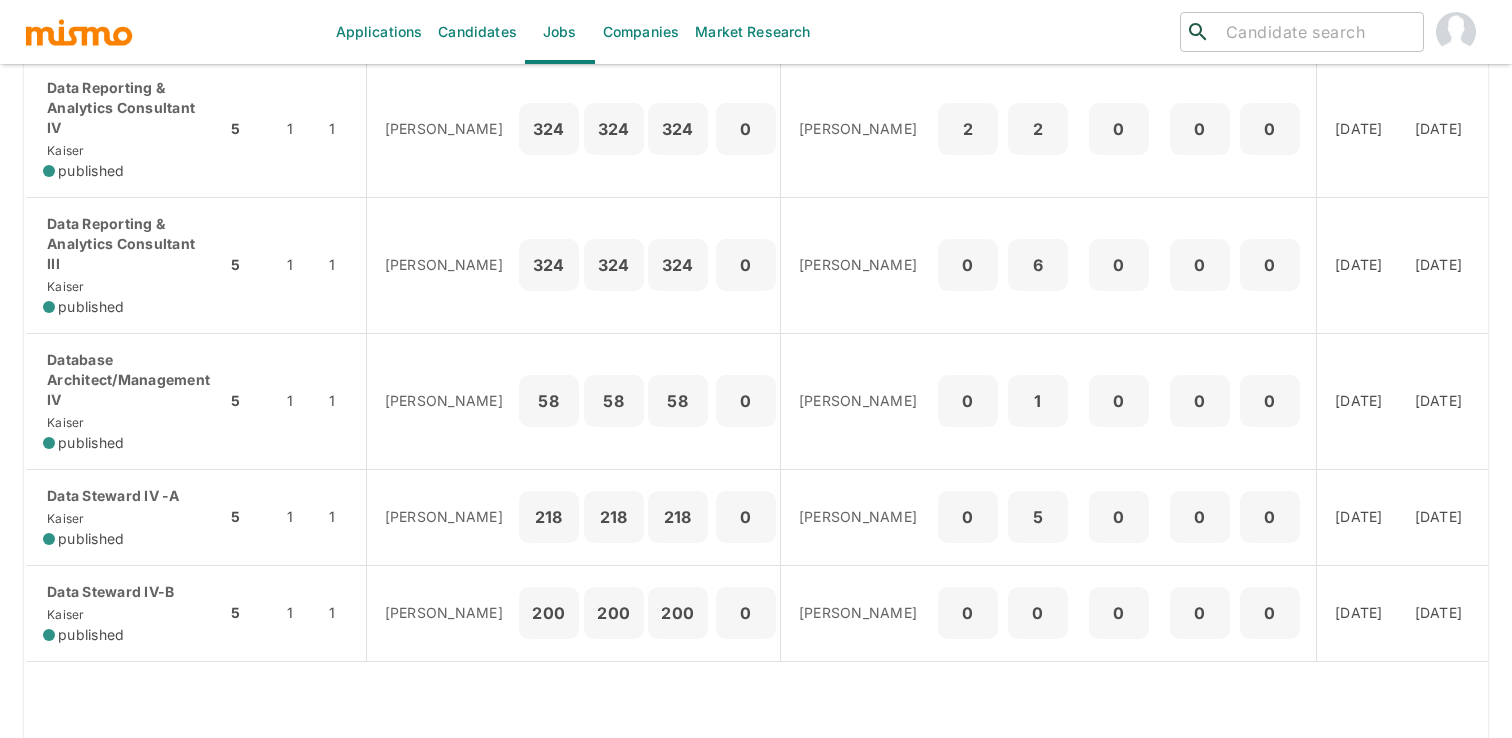 type on "data" 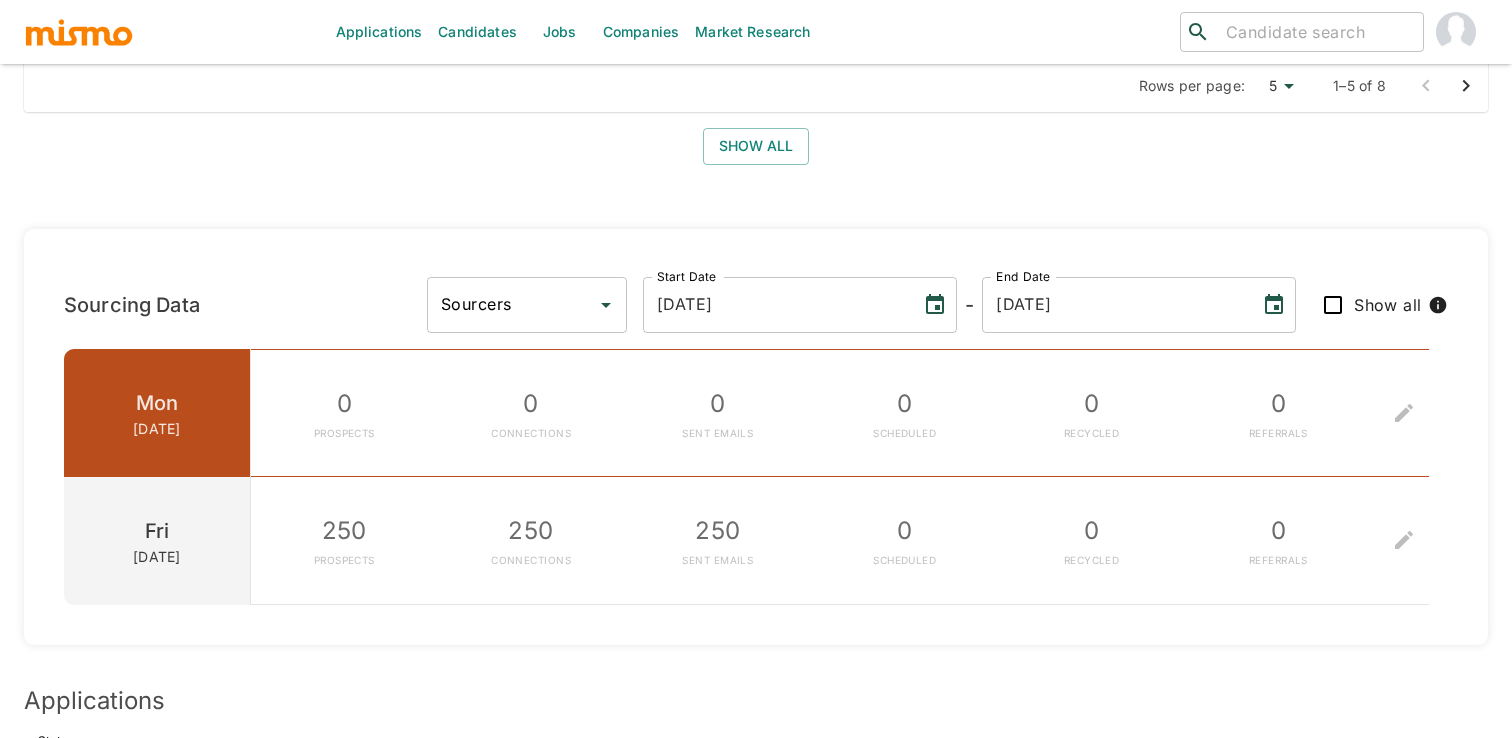 scroll, scrollTop: 1225, scrollLeft: 0, axis: vertical 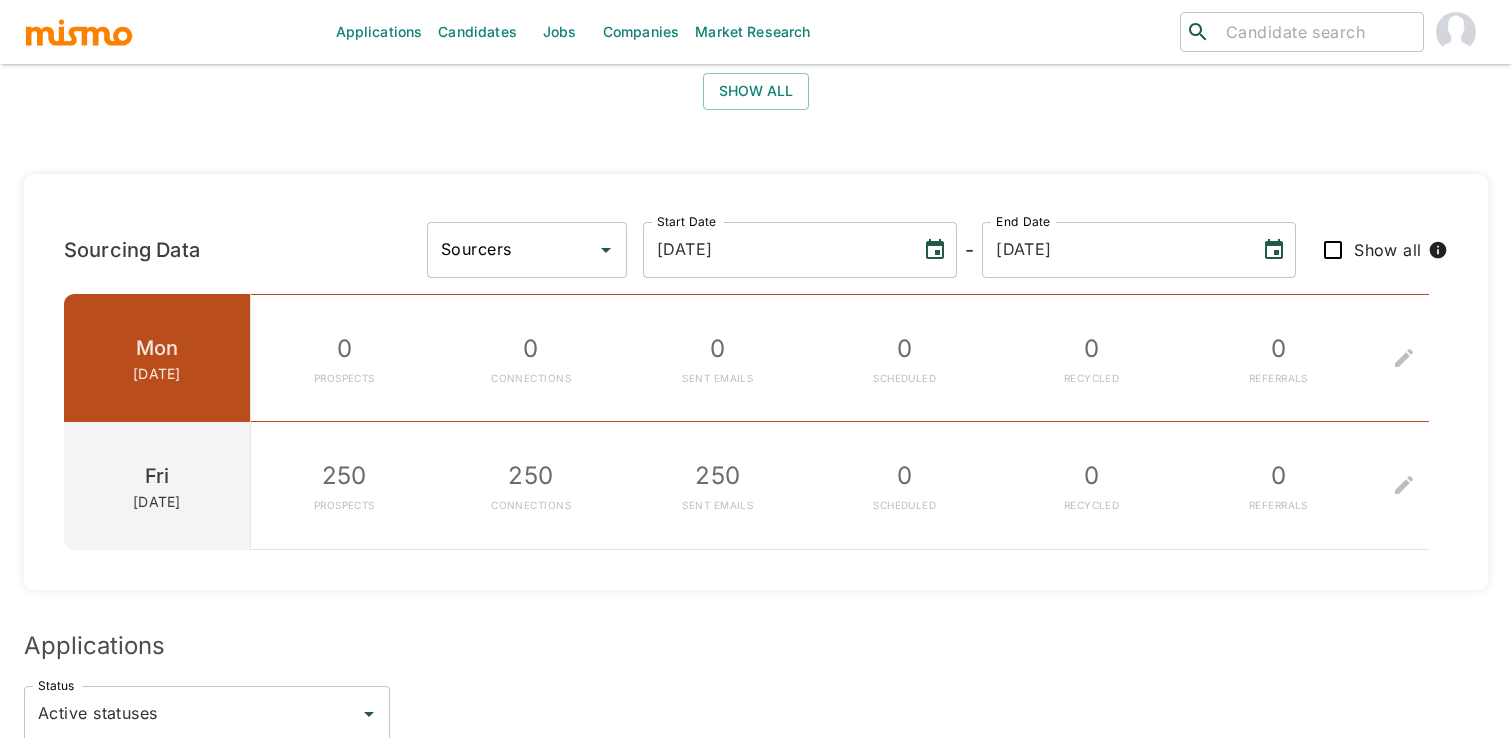 click on "Sourcers" at bounding box center [527, 250] 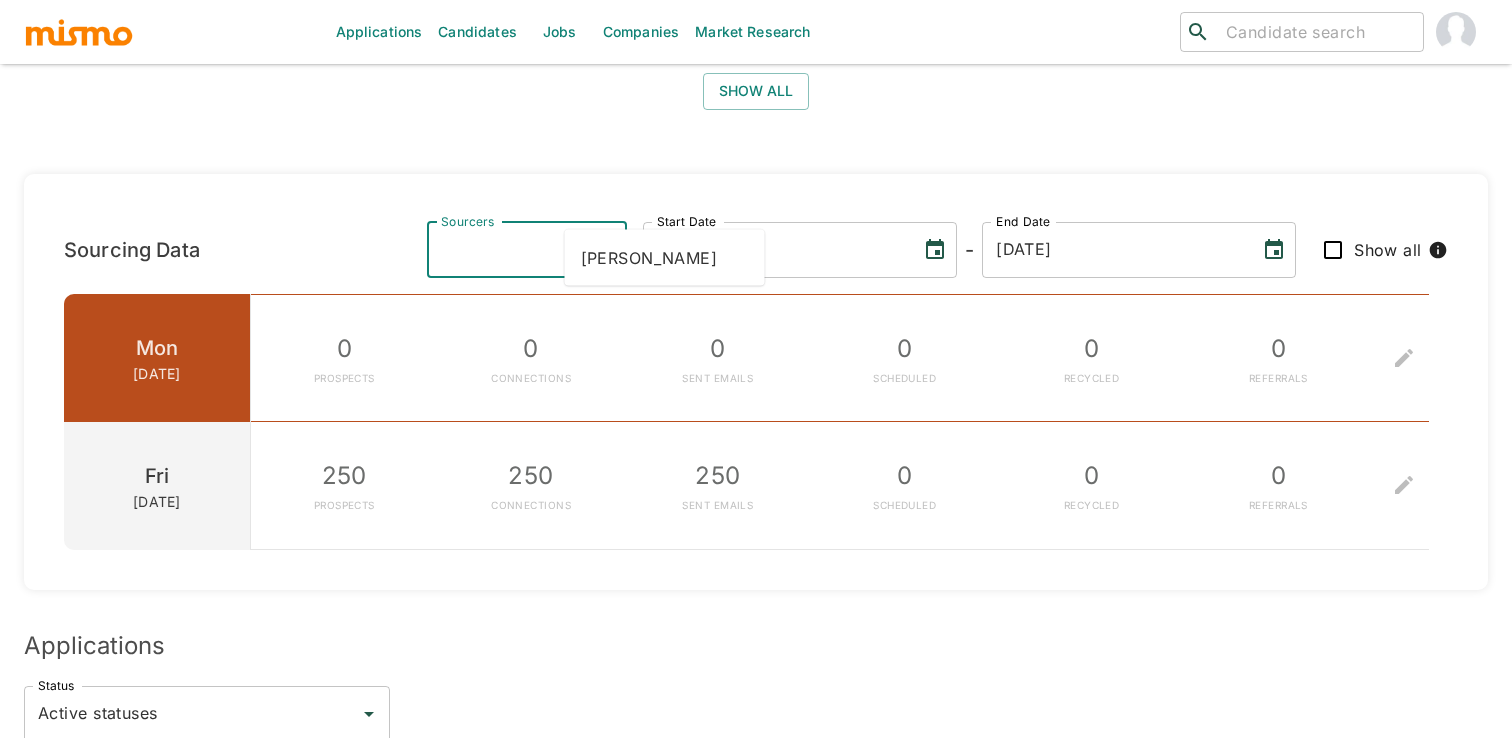 click on "[PERSON_NAME]" at bounding box center [665, 258] 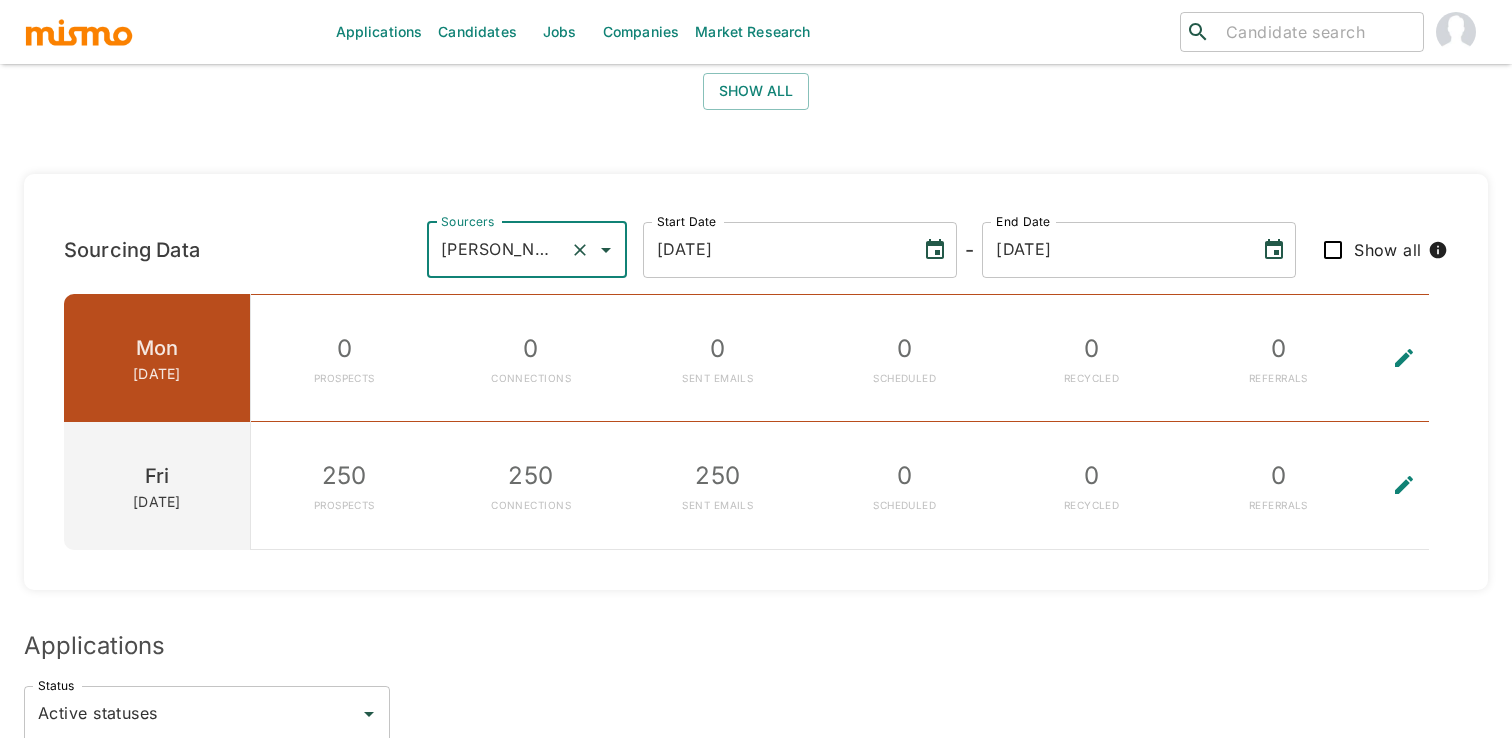click 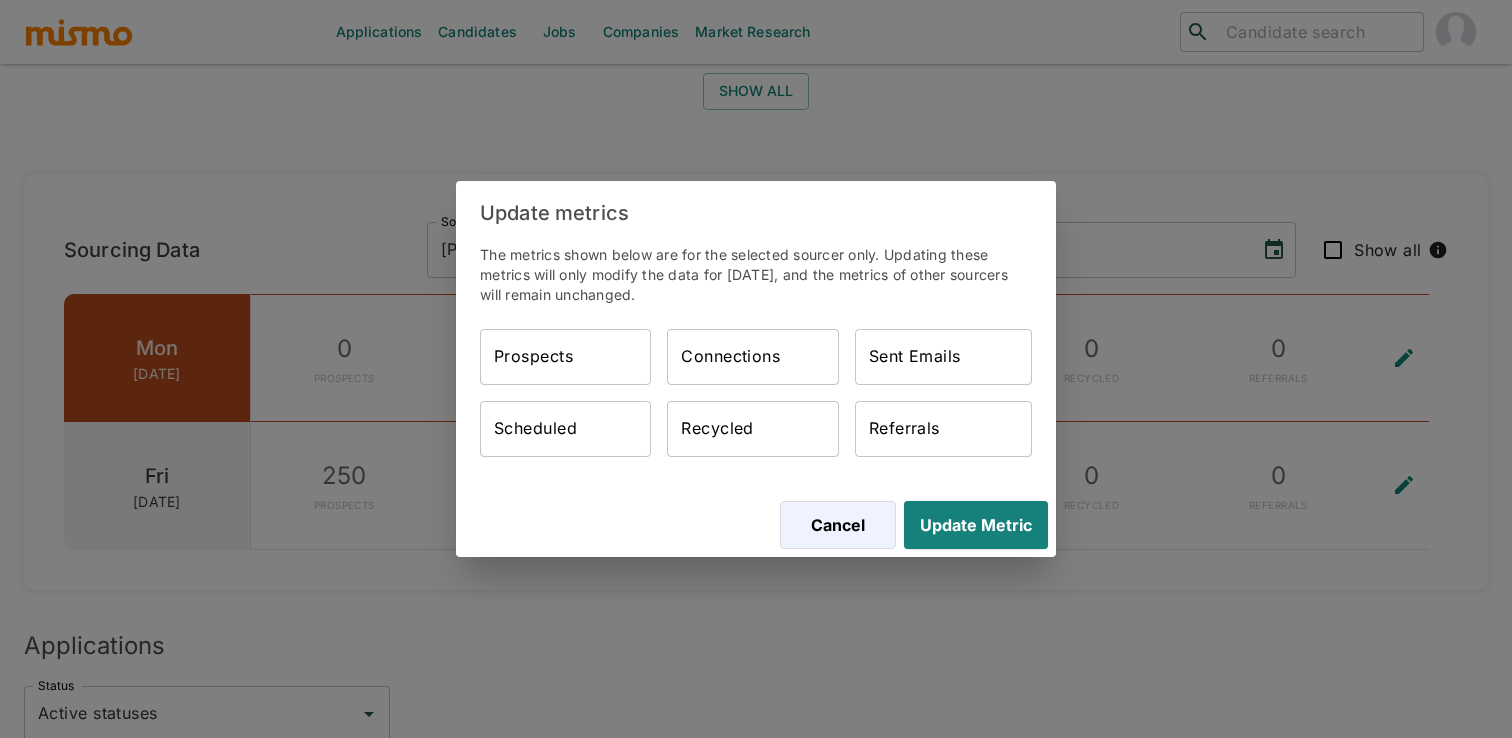 type on "250" 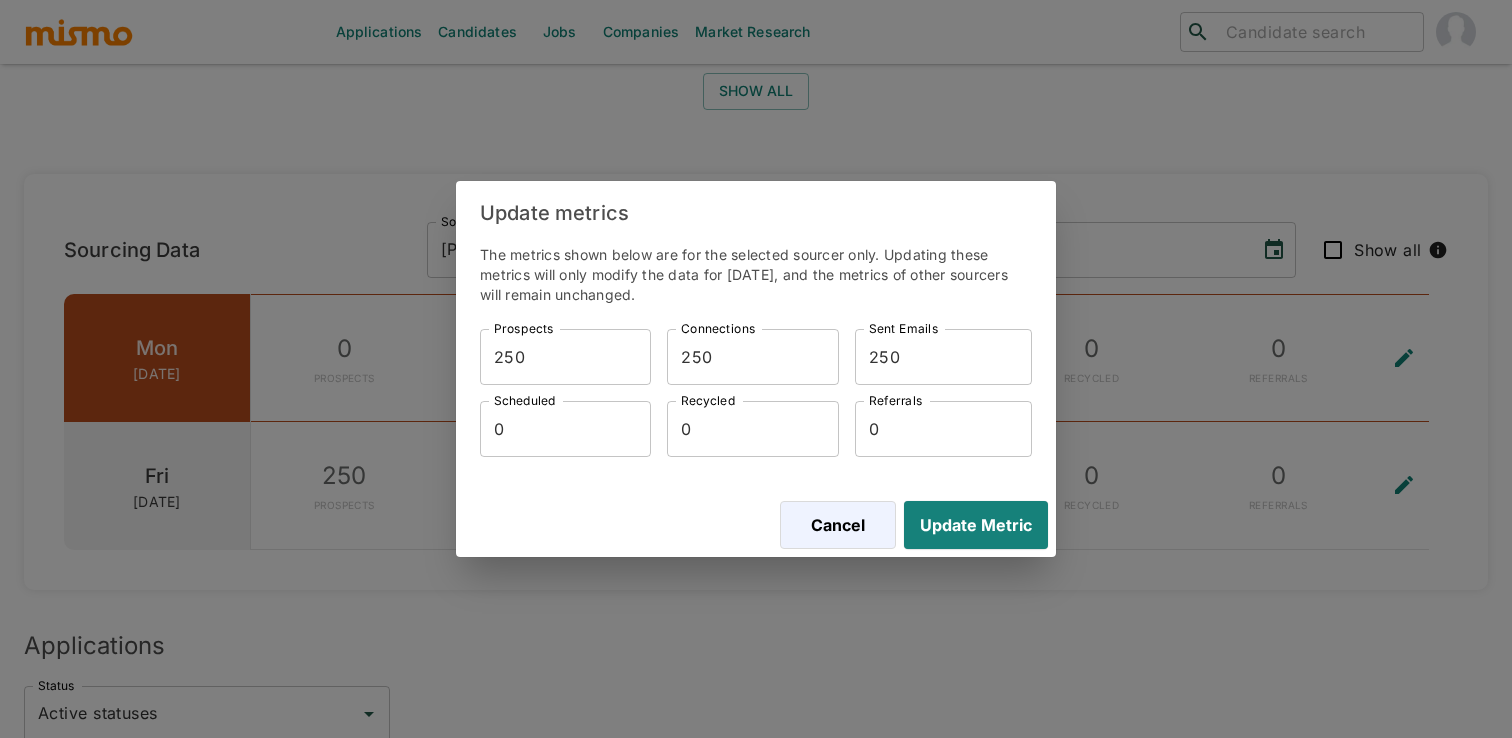 click on "250" at bounding box center (565, 357) 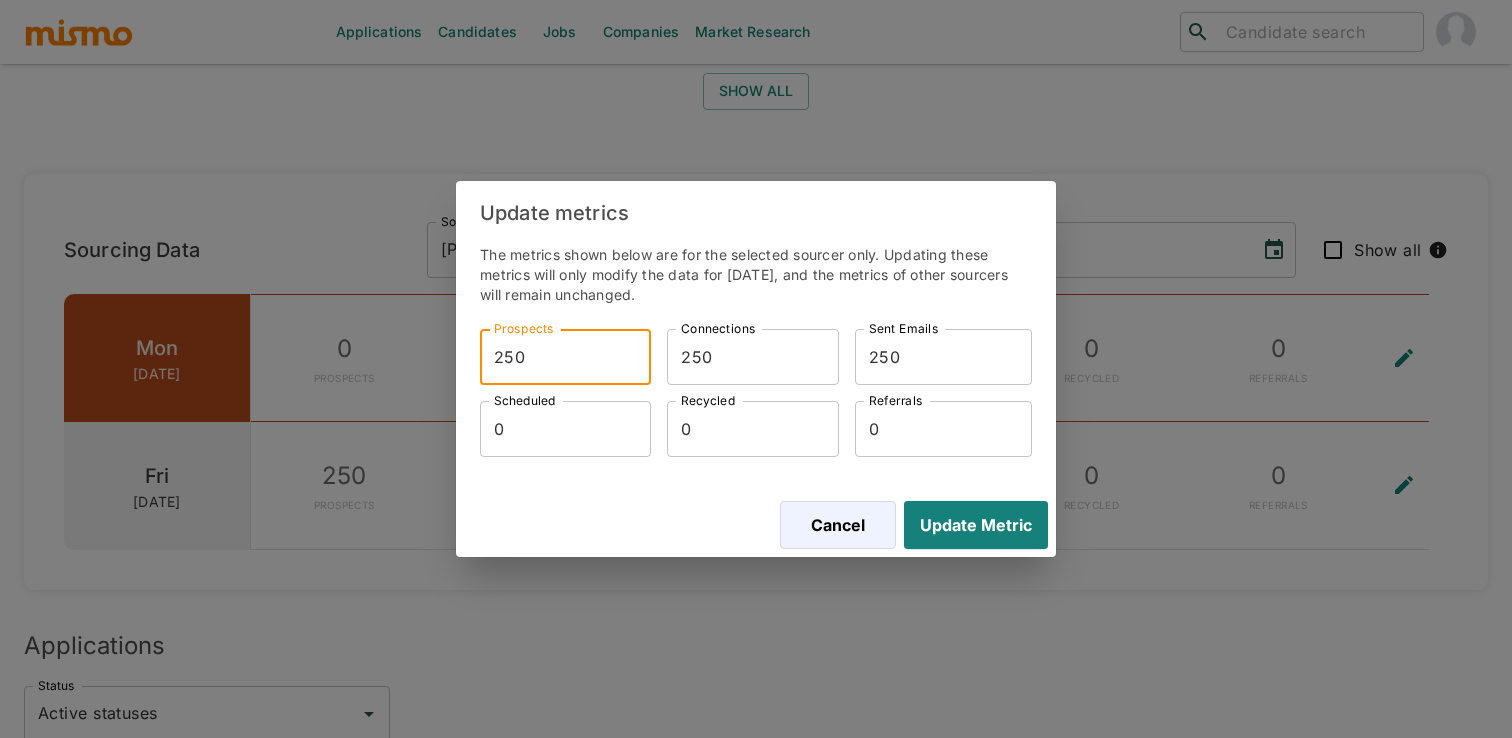 click on "250" at bounding box center [565, 357] 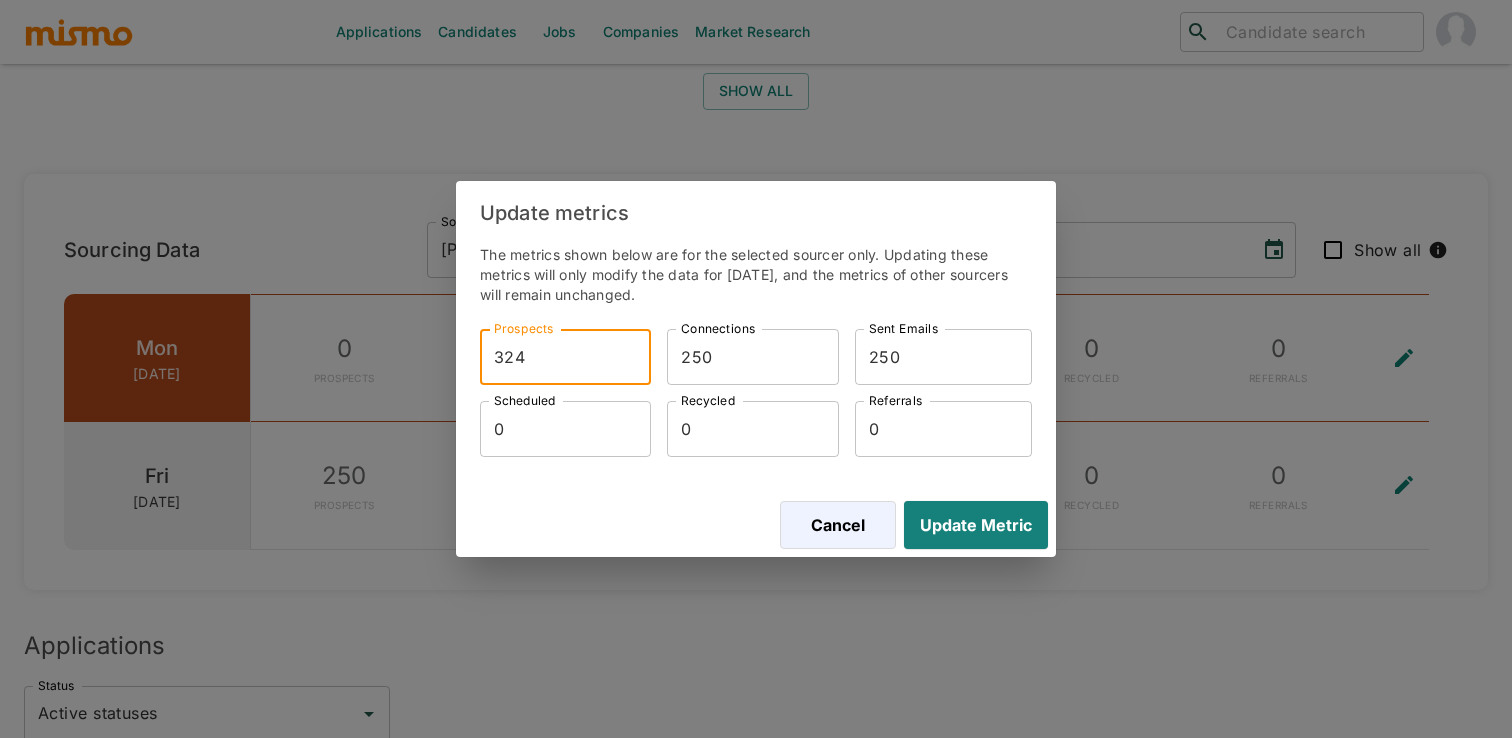 type on "324" 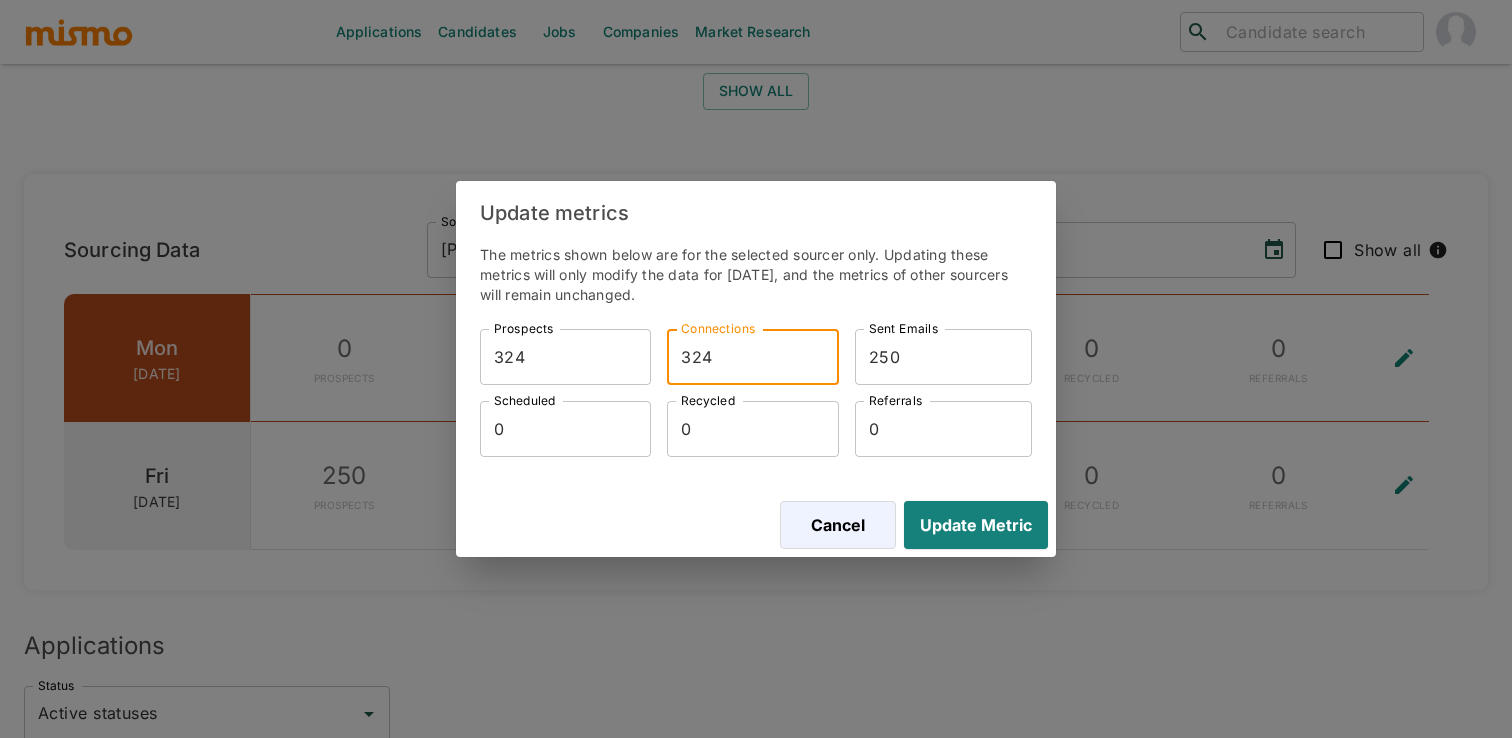 type on "324" 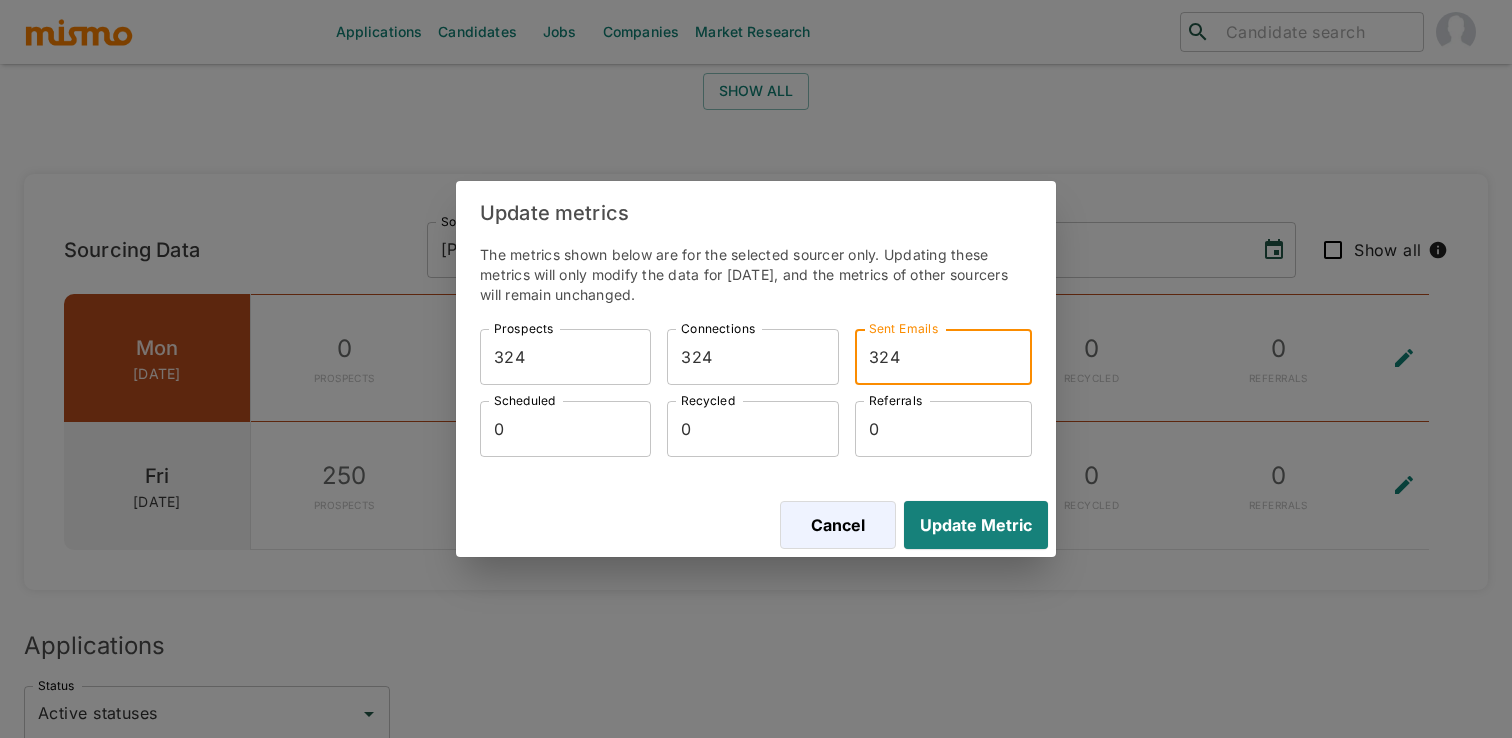type on "324" 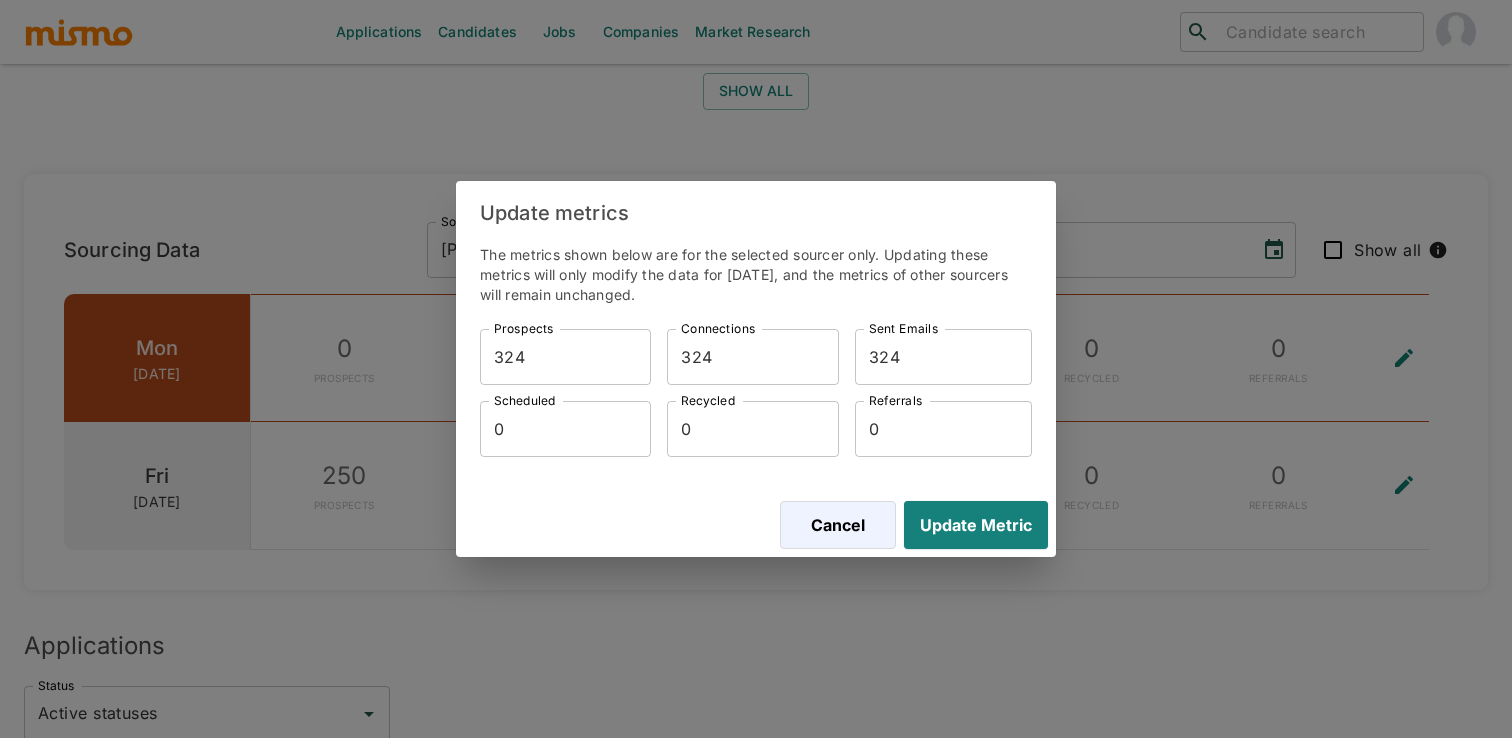 click on "Cancel Update Metric" at bounding box center [756, 525] 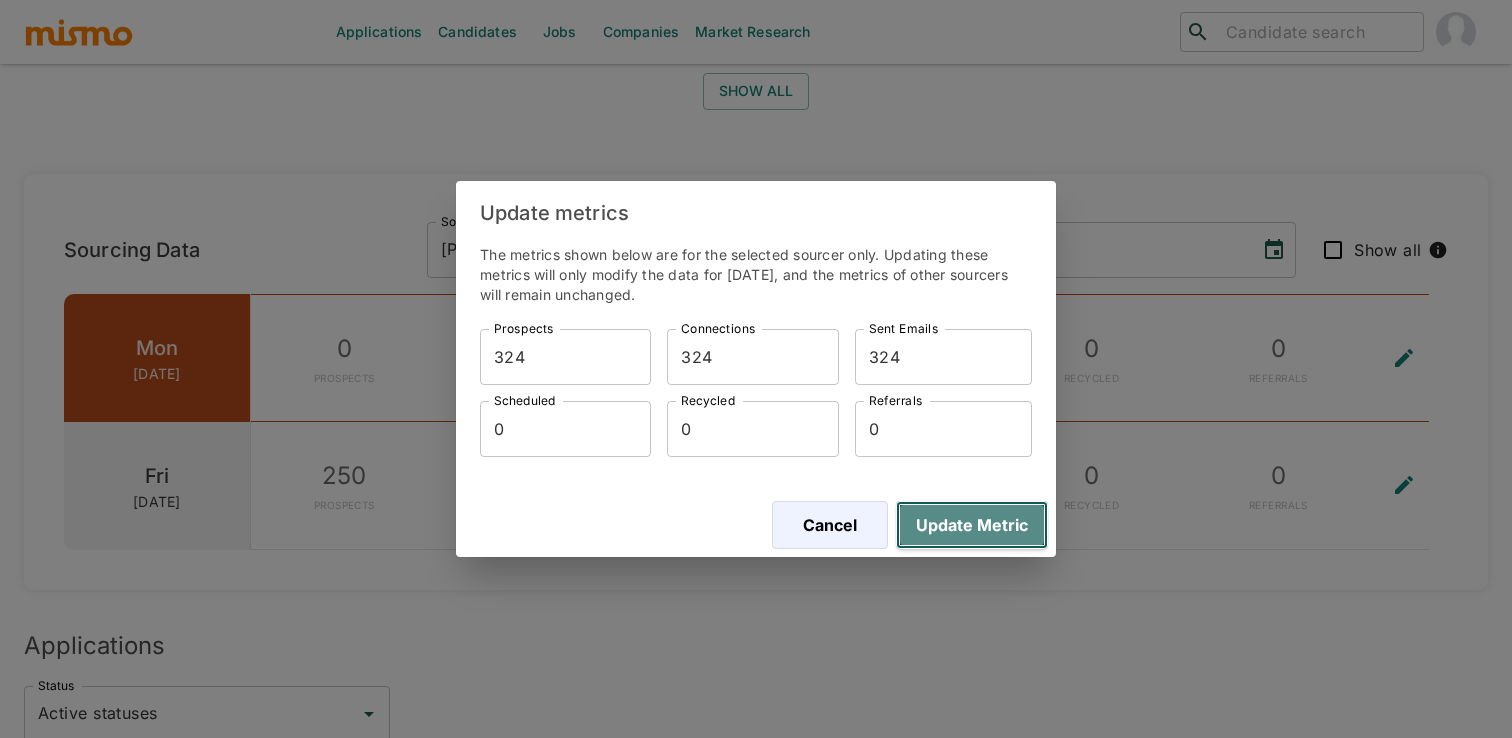 click on "Update Metric" at bounding box center [972, 525] 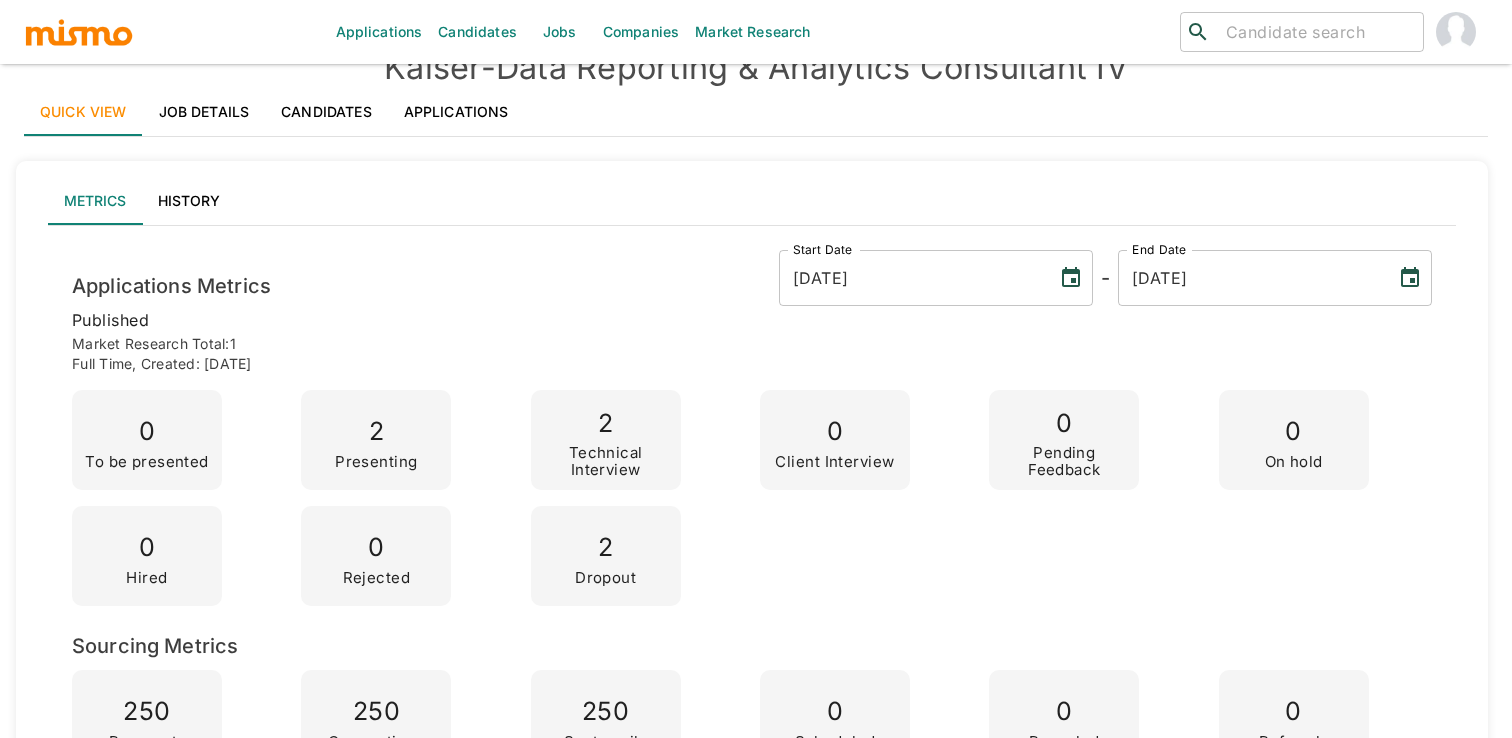scroll, scrollTop: 0, scrollLeft: 0, axis: both 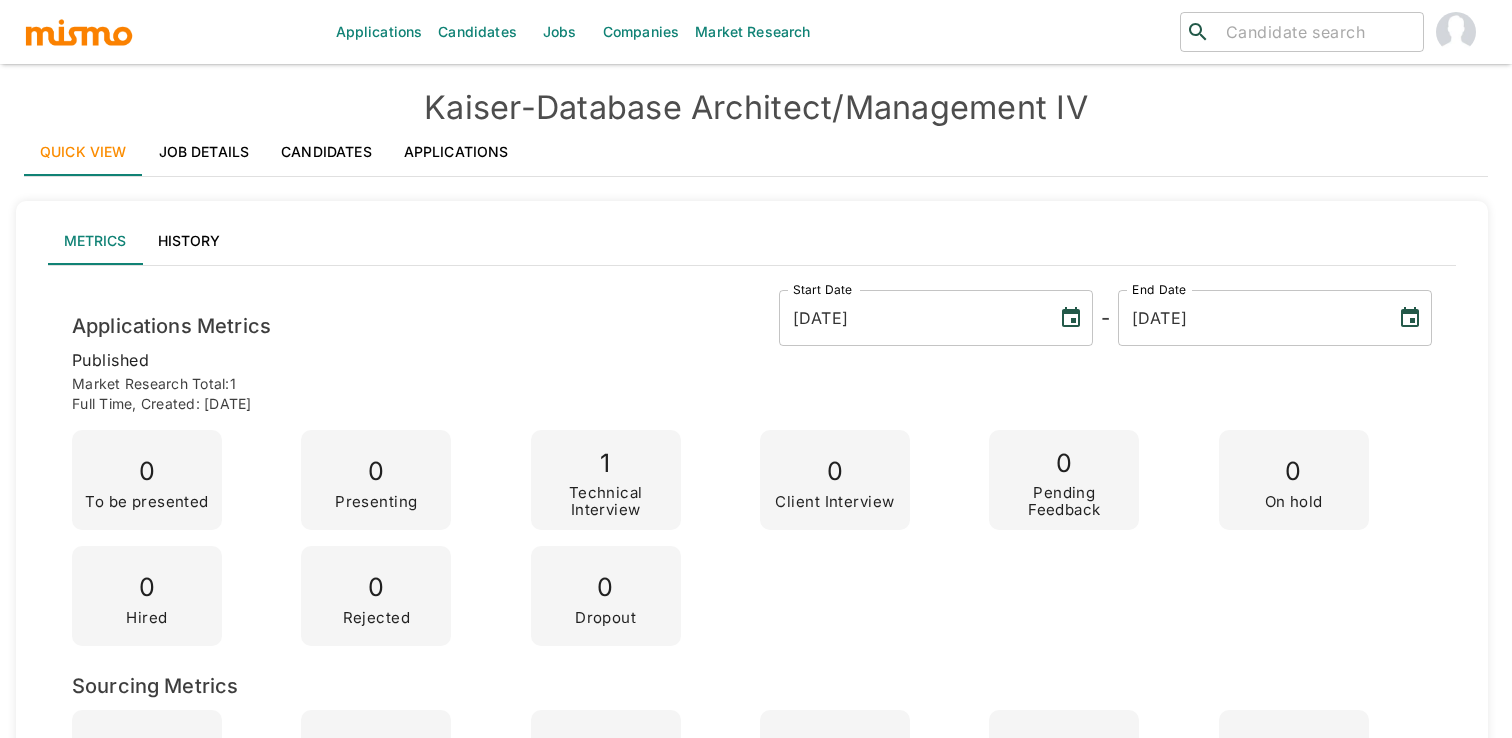 click on "Kaiser  -  Database Architect/Management IV" at bounding box center [756, 108] 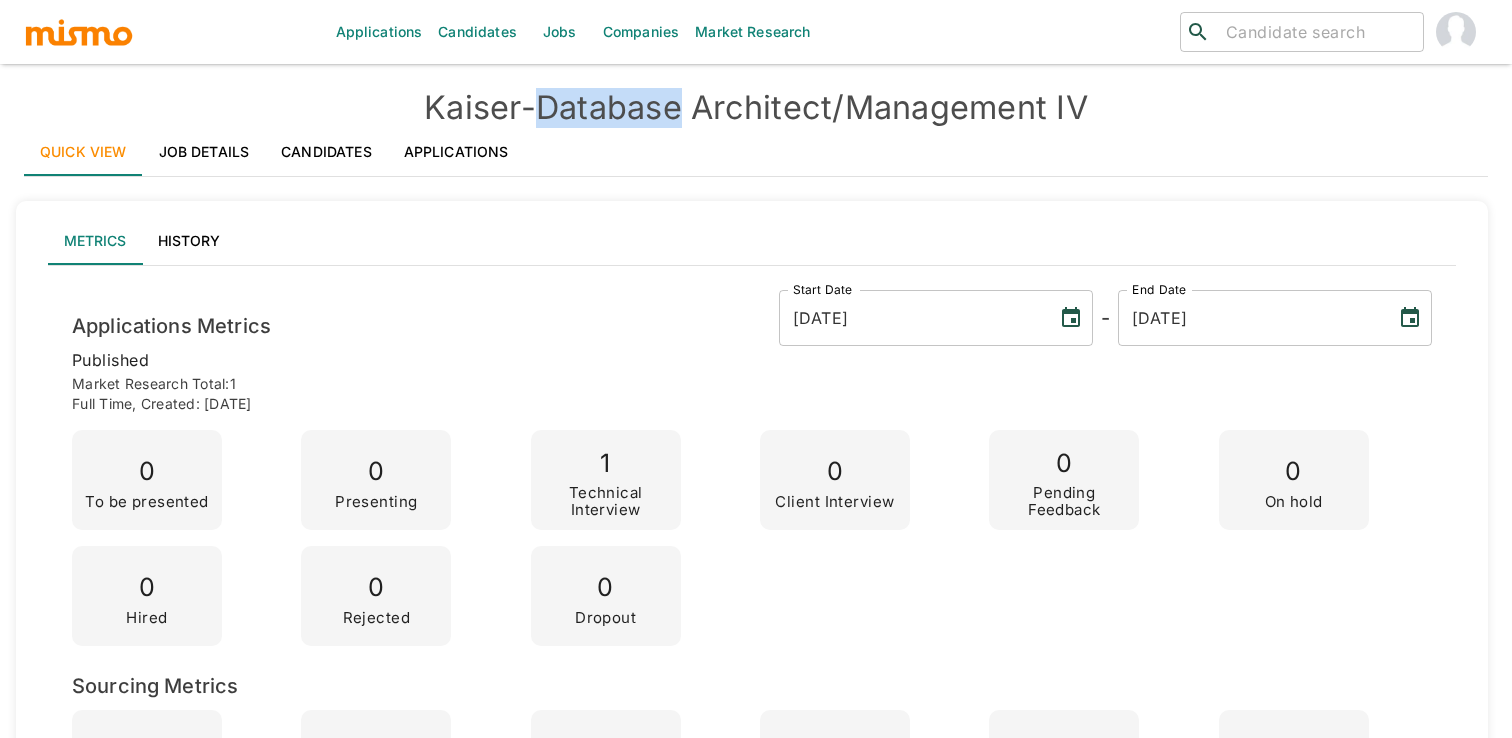 click on "Kaiser  -  Database Architect/Management IV" at bounding box center (756, 108) 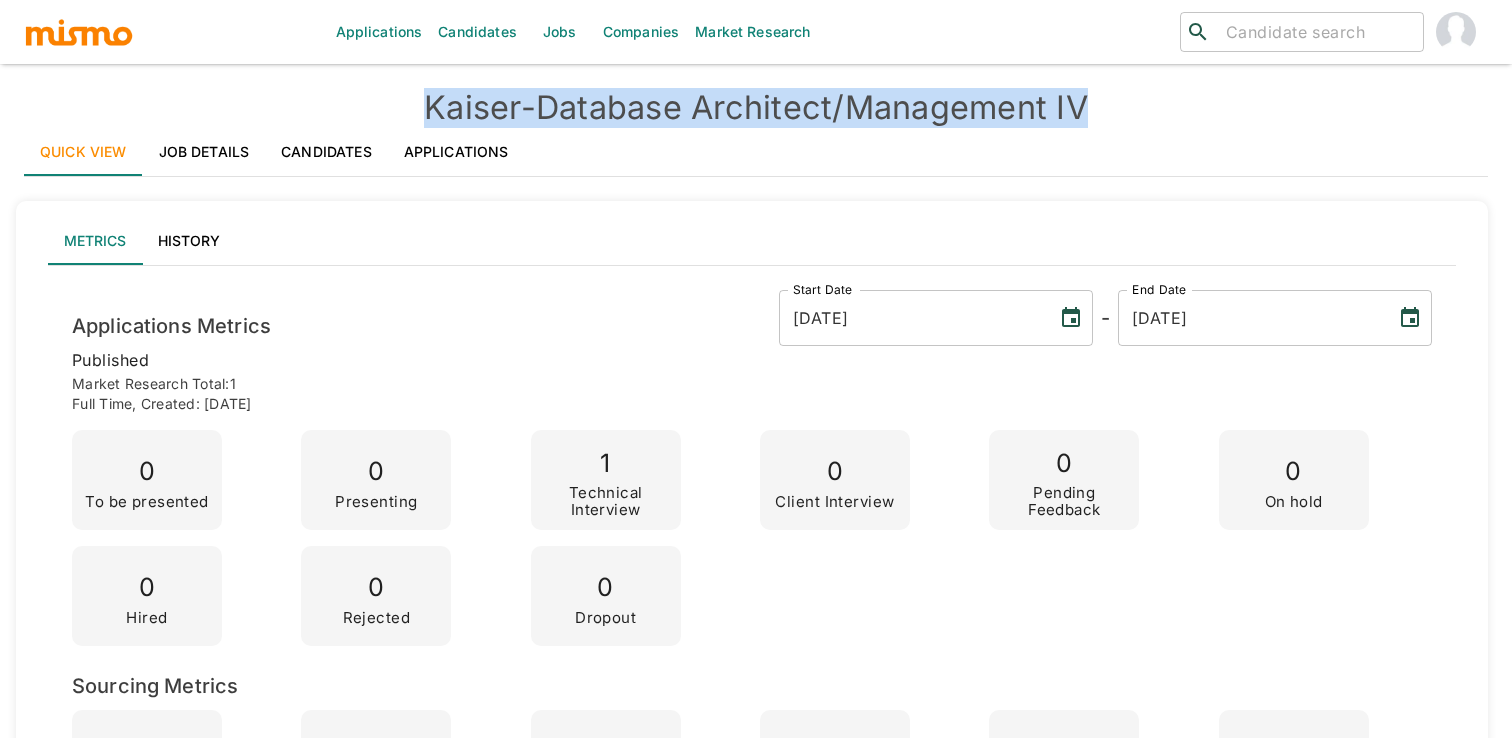 click on "Kaiser  -  Database Architect/Management IV" at bounding box center (756, 108) 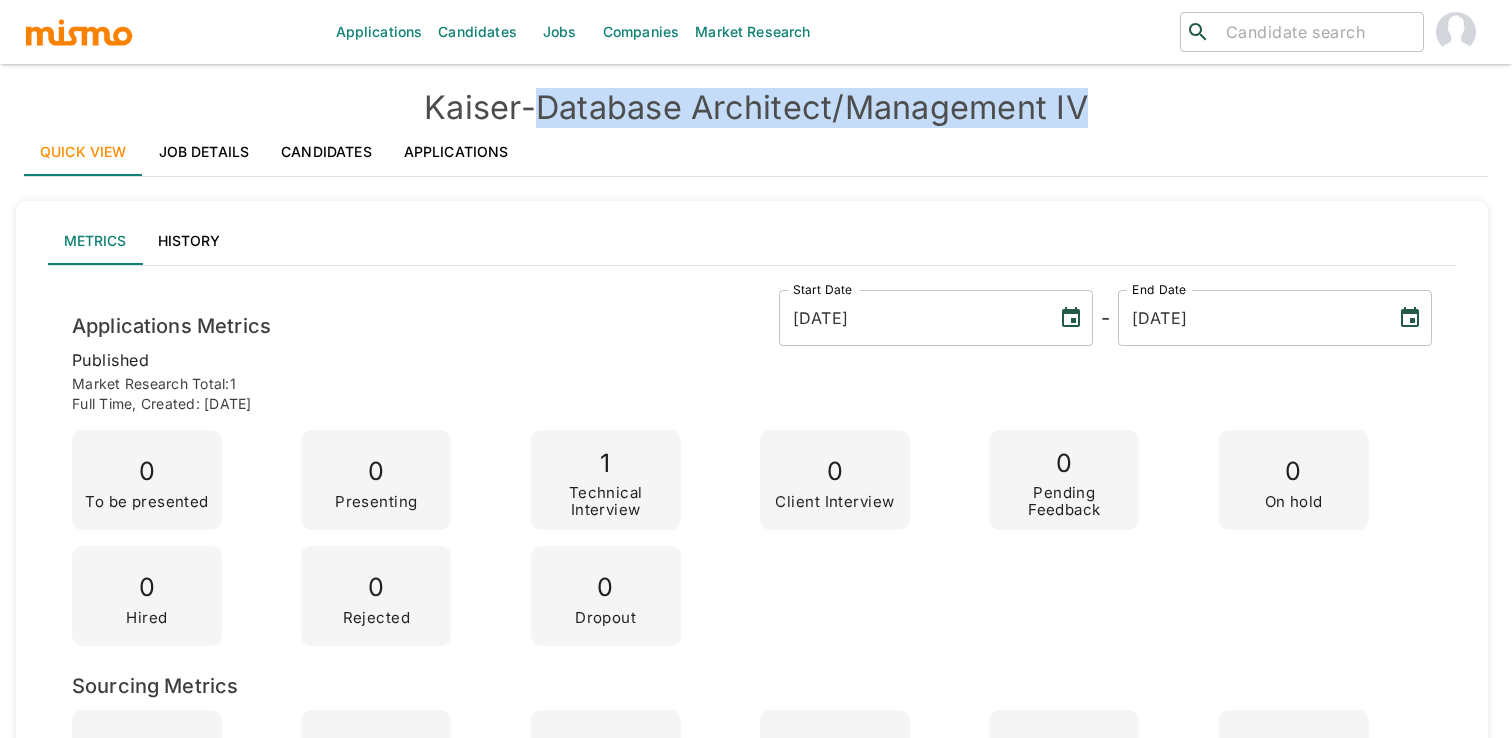 drag, startPoint x: 550, startPoint y: 111, endPoint x: 1154, endPoint y: 94, distance: 604.2392 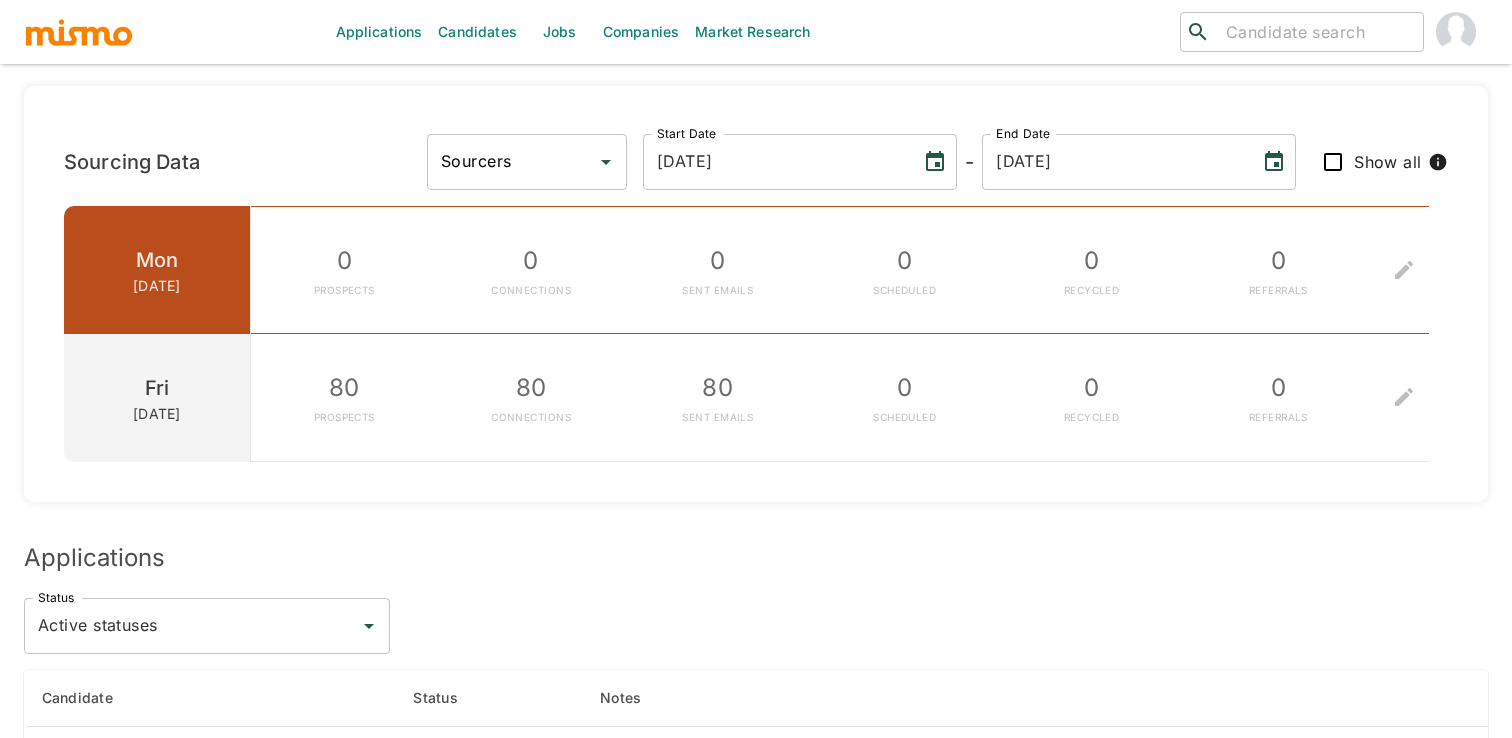 scroll, scrollTop: 1158, scrollLeft: 0, axis: vertical 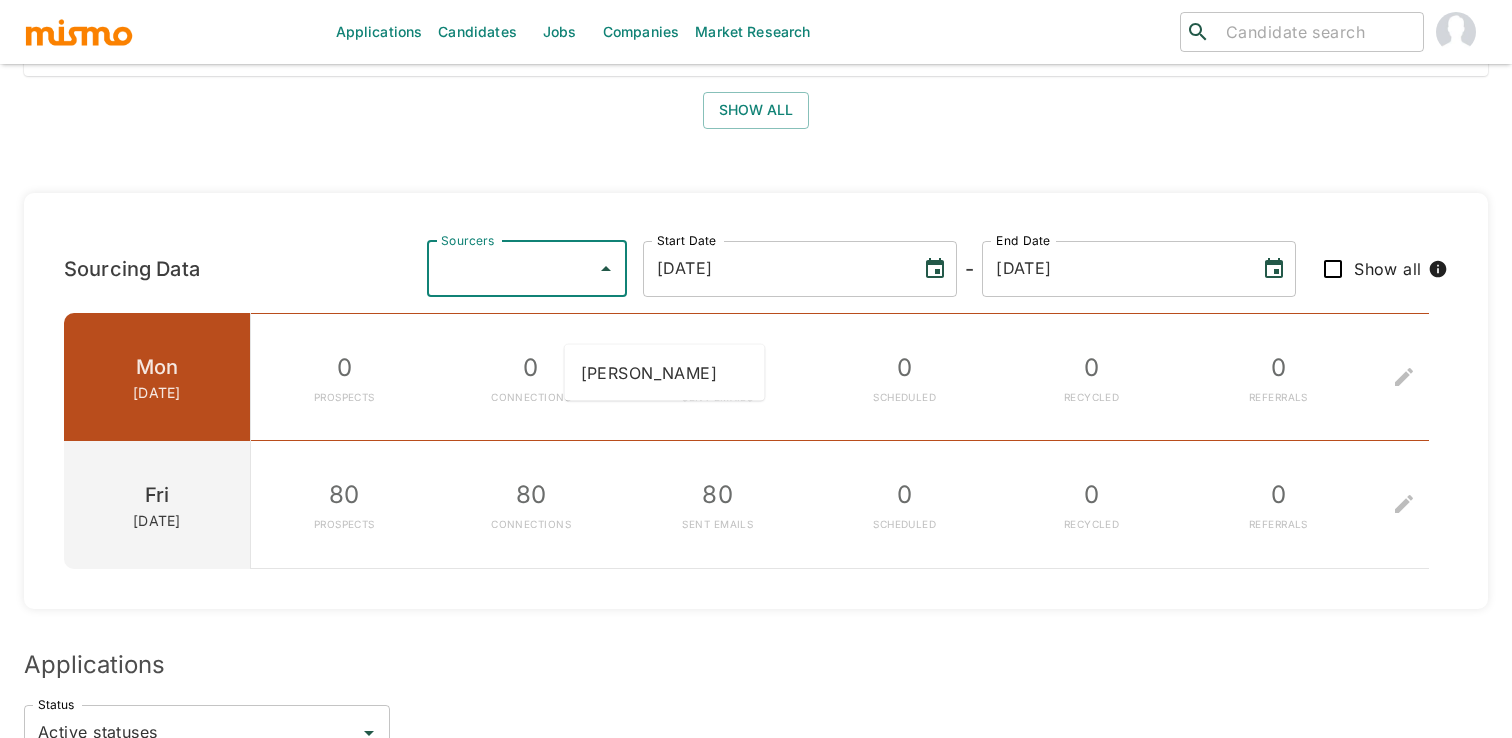 click on "Sourcers" at bounding box center [512, 269] 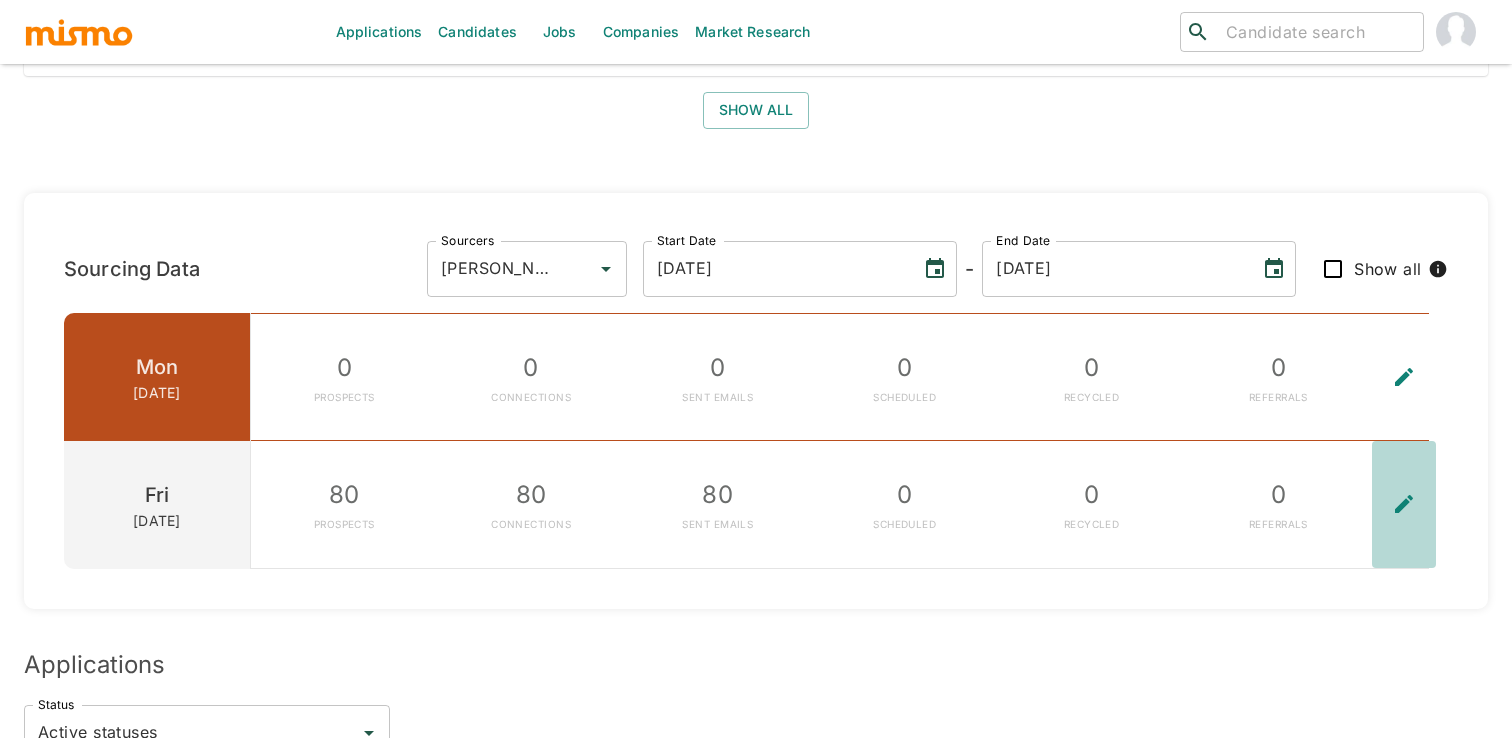click at bounding box center [1404, 504] 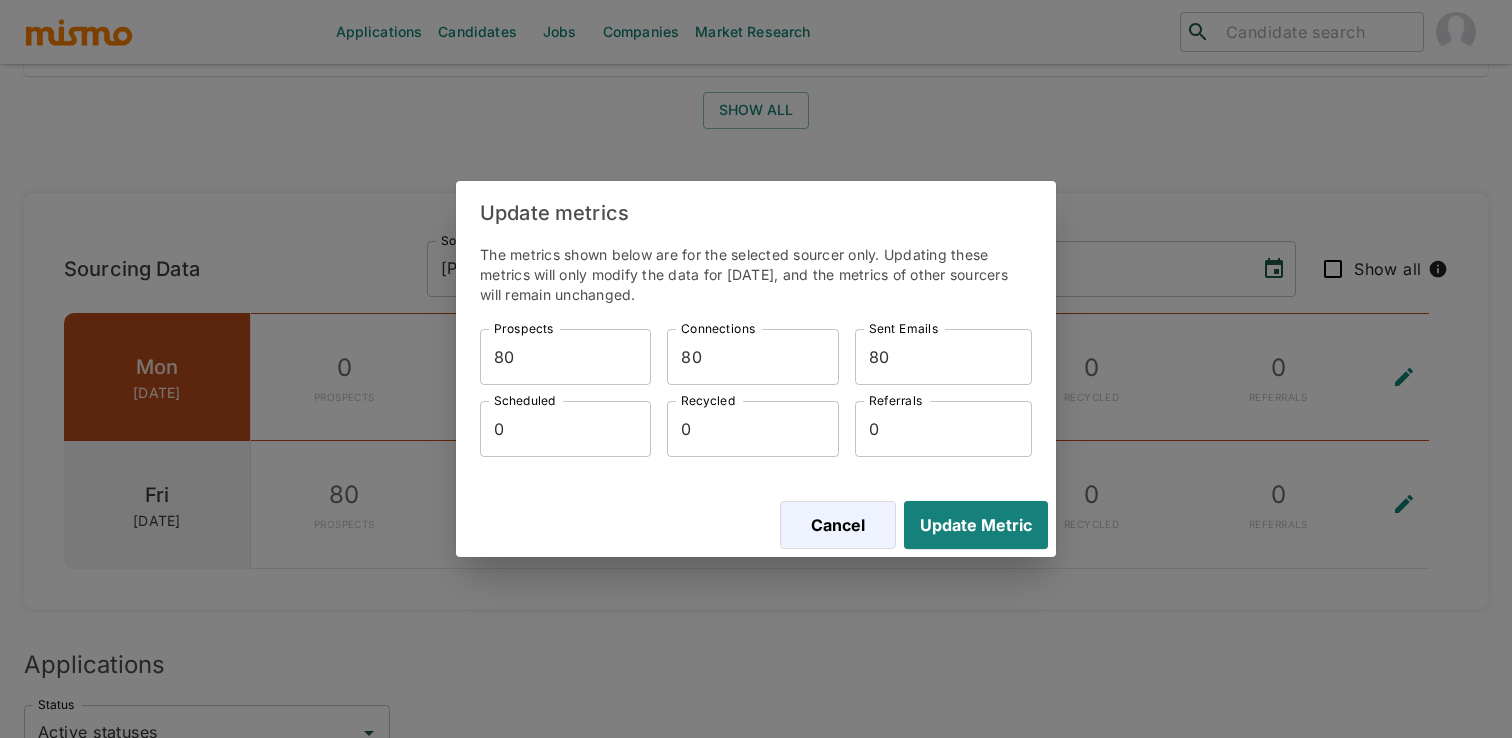 click on "80" at bounding box center (565, 357) 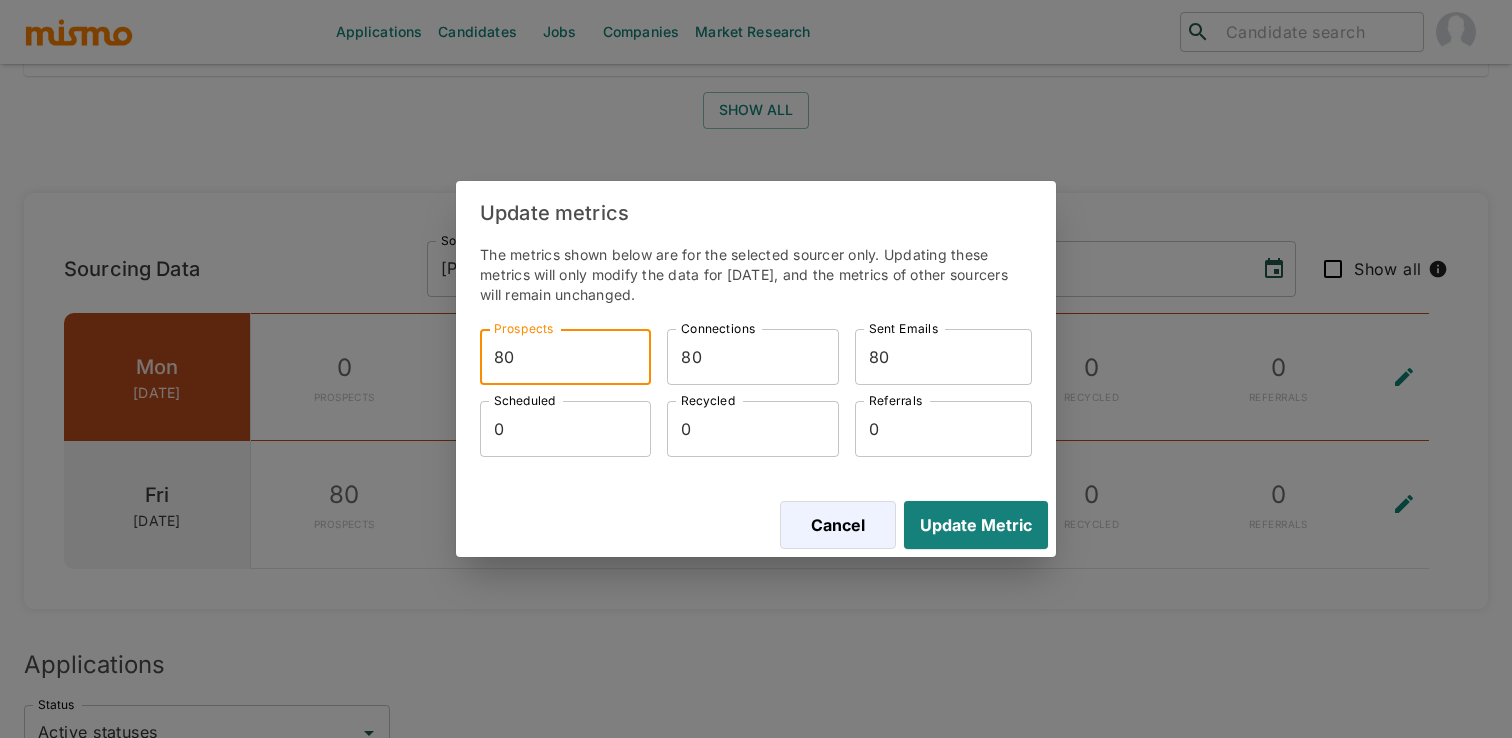 click on "80" at bounding box center [565, 357] 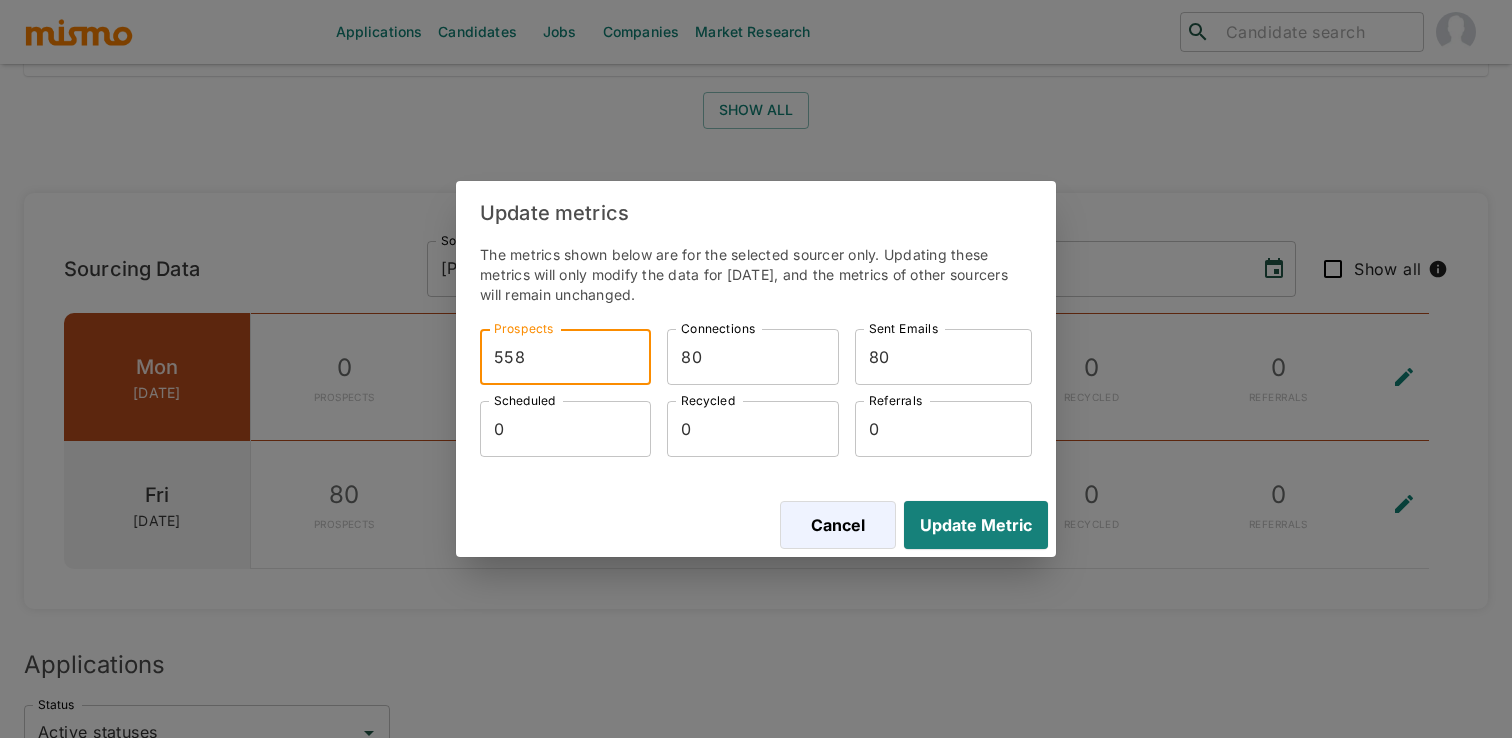 type on "558" 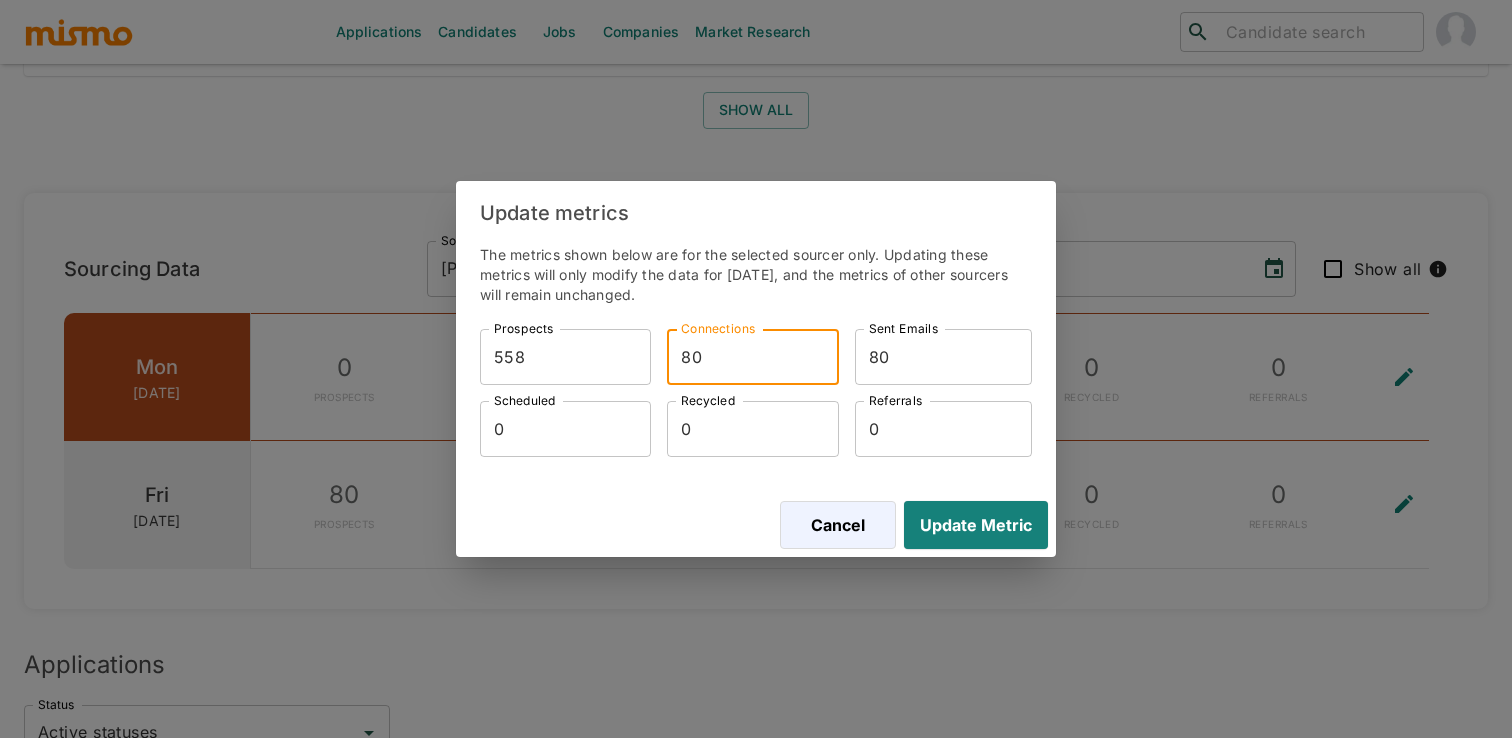 click on "80" at bounding box center [752, 357] 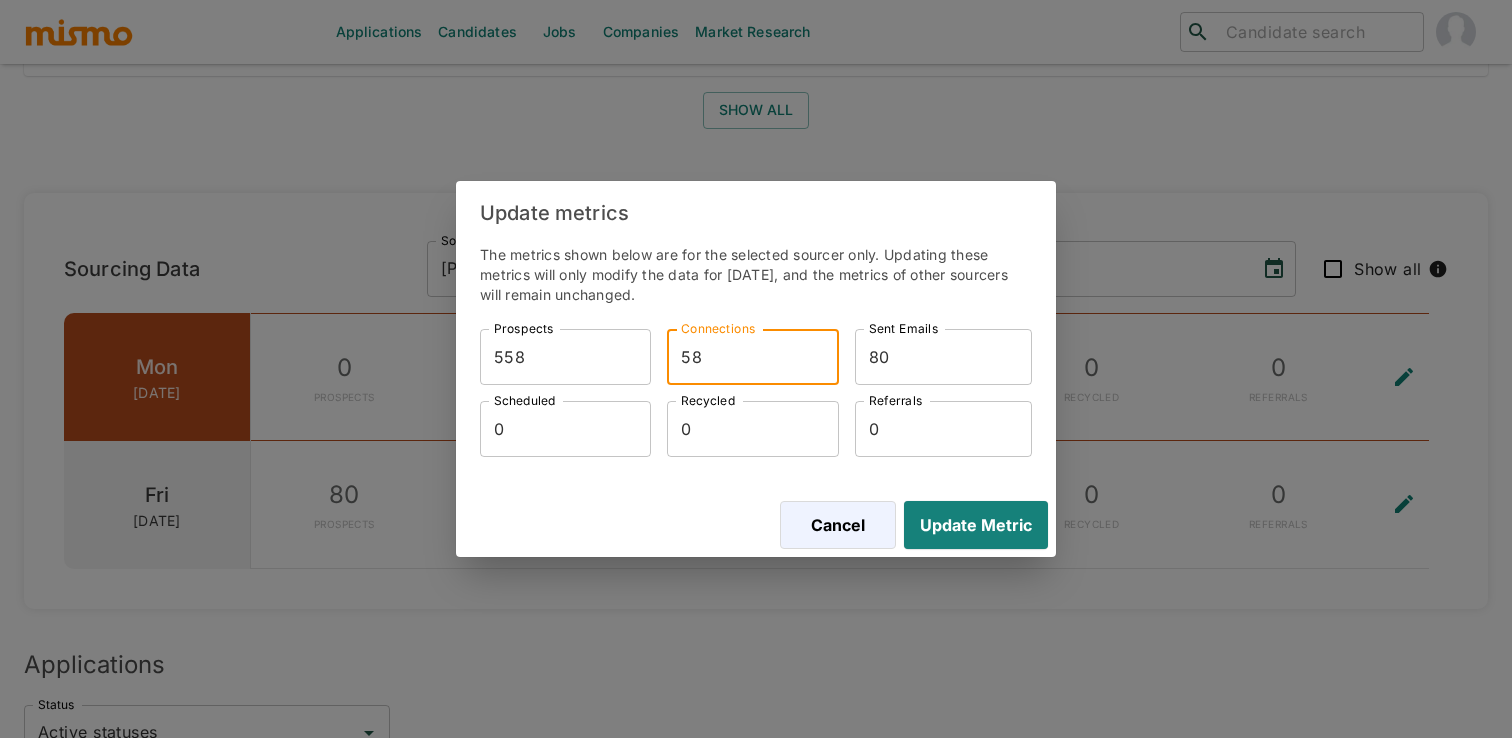 type on "58" 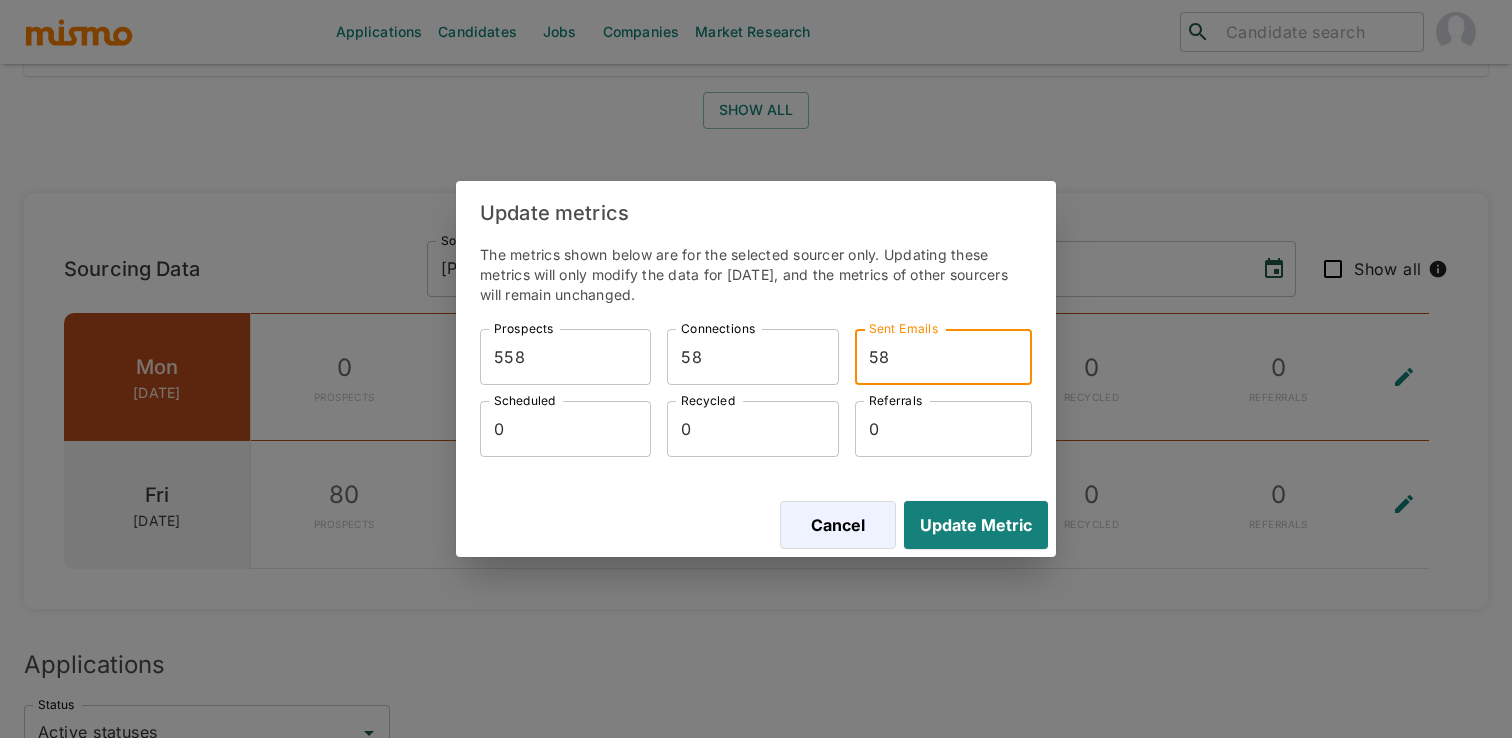 type on "58" 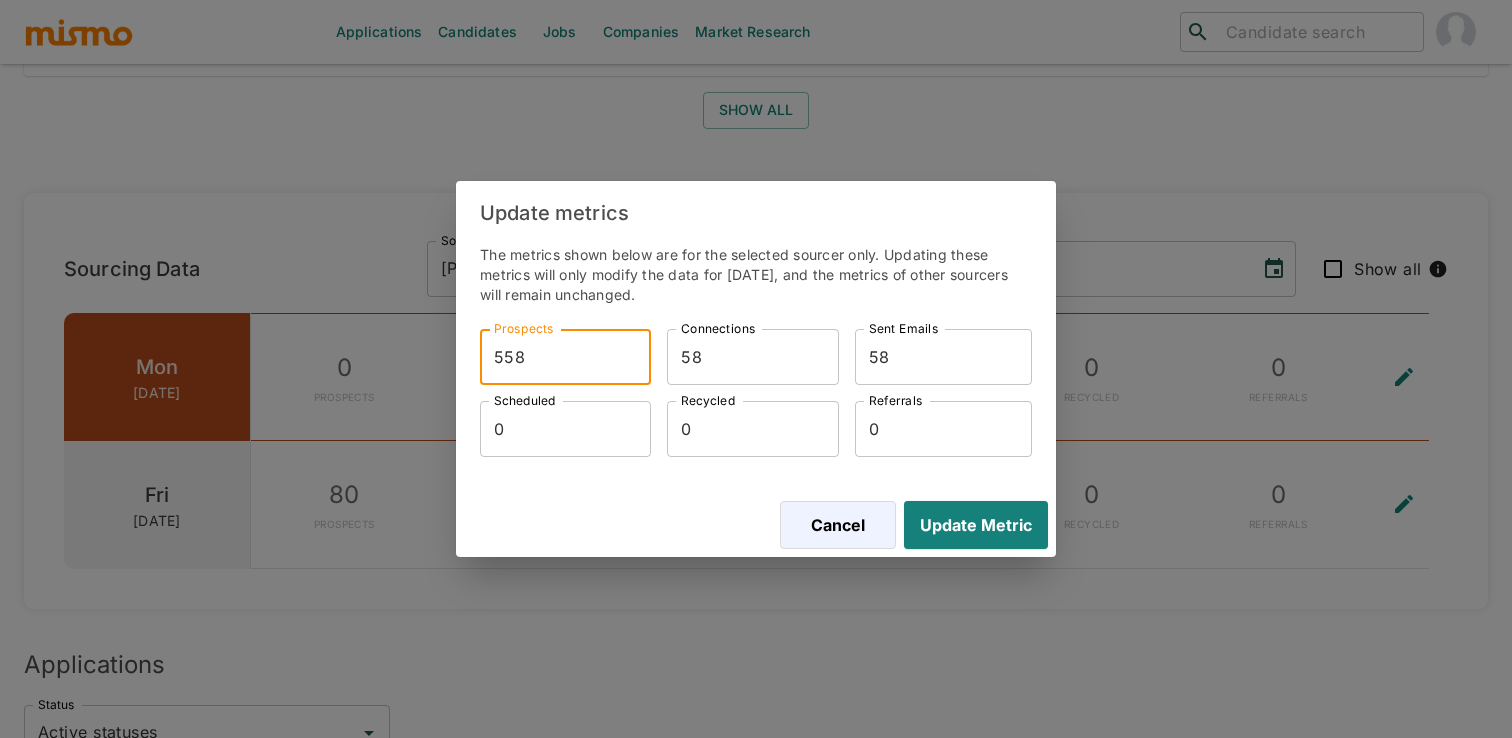 click on "558" at bounding box center (565, 357) 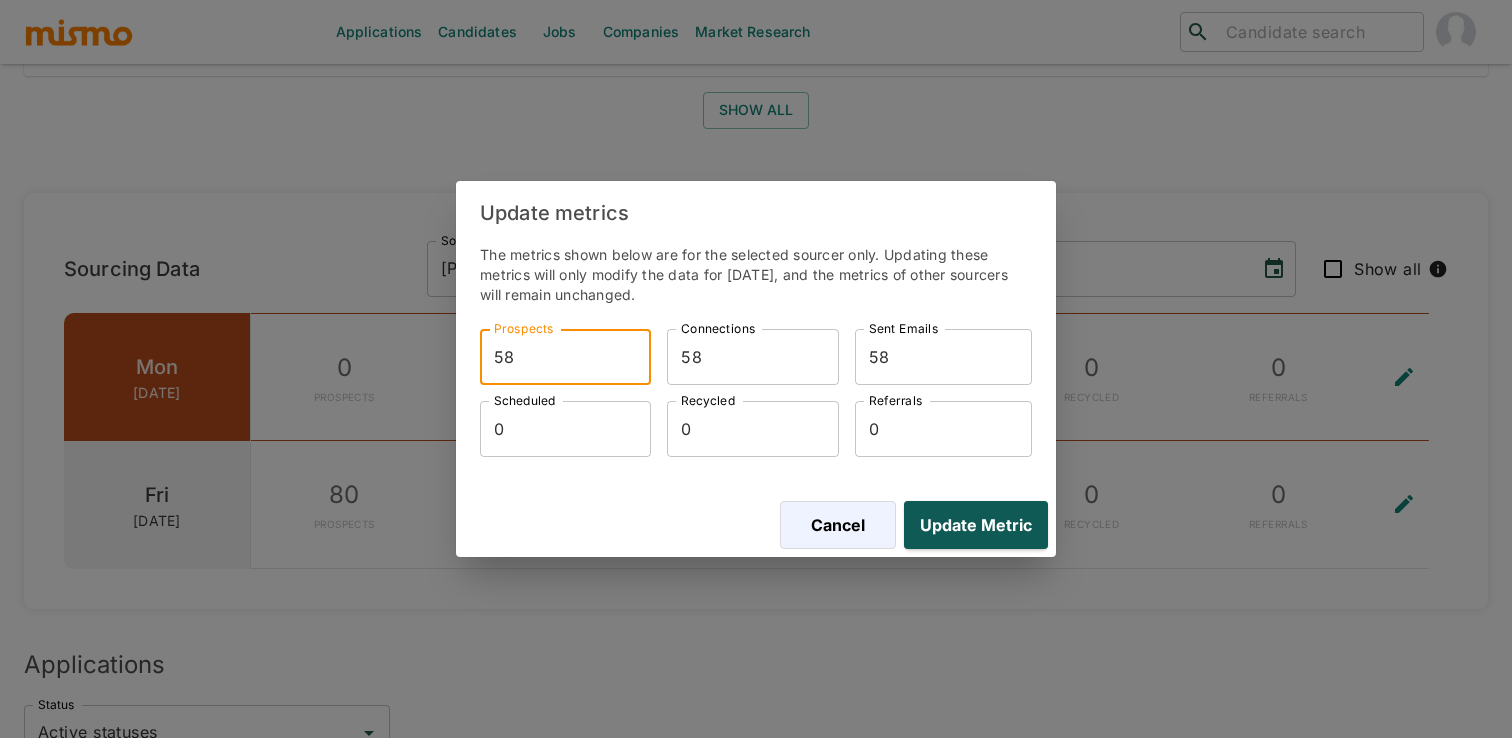 type on "58" 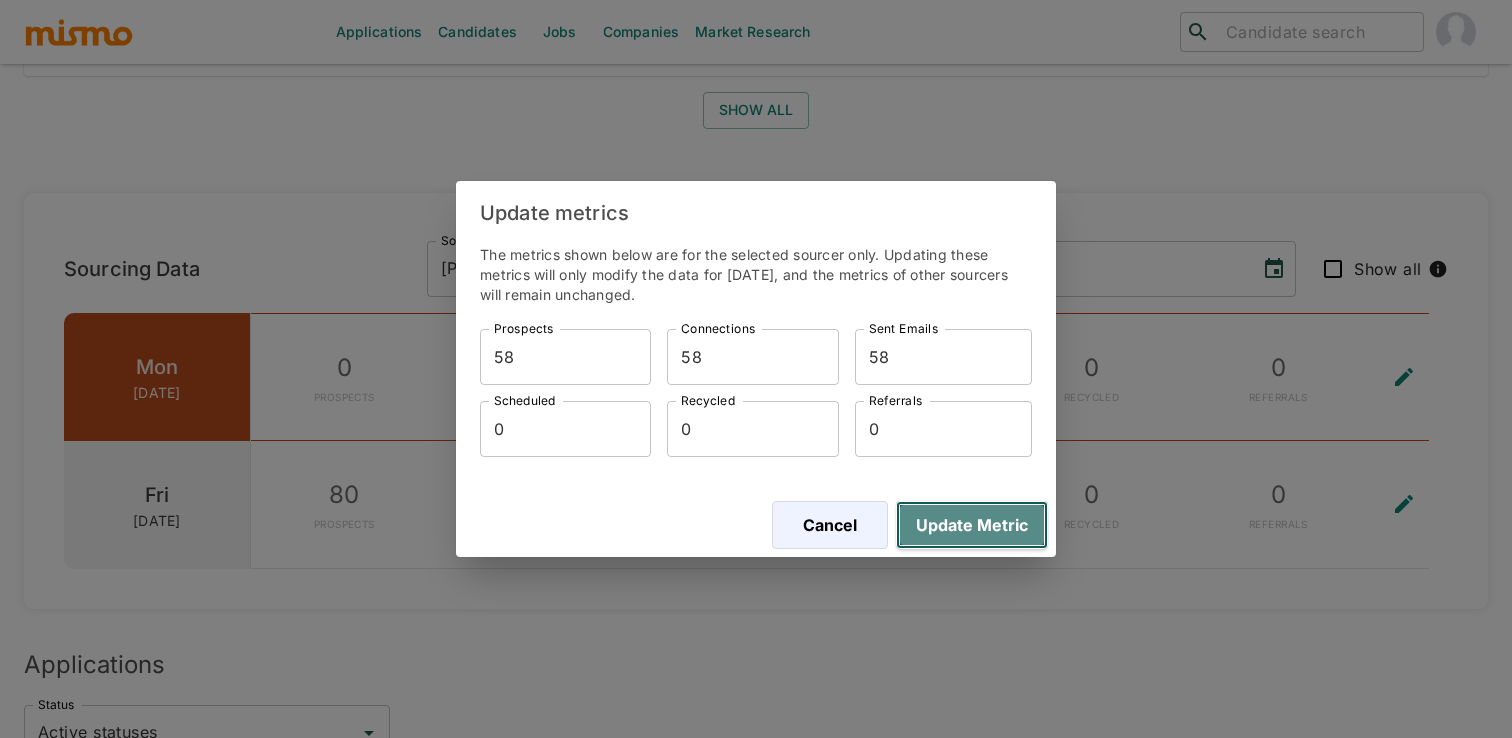 click on "Update Metric" at bounding box center [972, 525] 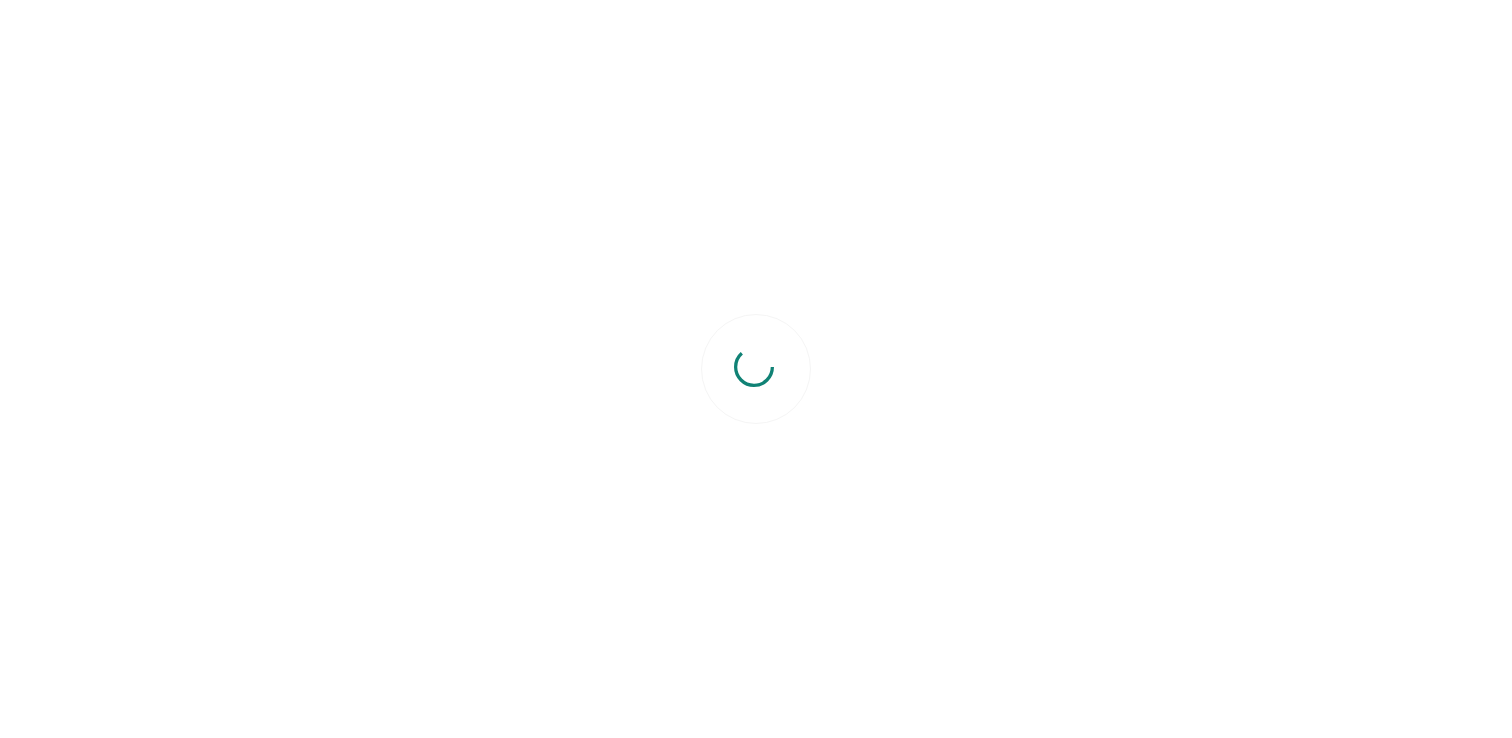 scroll, scrollTop: 0, scrollLeft: 0, axis: both 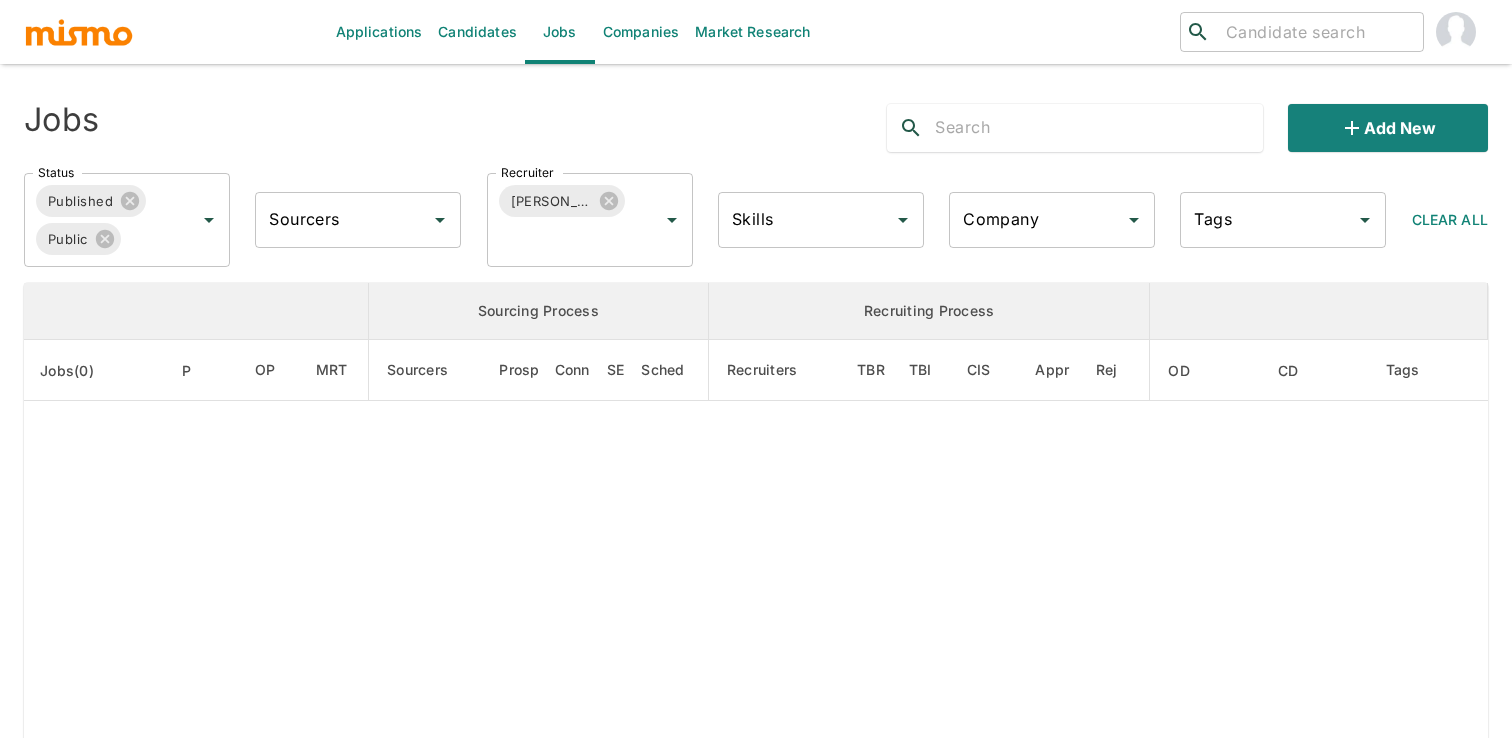 click at bounding box center (1098, 128) 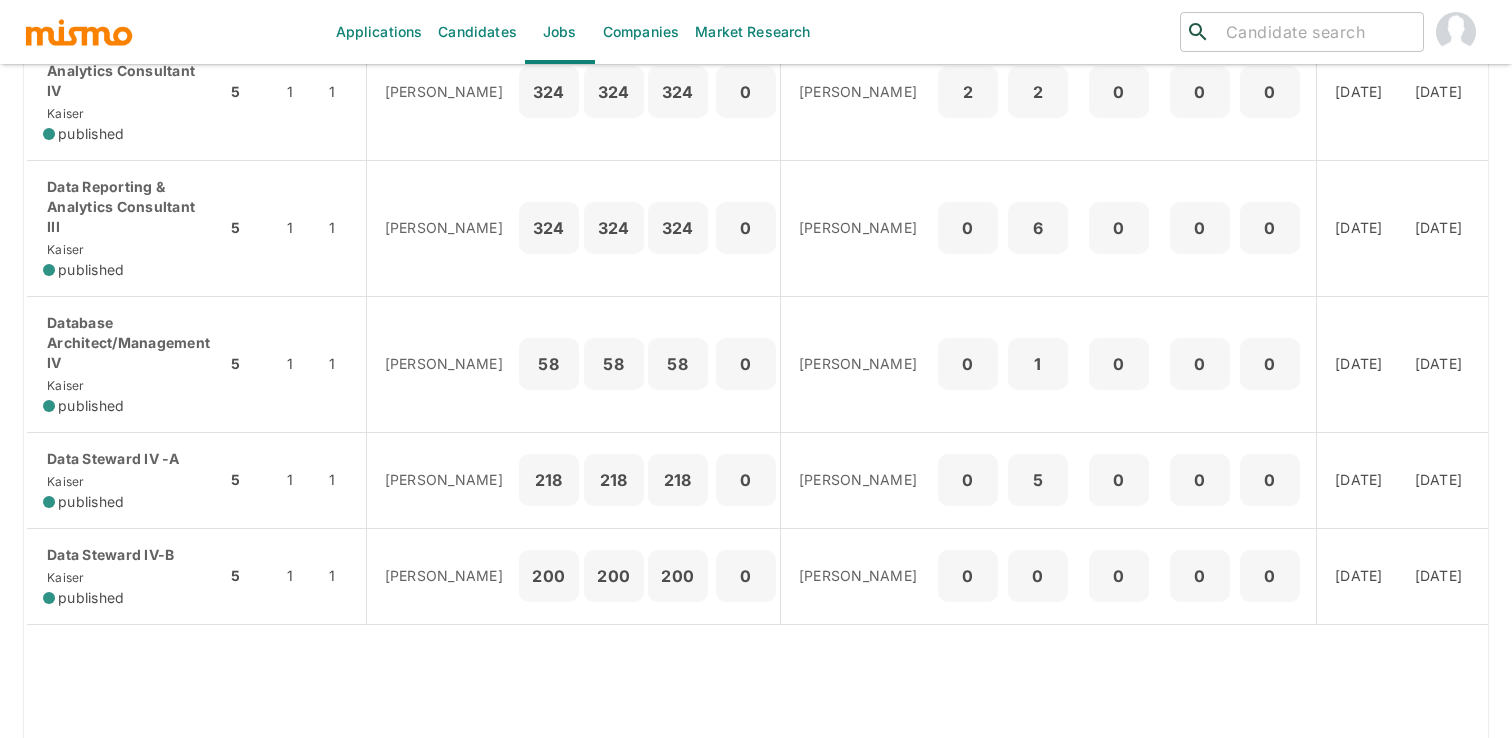 scroll, scrollTop: 389, scrollLeft: 0, axis: vertical 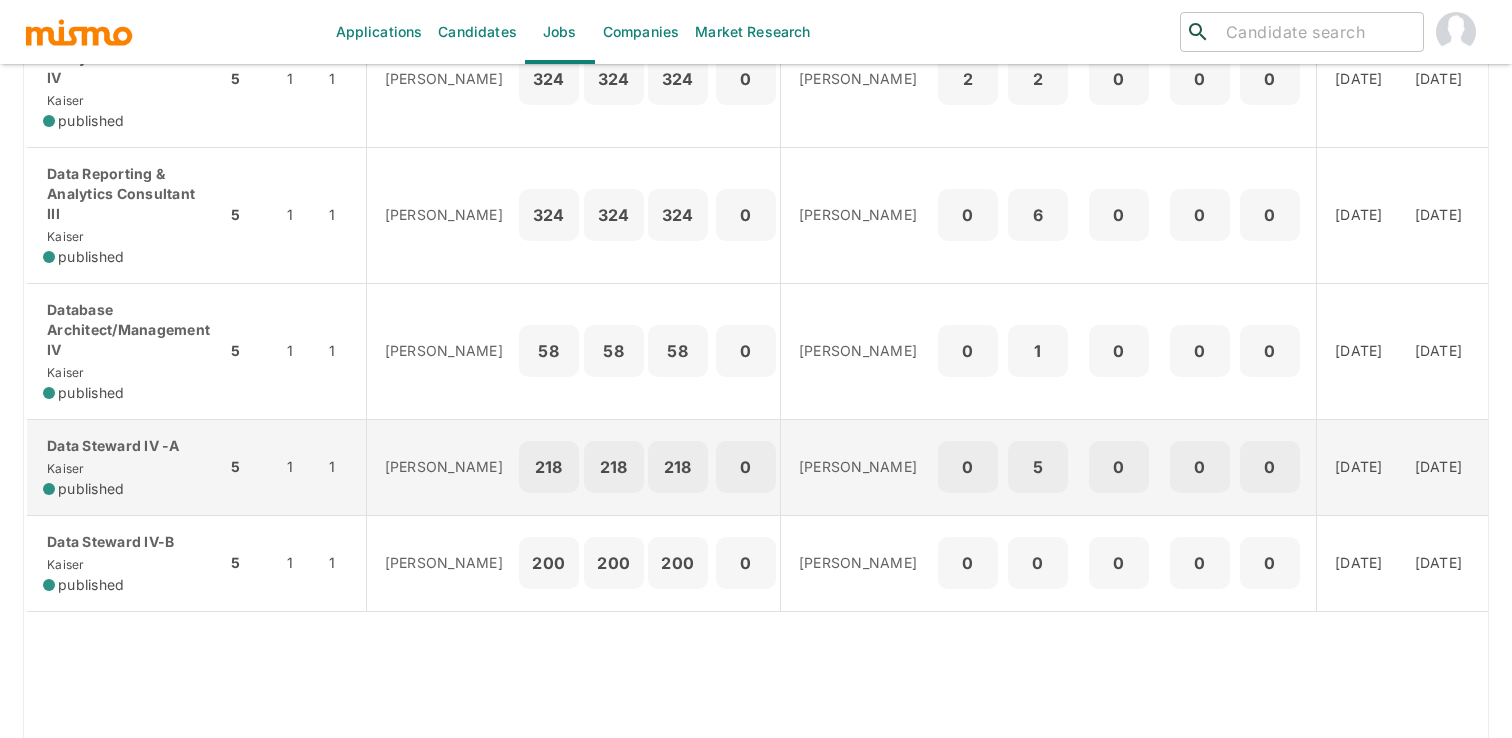 type on "data" 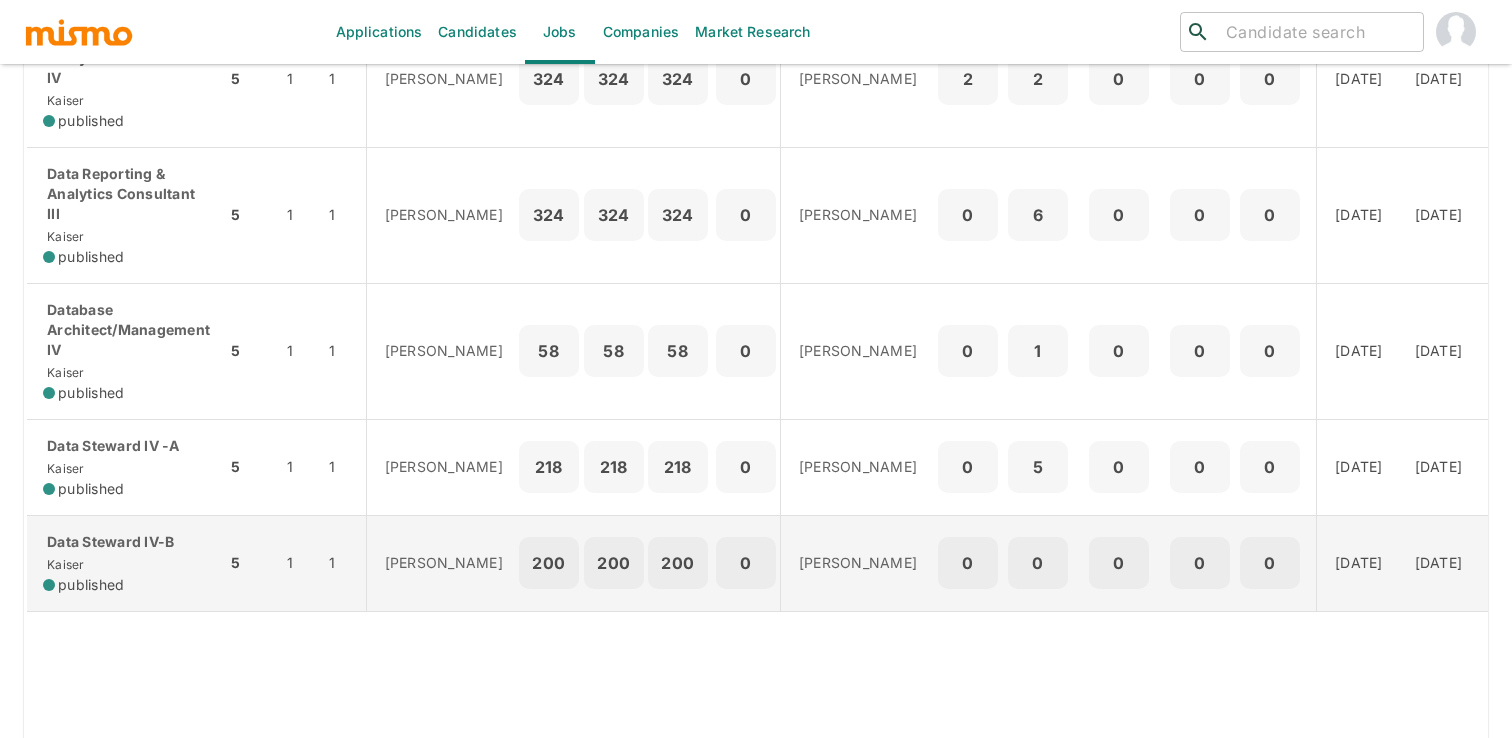 click on "Maia Reyes" at bounding box center [856, 563] 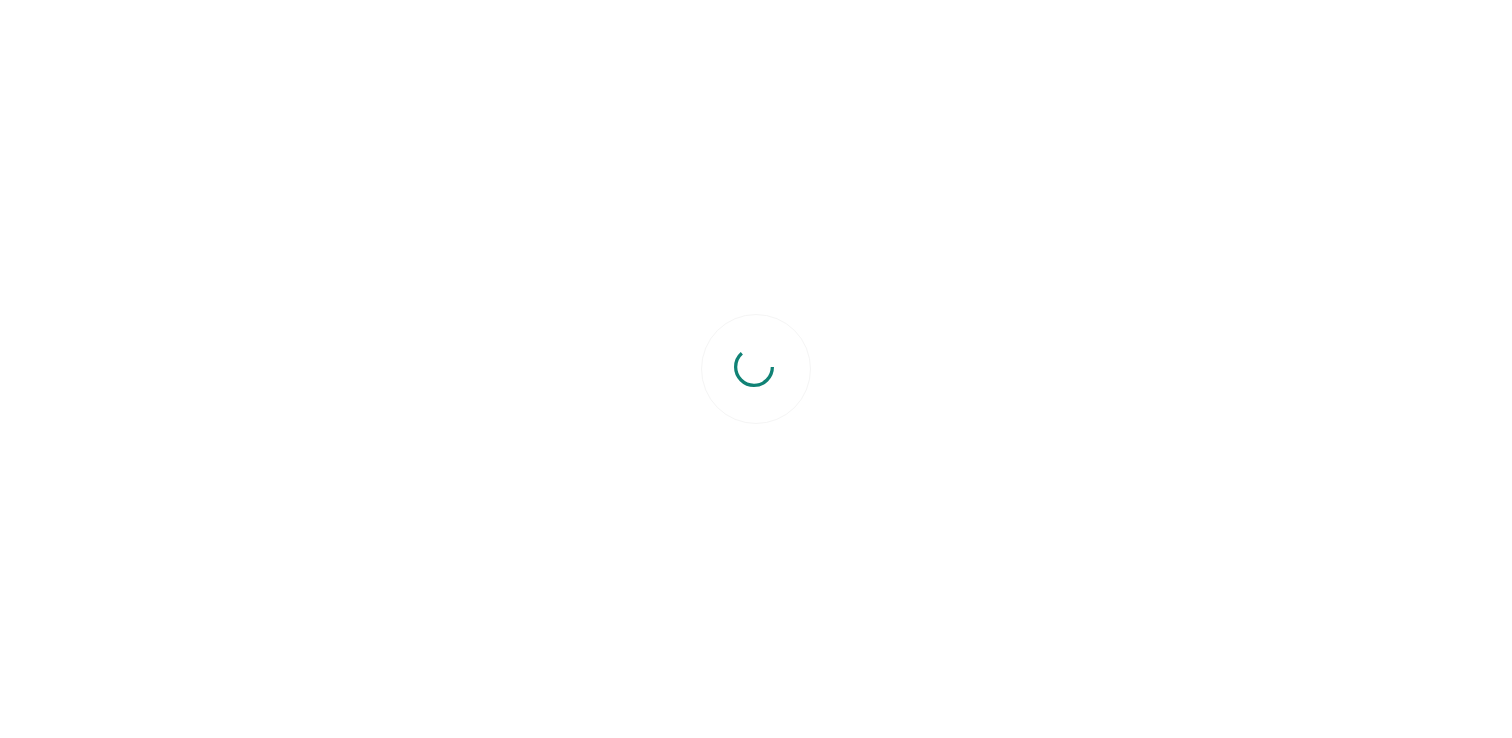 scroll, scrollTop: 0, scrollLeft: 0, axis: both 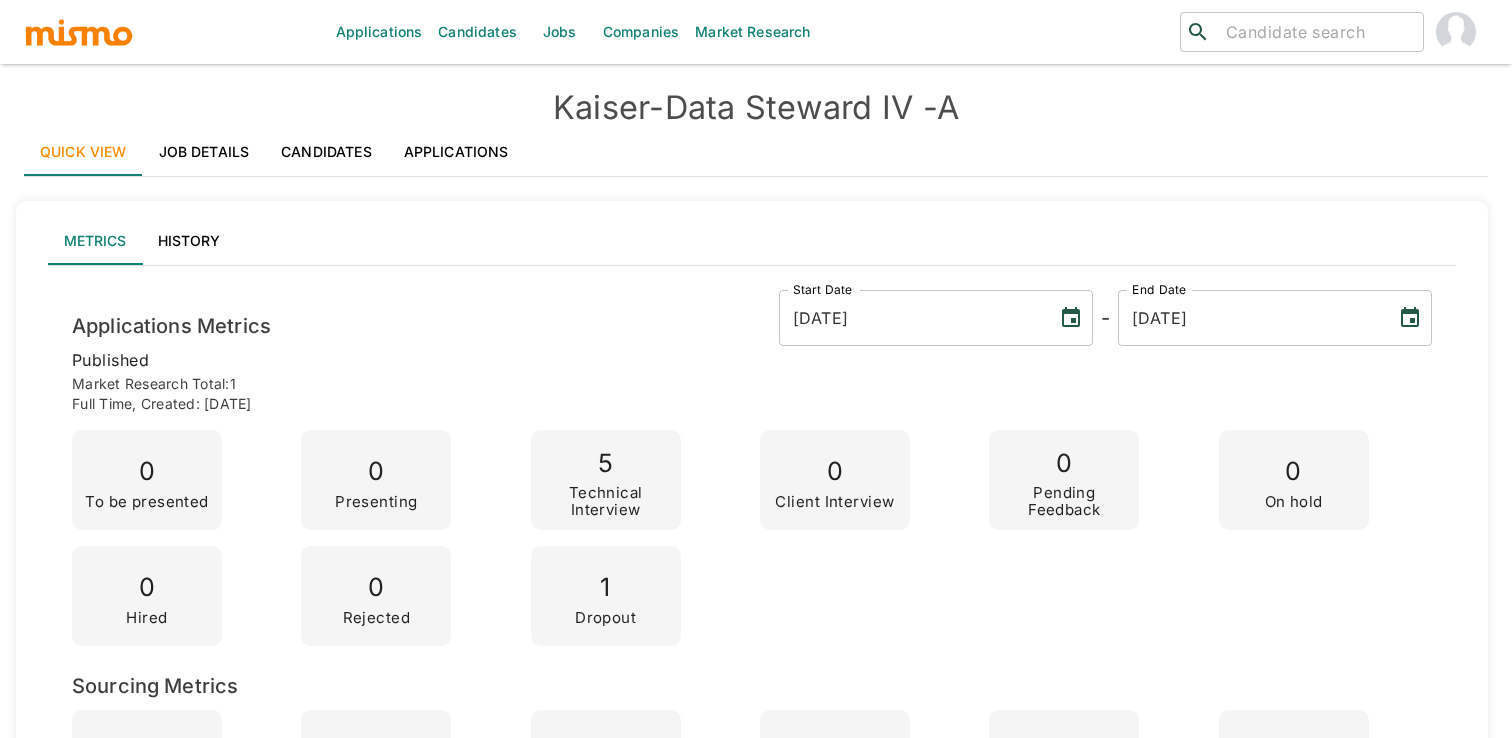 click on "Metrics History" at bounding box center [752, 241] 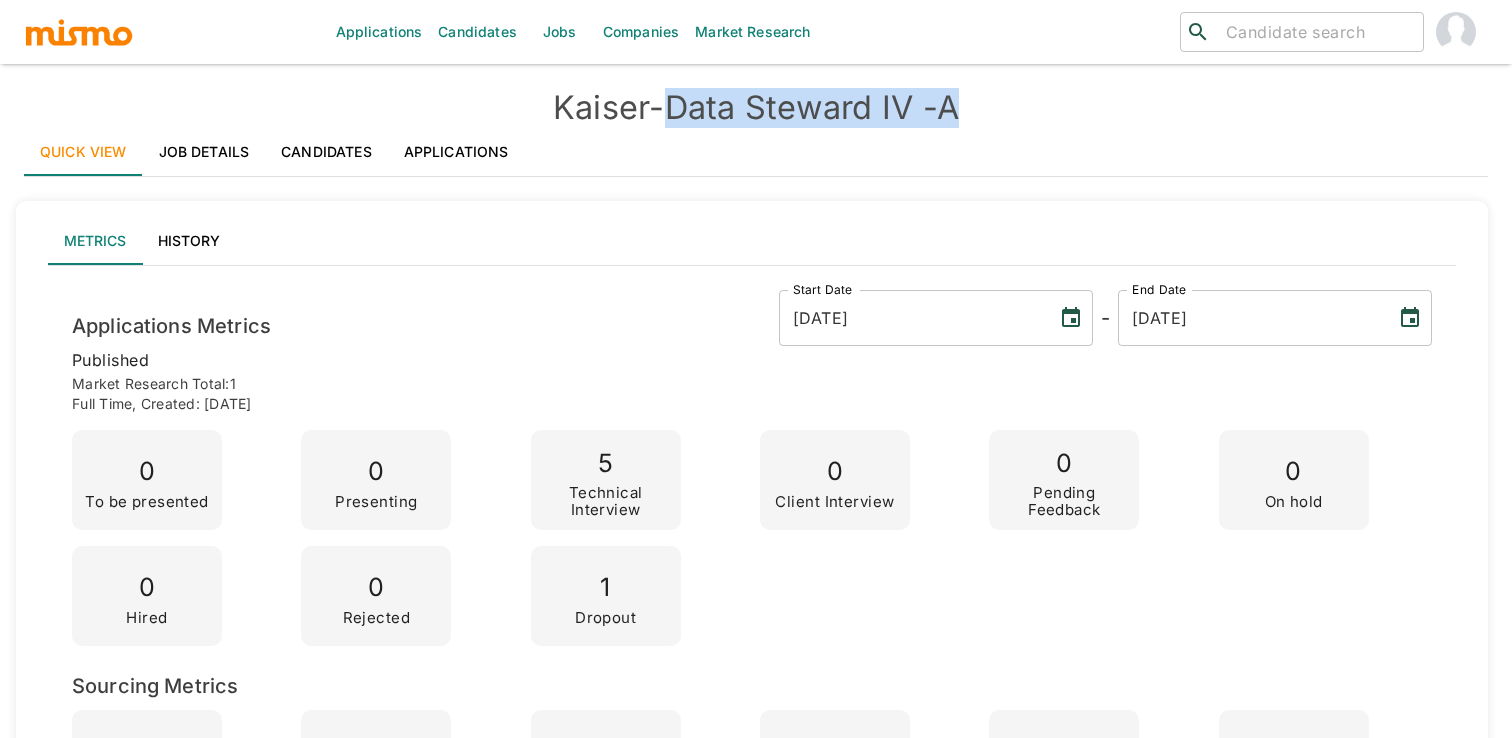 drag, startPoint x: 679, startPoint y: 108, endPoint x: 1058, endPoint y: 88, distance: 379.52734 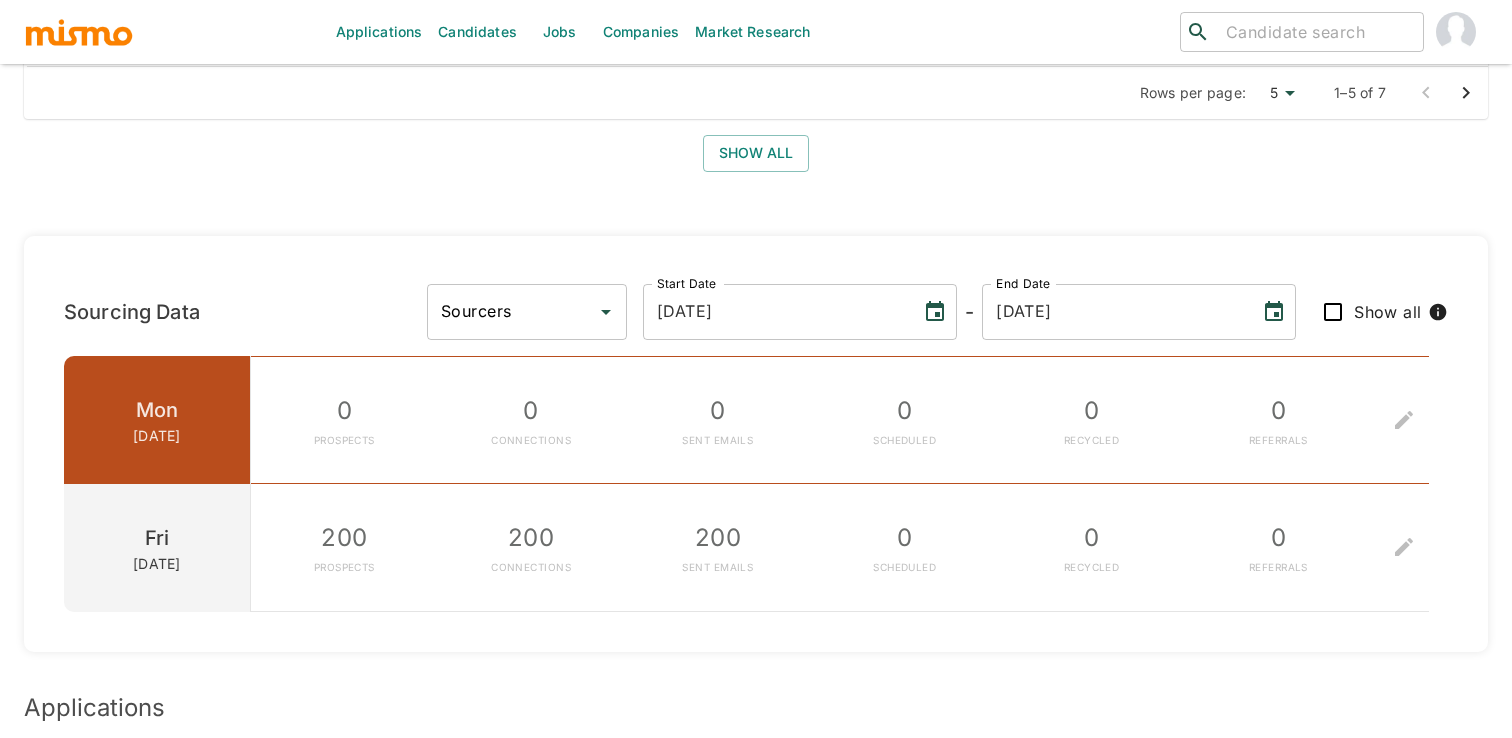 scroll, scrollTop: 1273, scrollLeft: 0, axis: vertical 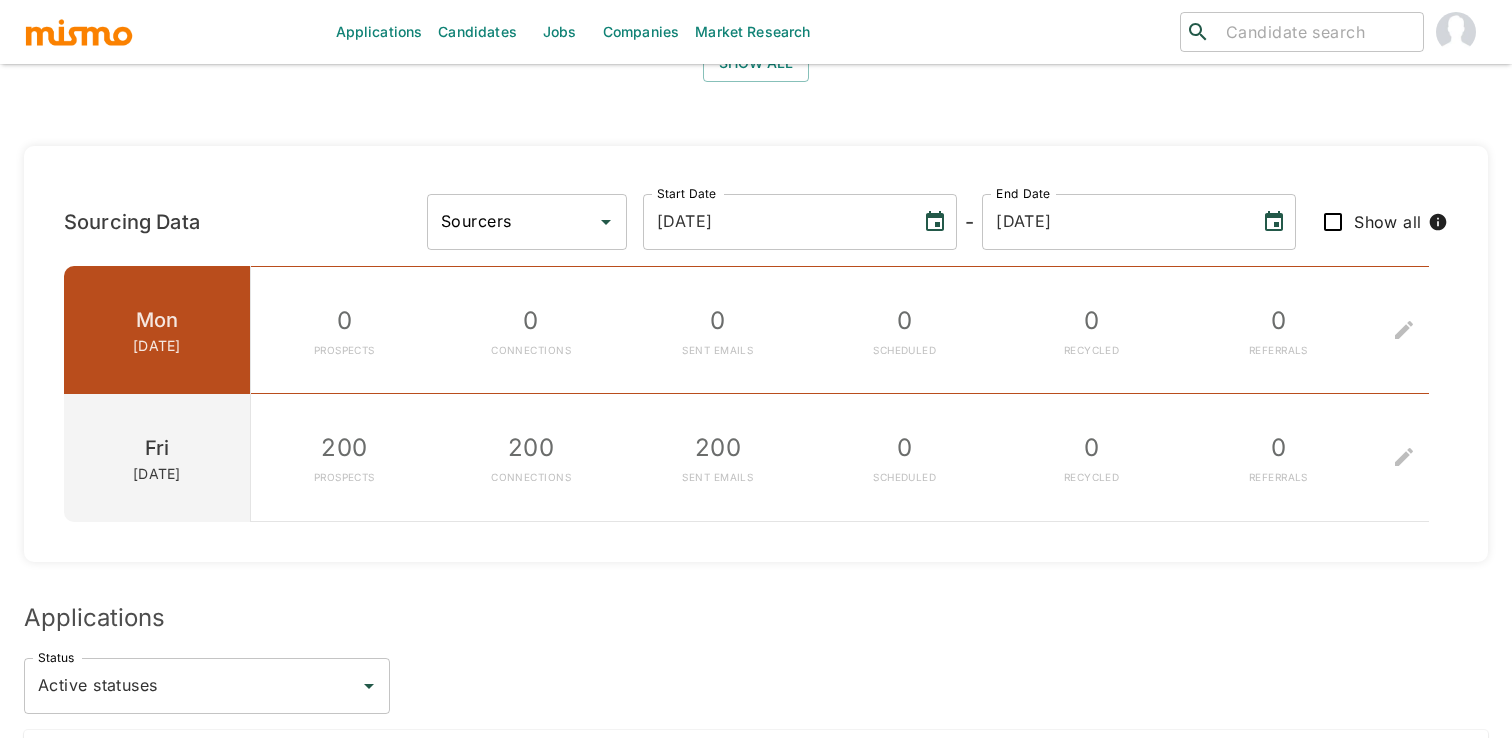 click on "Sourcers" at bounding box center [512, 222] 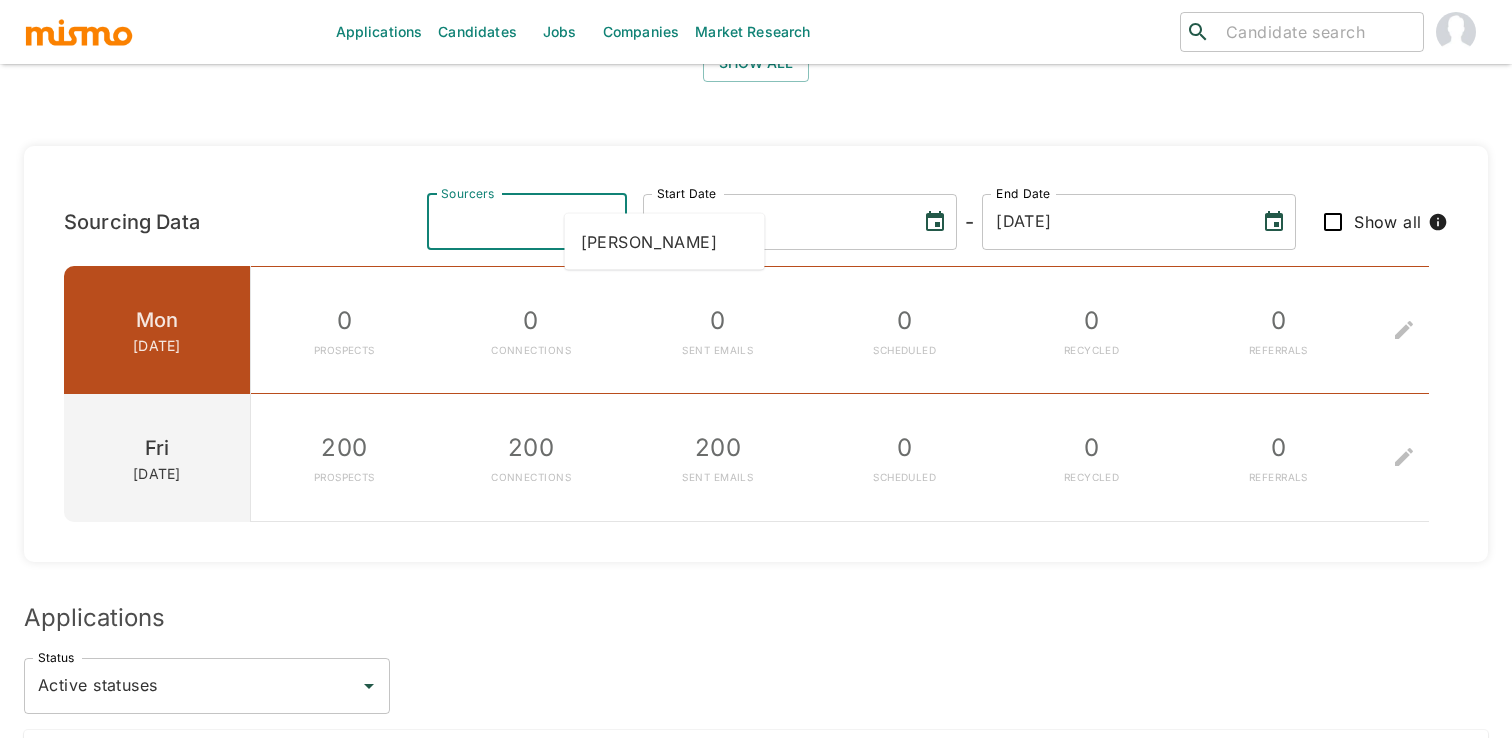 click on "[PERSON_NAME]" at bounding box center [665, 242] 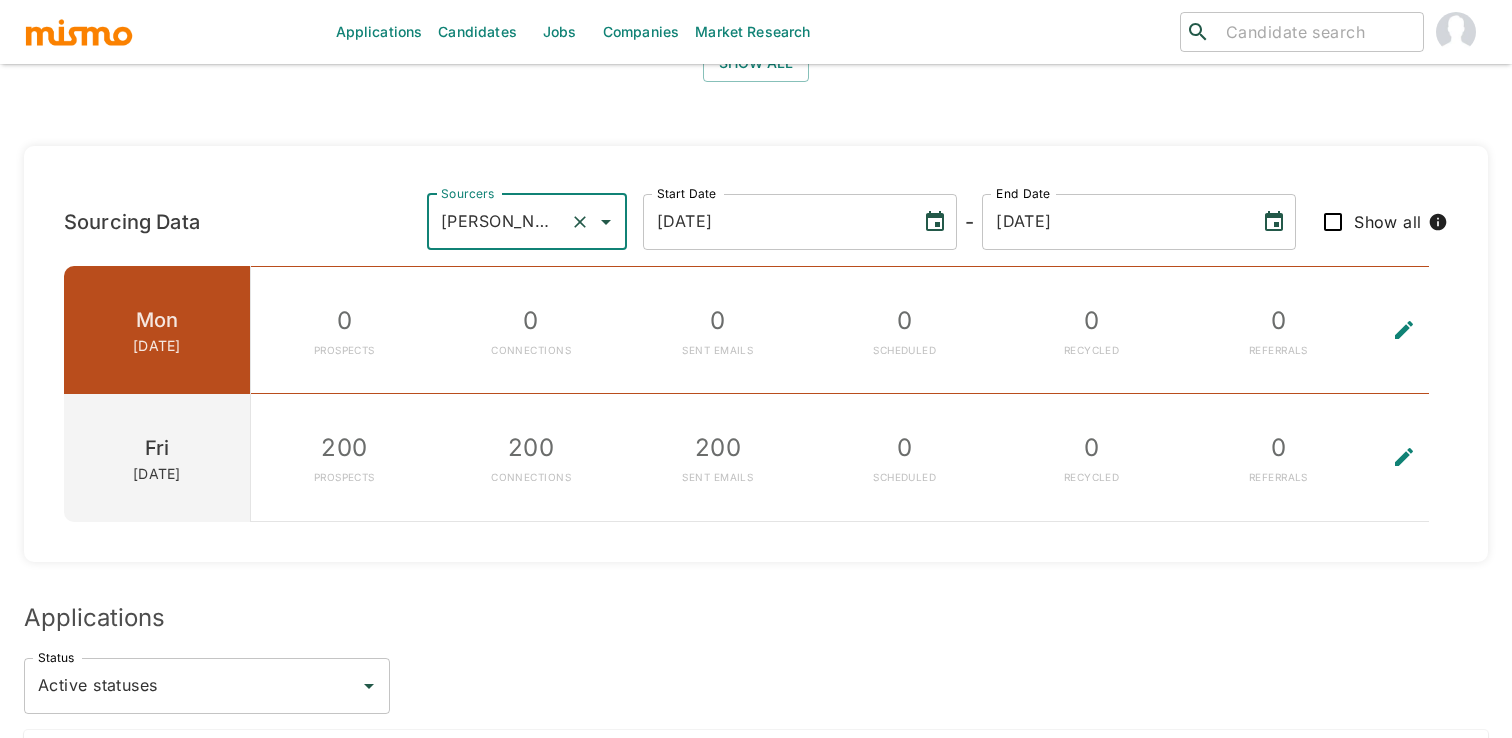 click at bounding box center (1404, 457) 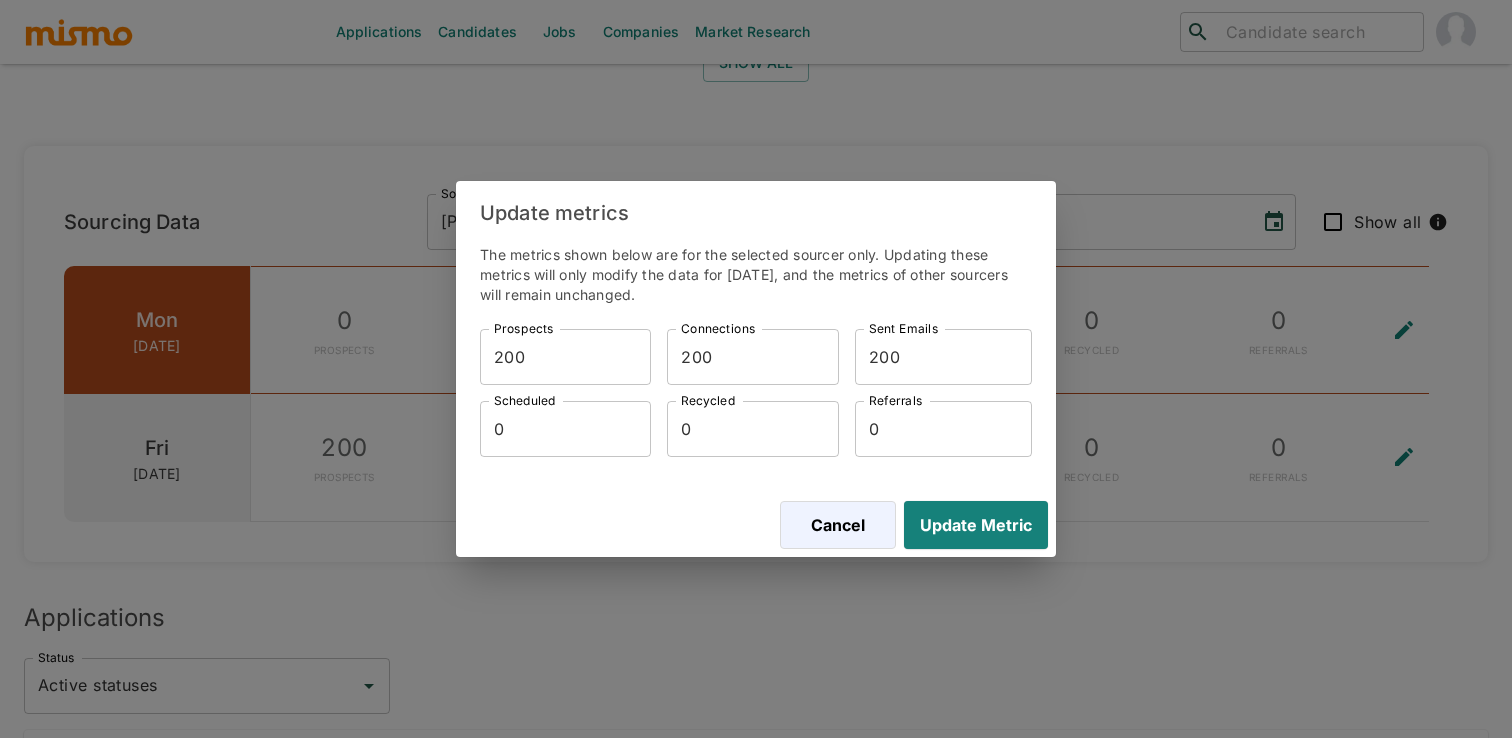 click on "200" at bounding box center (565, 357) 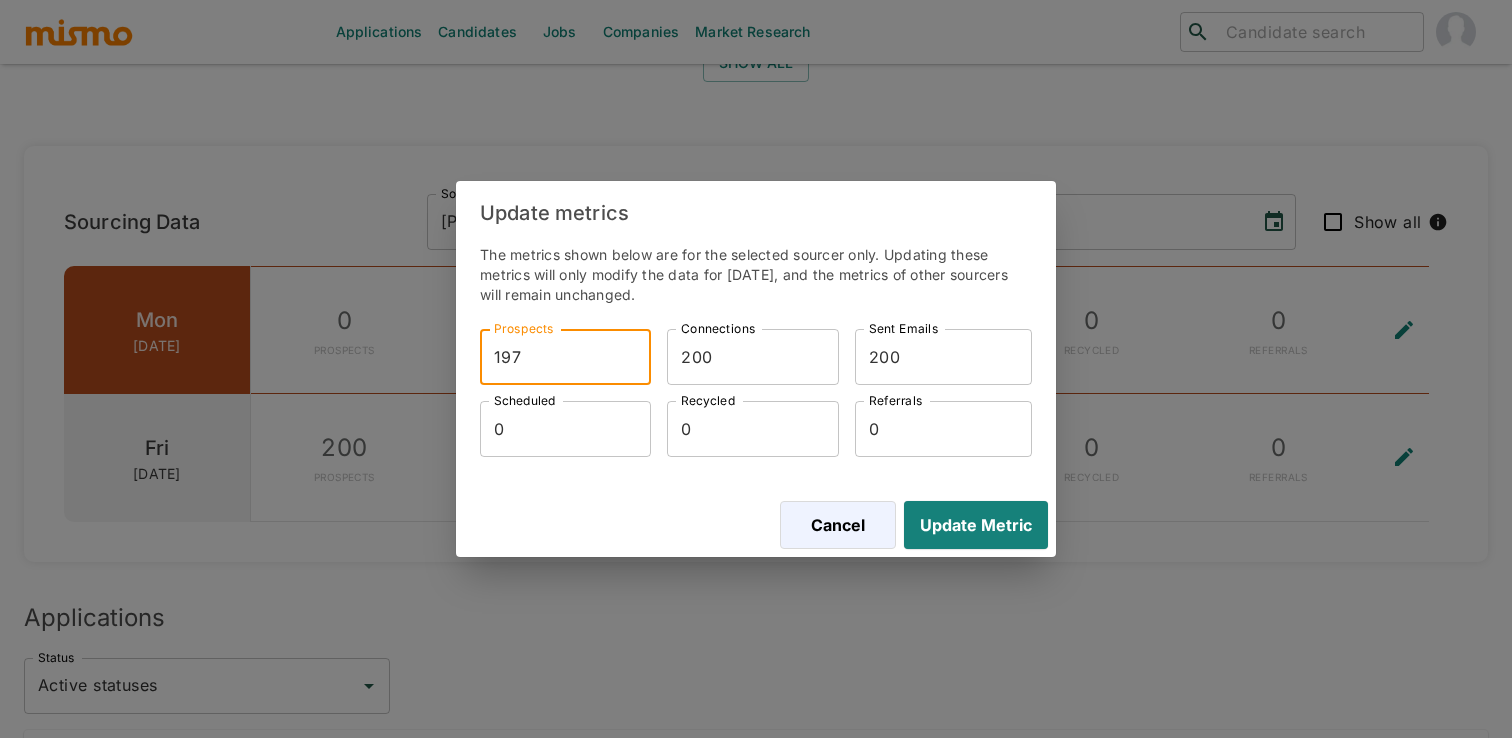 type on "197" 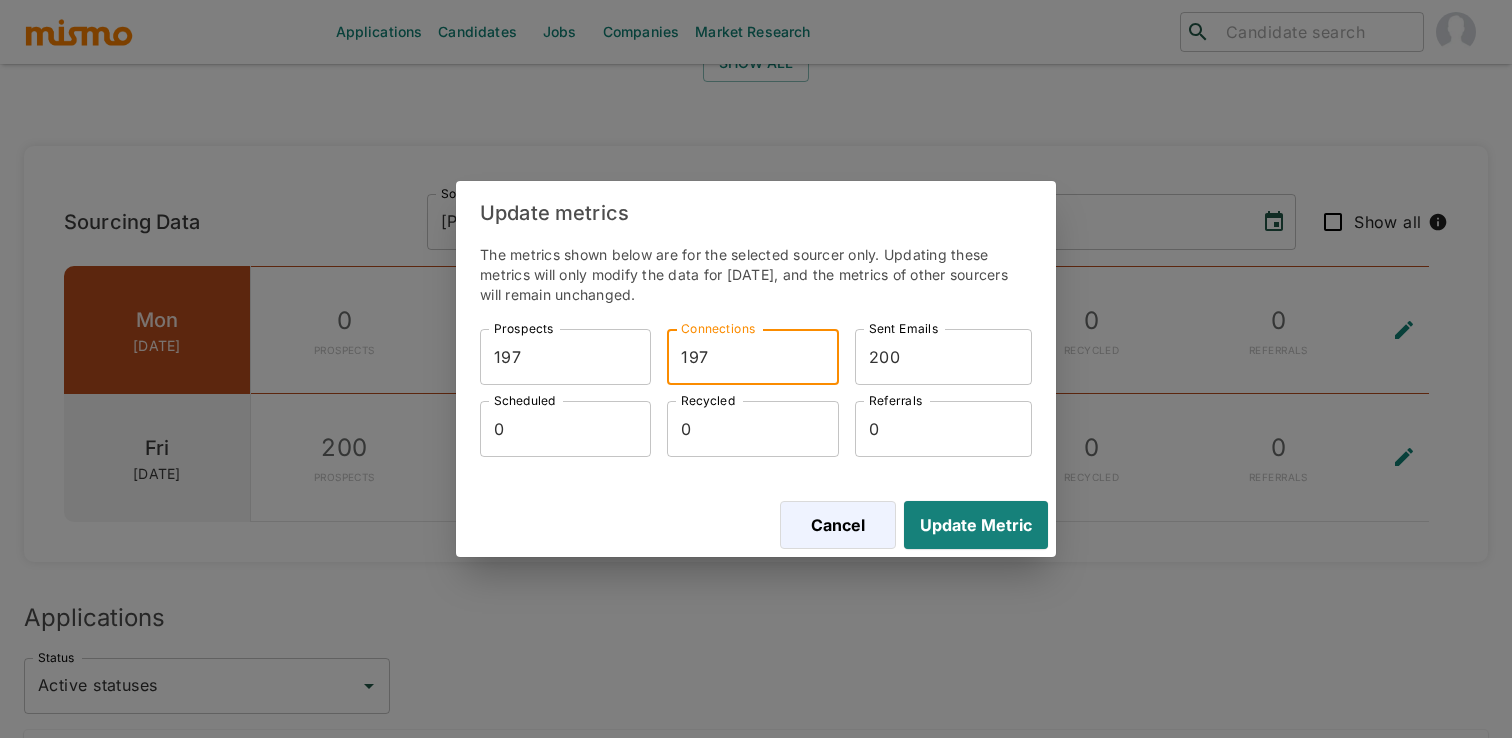 type on "197" 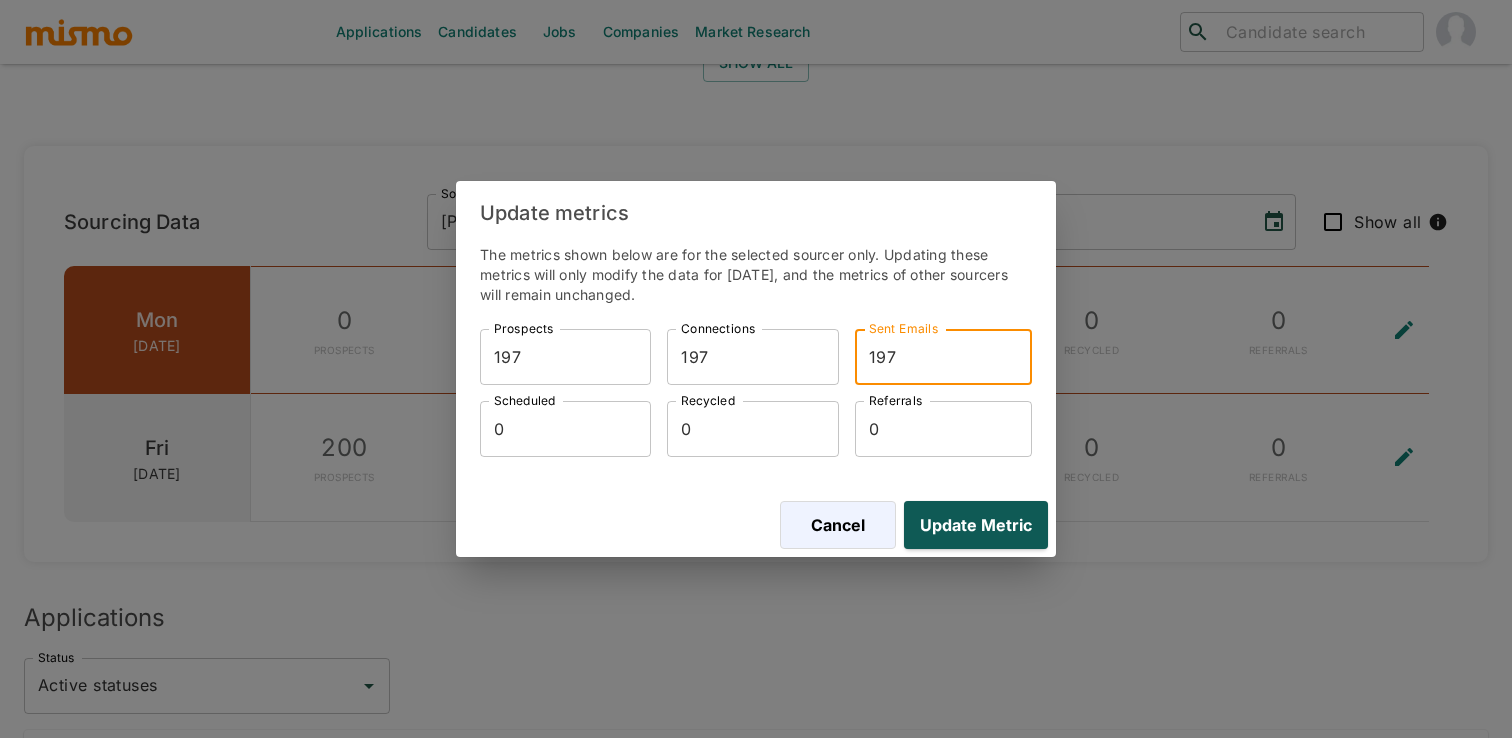 type on "197" 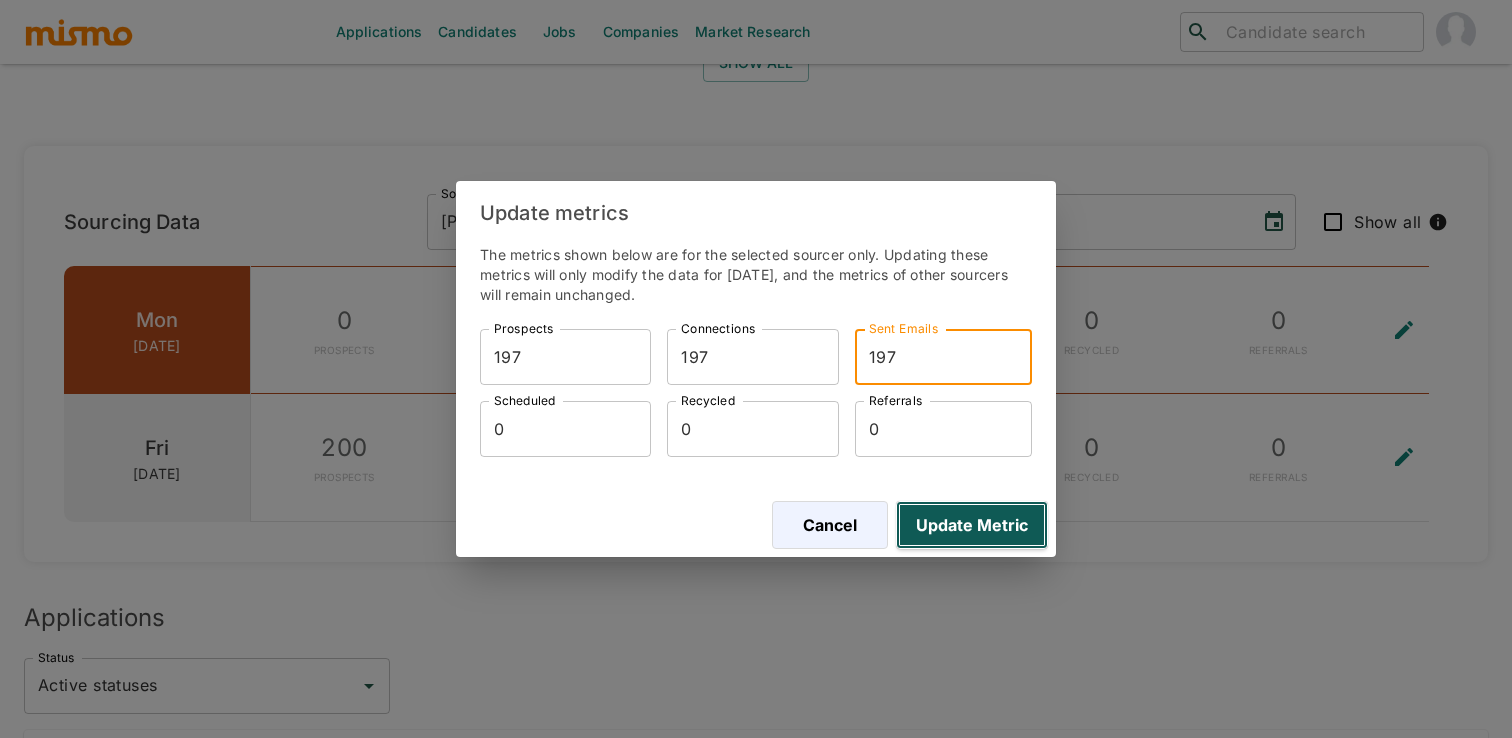 click on "Update Metric" at bounding box center (972, 525) 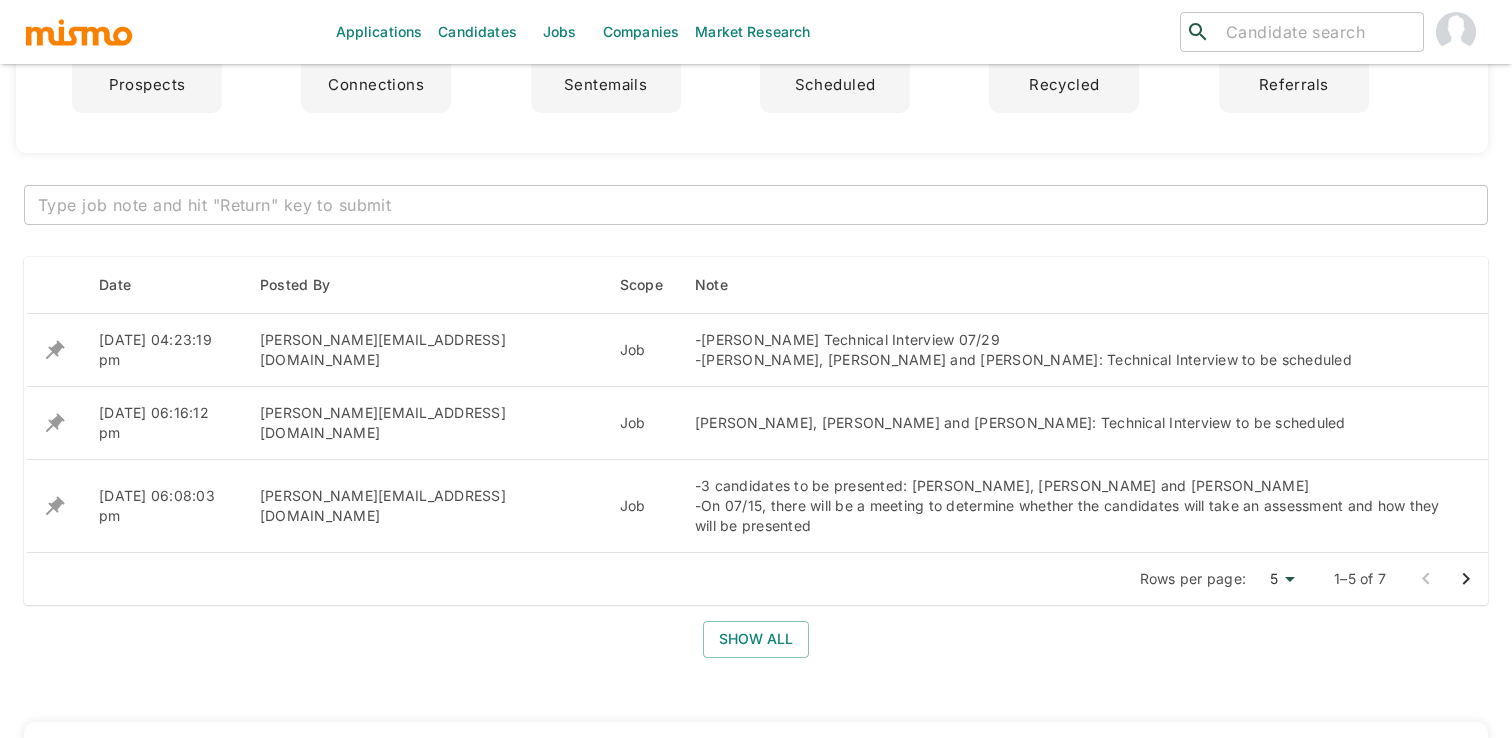 scroll, scrollTop: 0, scrollLeft: 0, axis: both 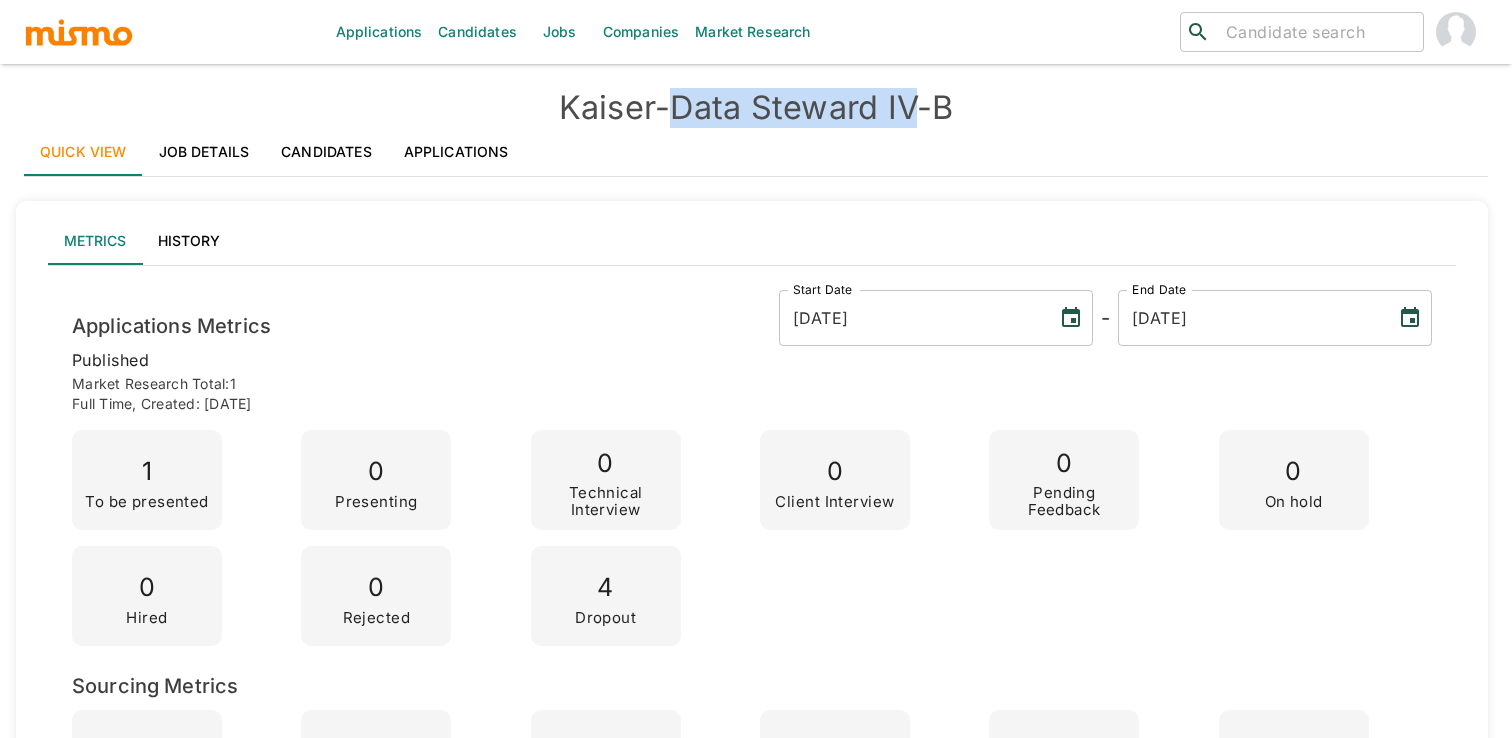 drag, startPoint x: 683, startPoint y: 101, endPoint x: 934, endPoint y: 110, distance: 251.1613 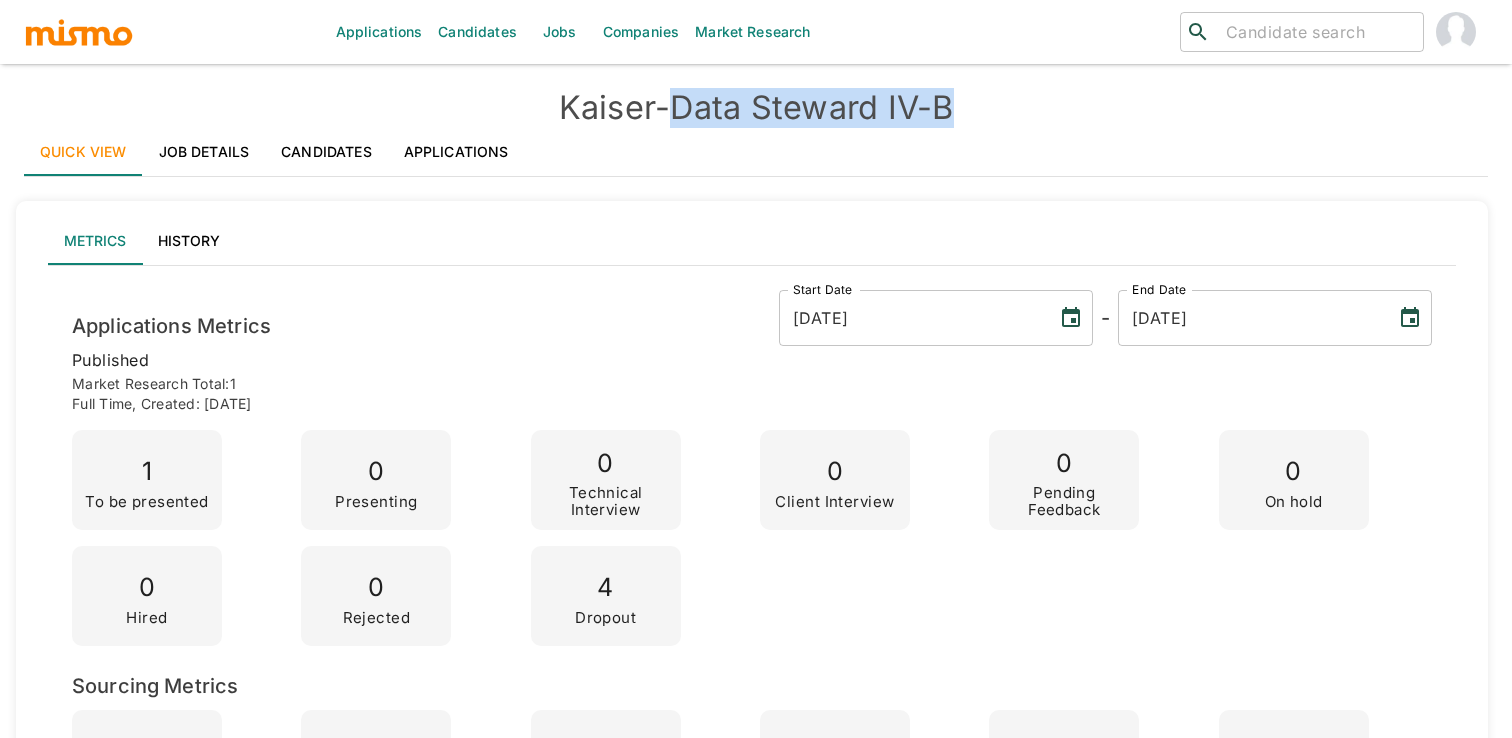 drag, startPoint x: 972, startPoint y: 106, endPoint x: 676, endPoint y: 119, distance: 296.28534 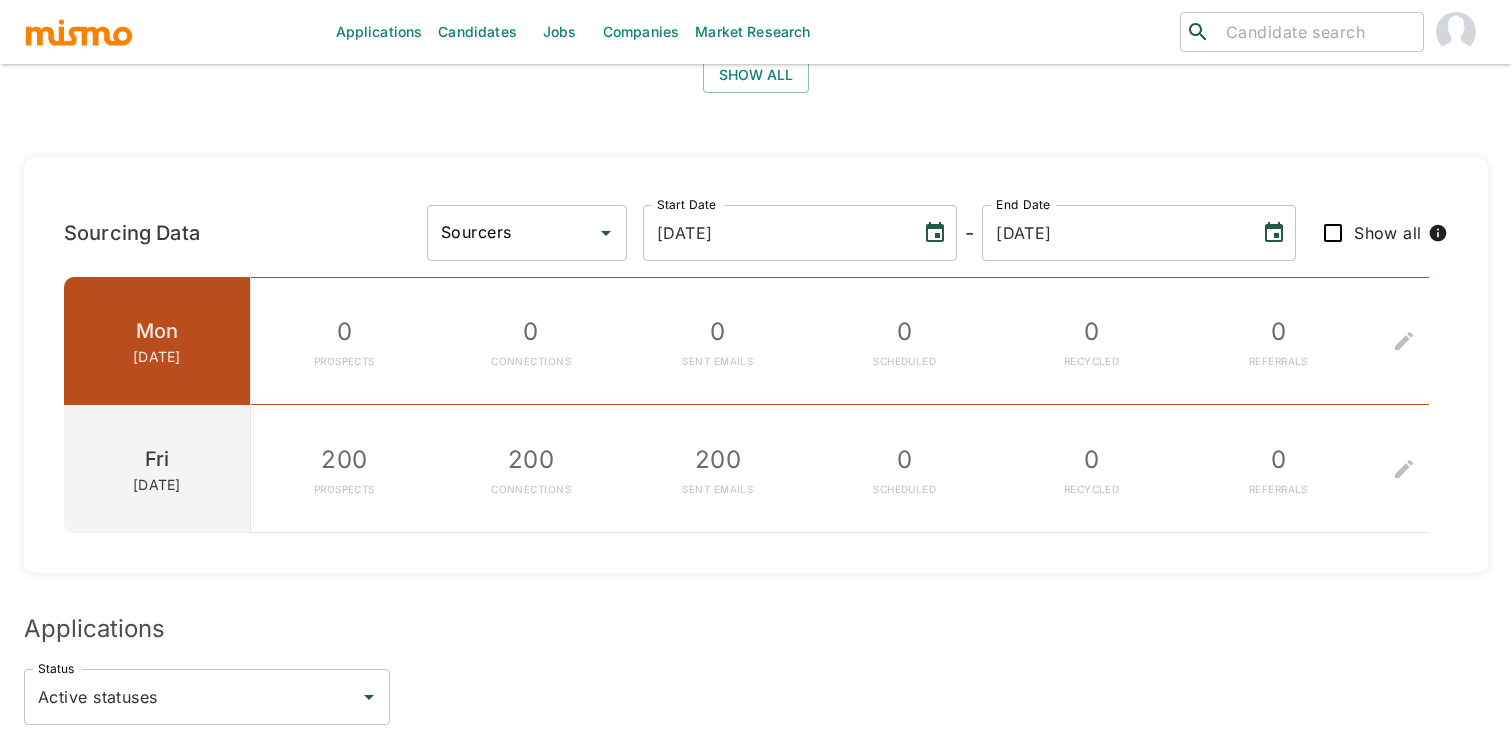 scroll, scrollTop: 2012, scrollLeft: 0, axis: vertical 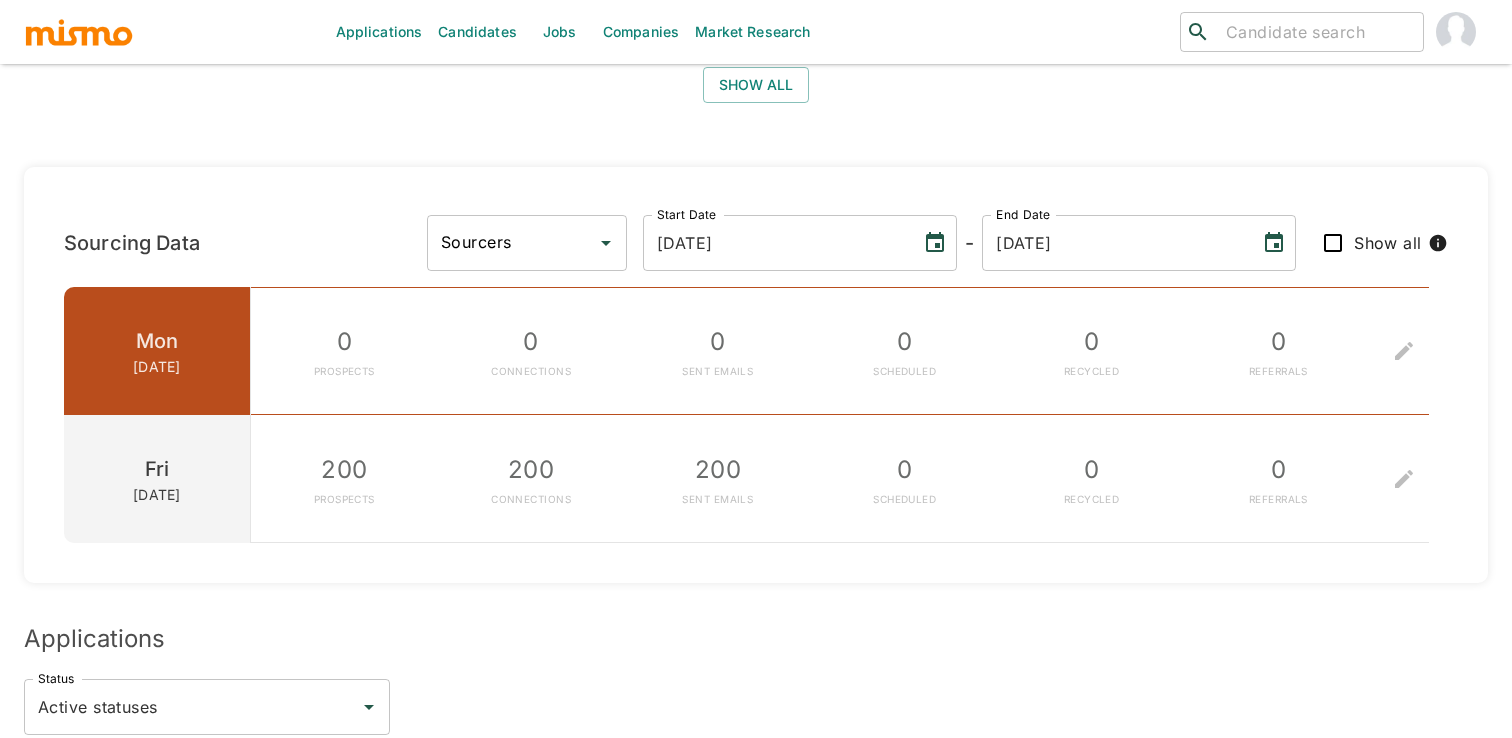click 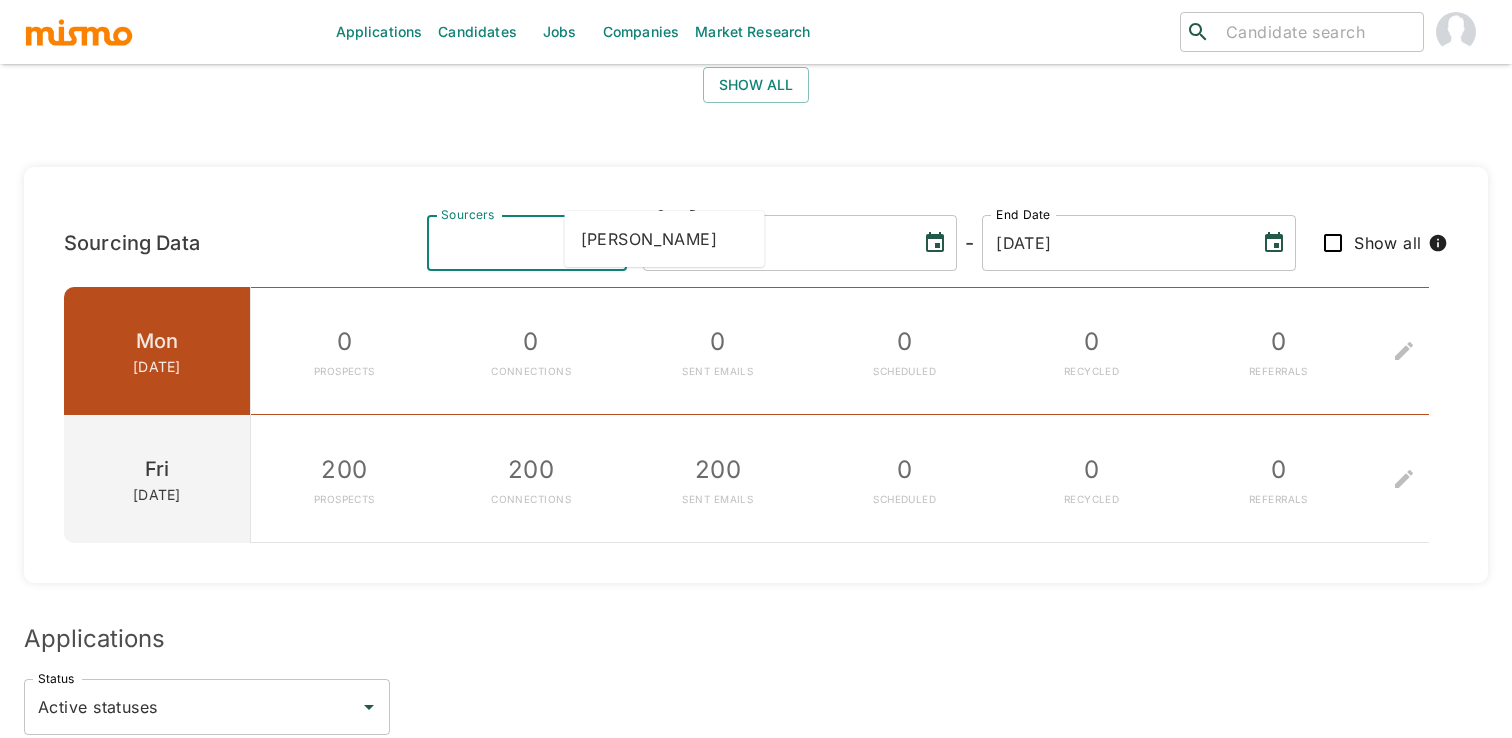 click on "[PERSON_NAME]" at bounding box center [665, 239] 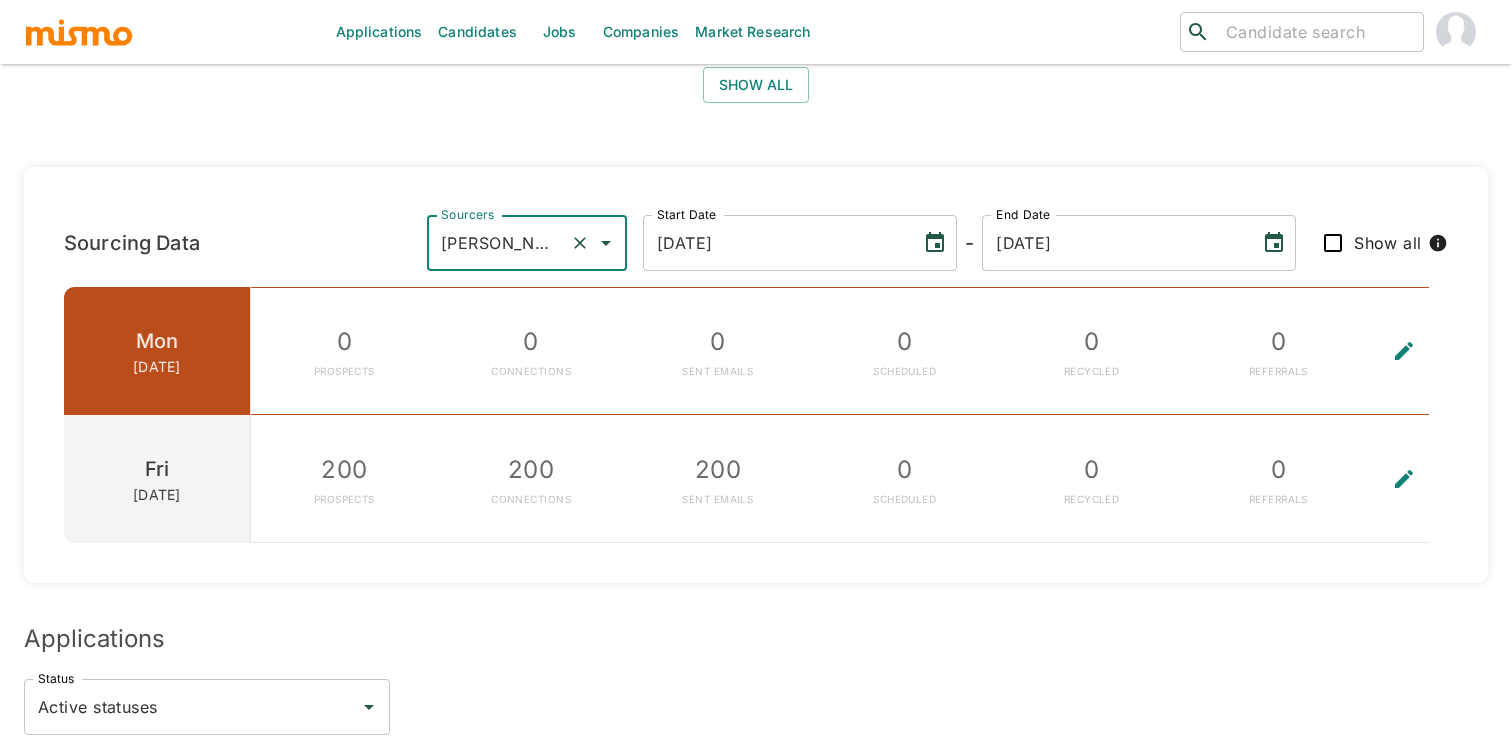 click 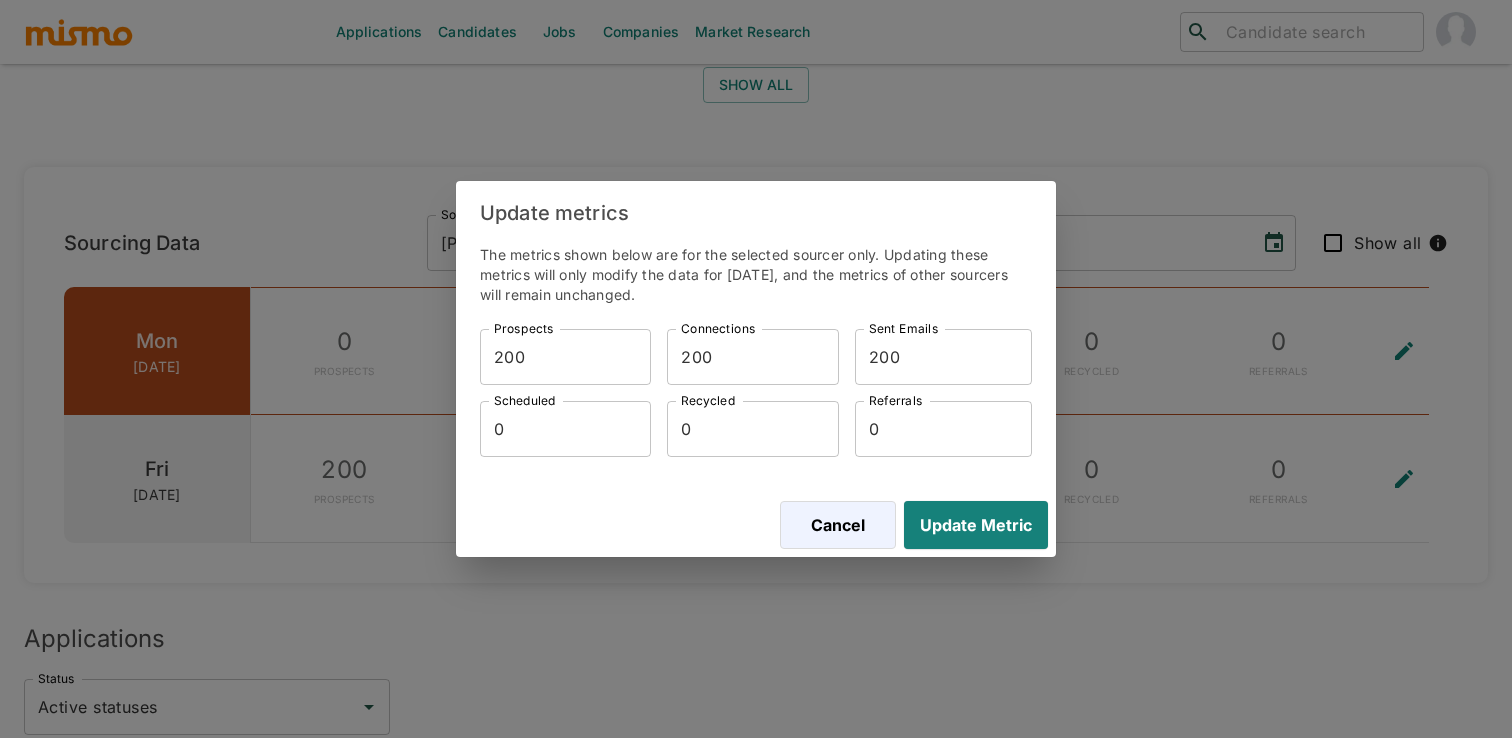 click on "200" at bounding box center [565, 357] 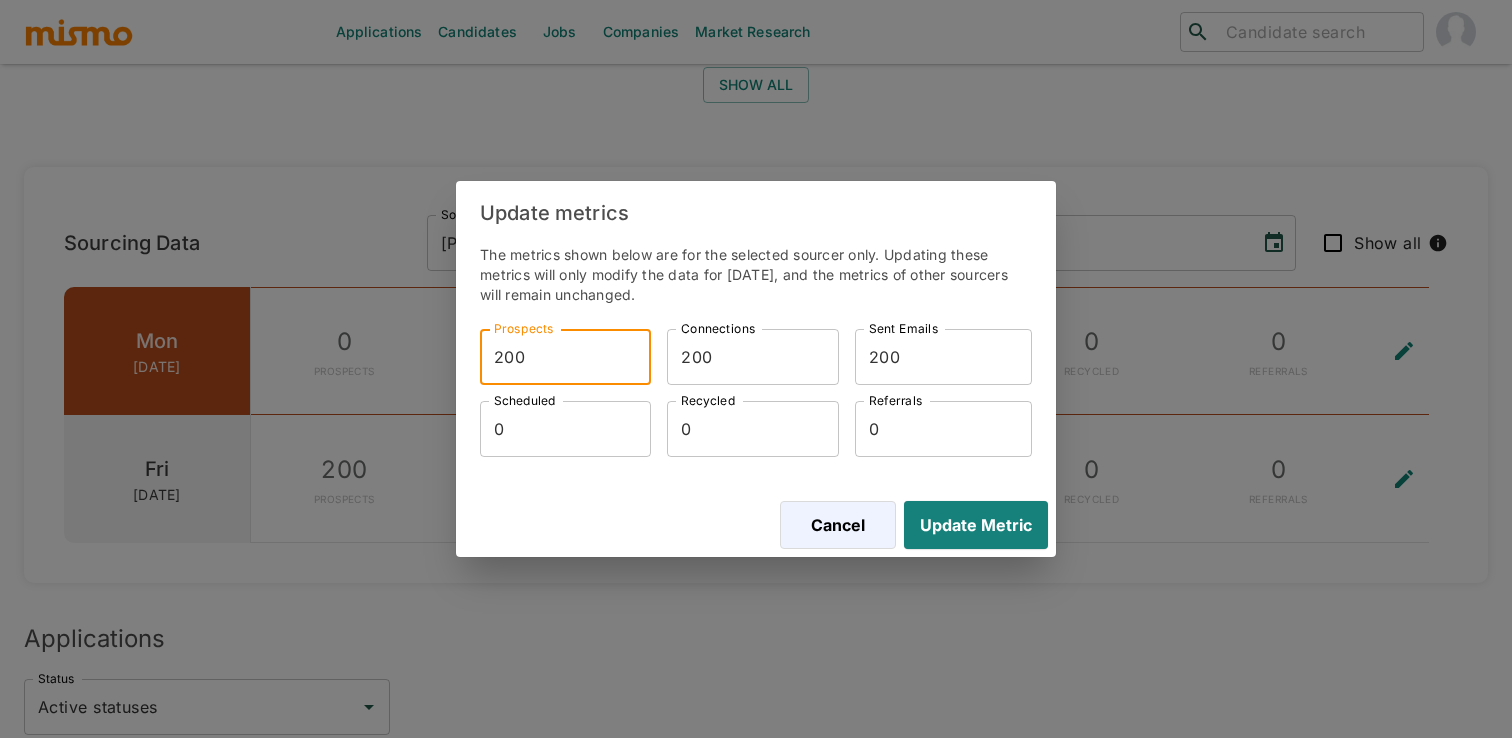 click on "200" at bounding box center [565, 357] 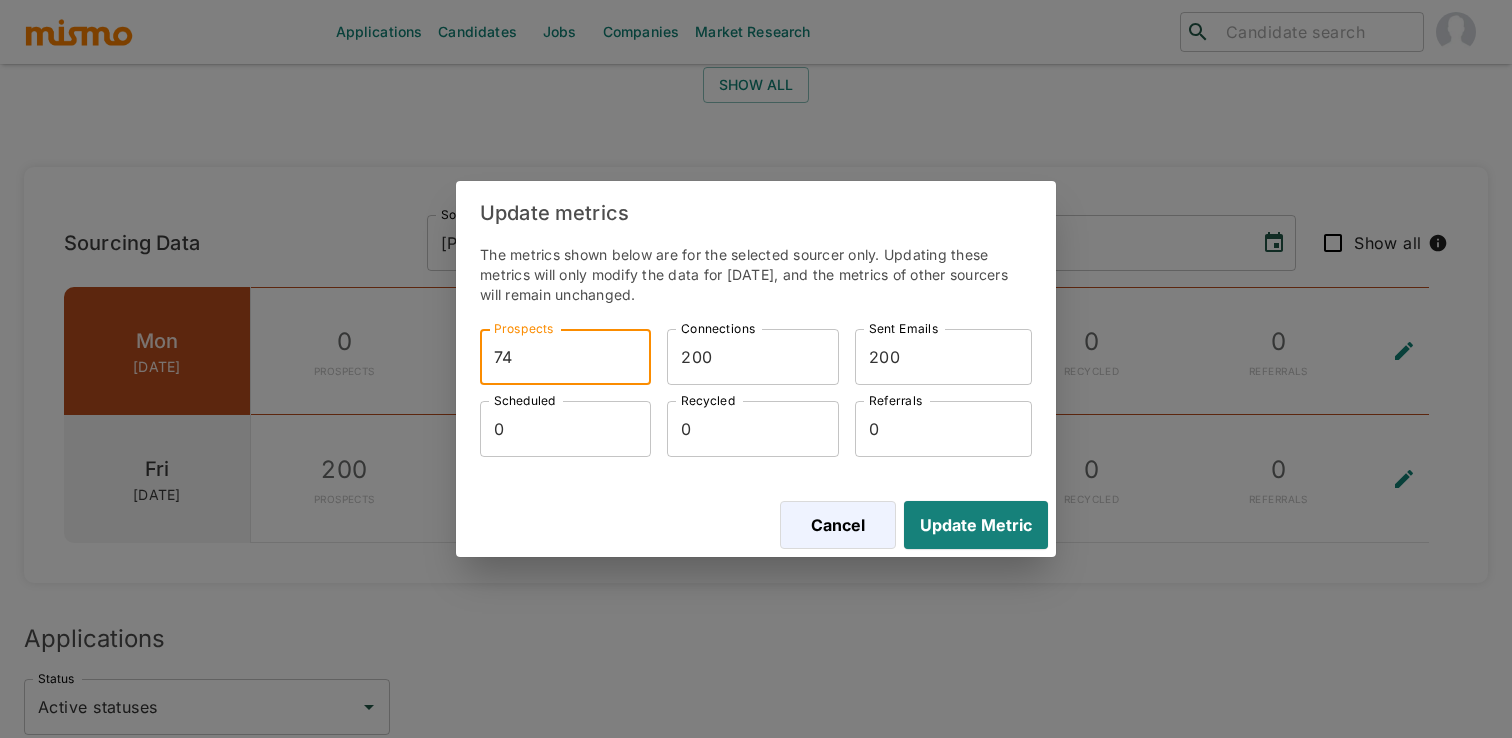 type on "74" 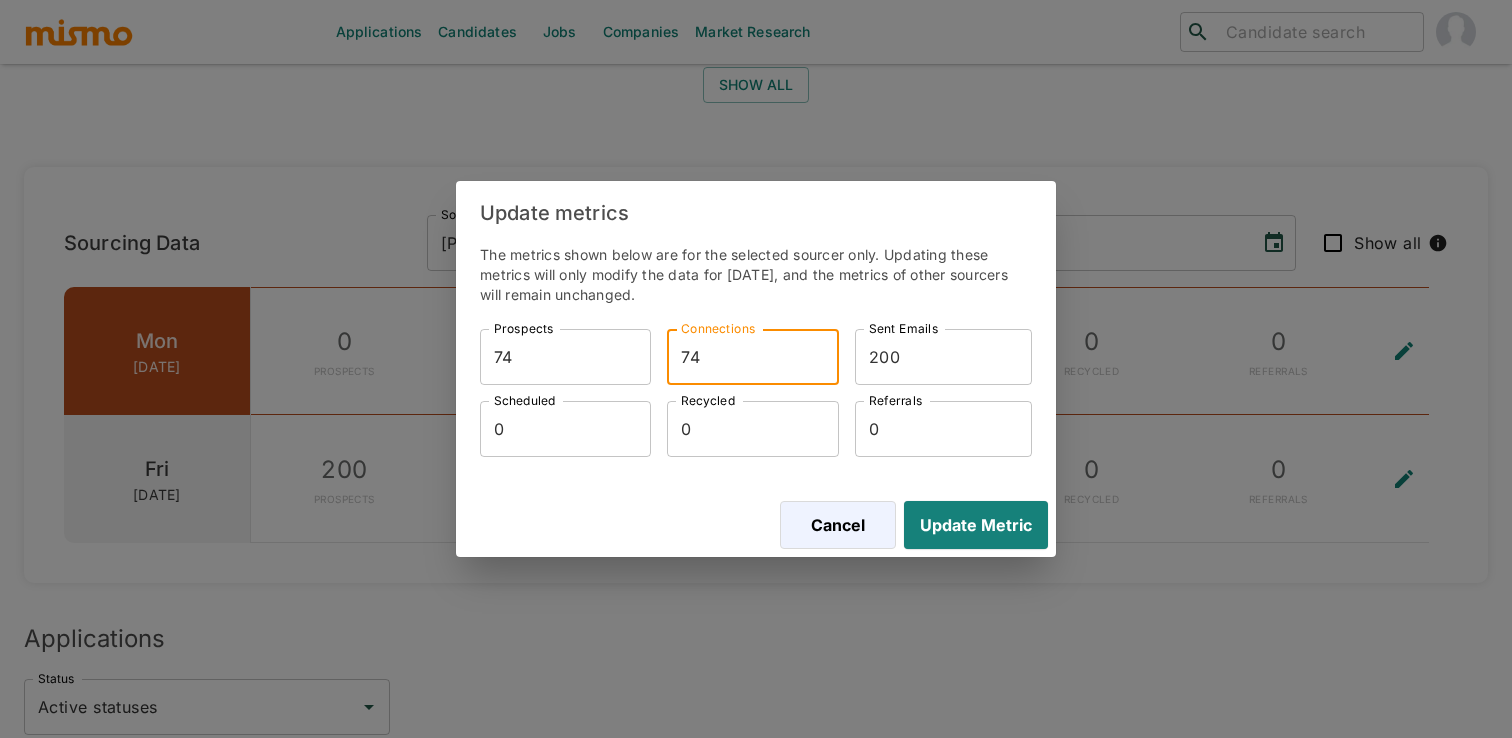 type on "74" 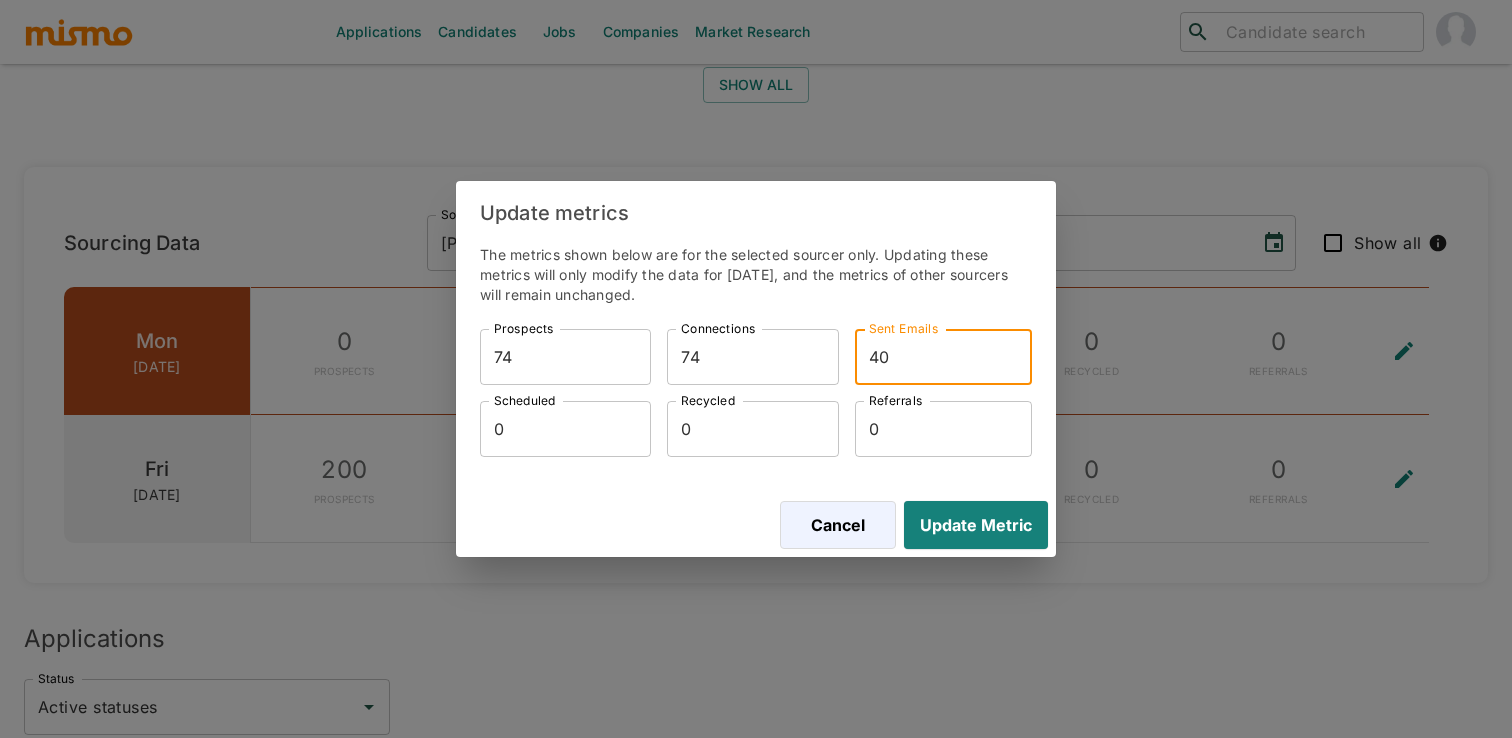 click on "40" at bounding box center (943, 357) 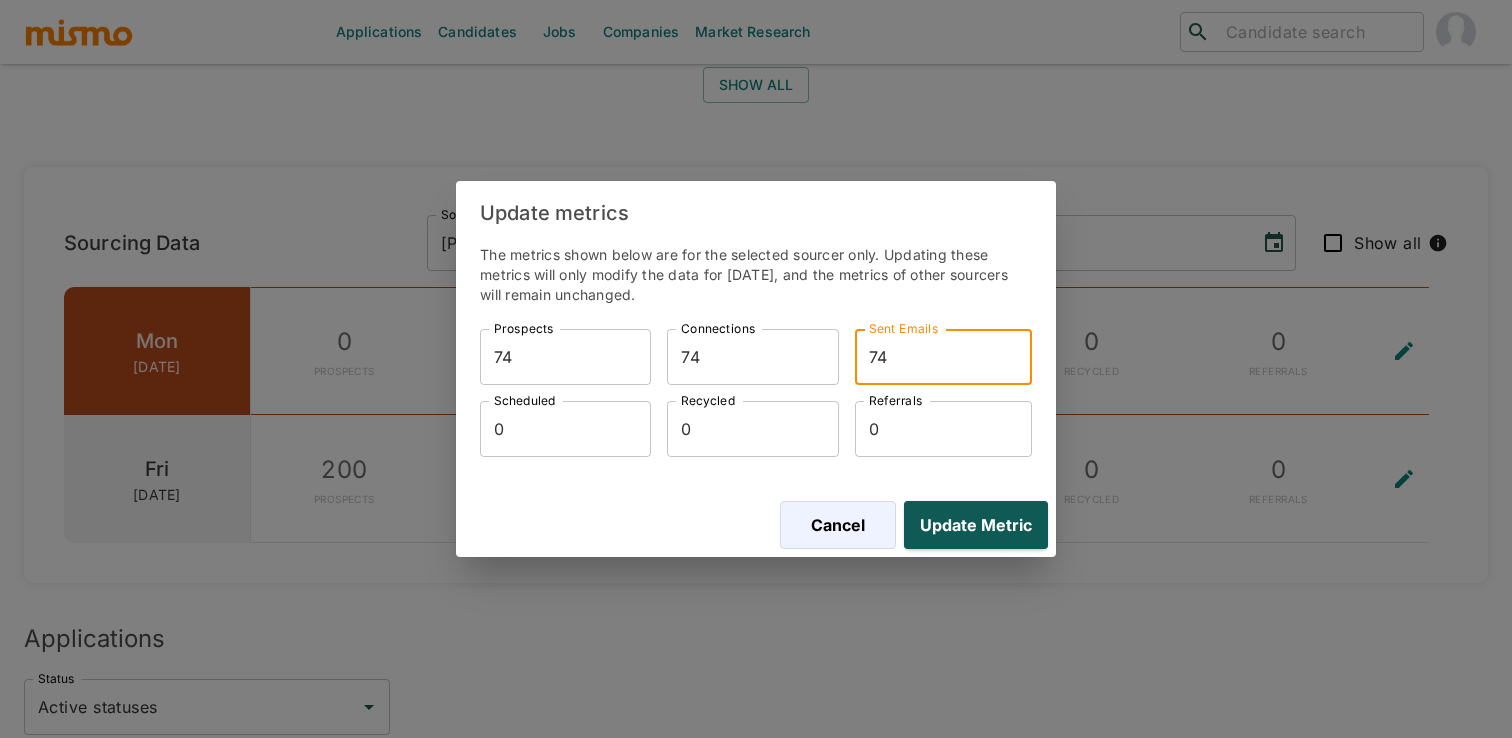 type on "74" 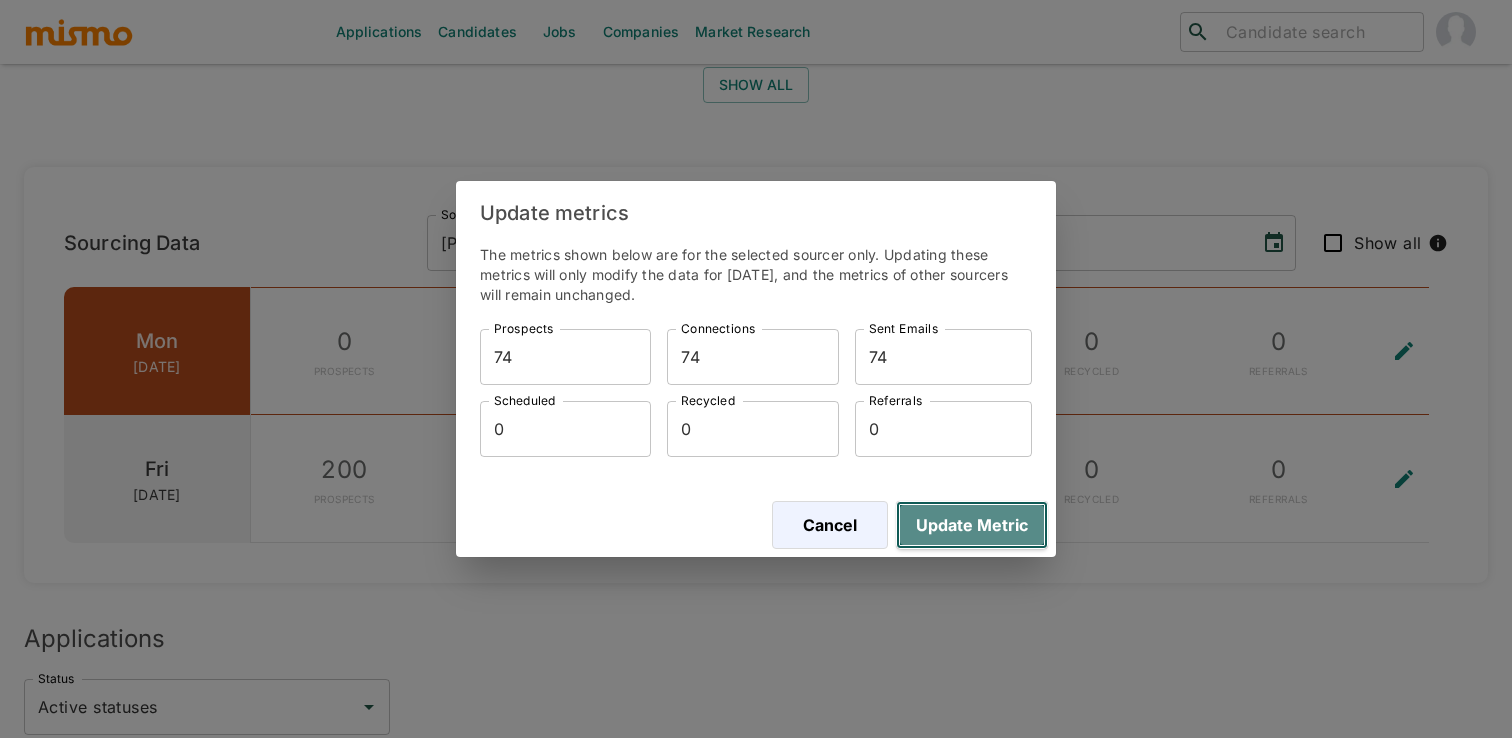 click on "Update Metric" at bounding box center [972, 525] 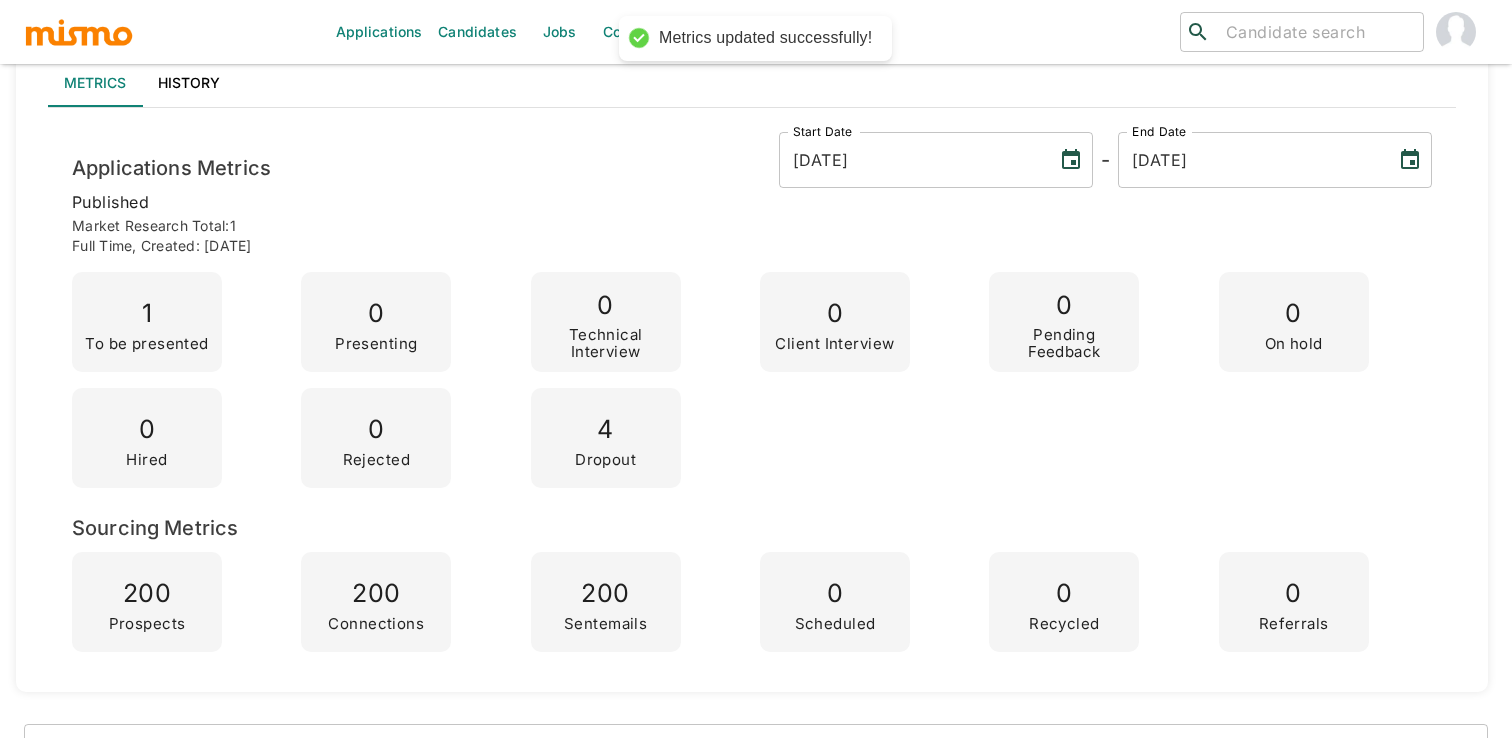scroll, scrollTop: 64, scrollLeft: 0, axis: vertical 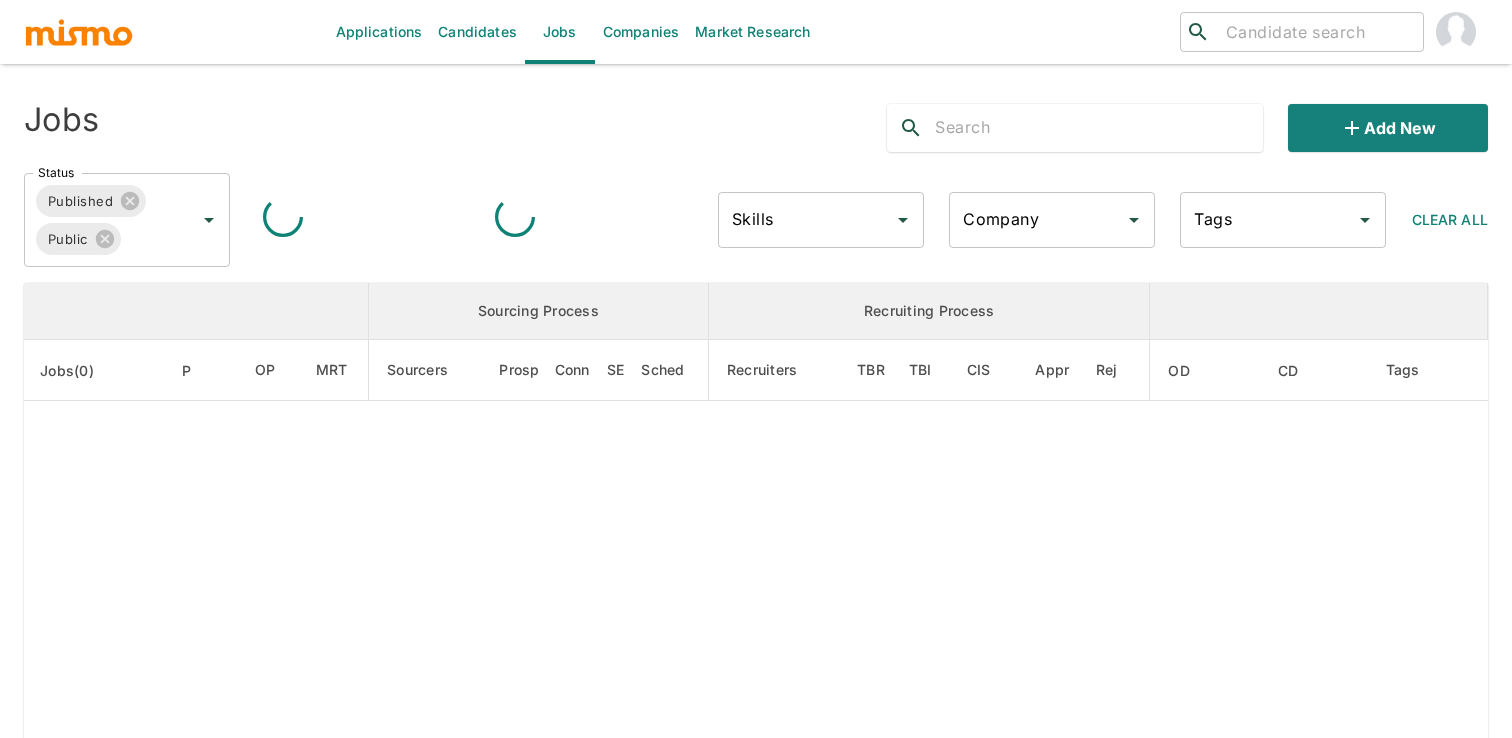 click at bounding box center (1098, 128) 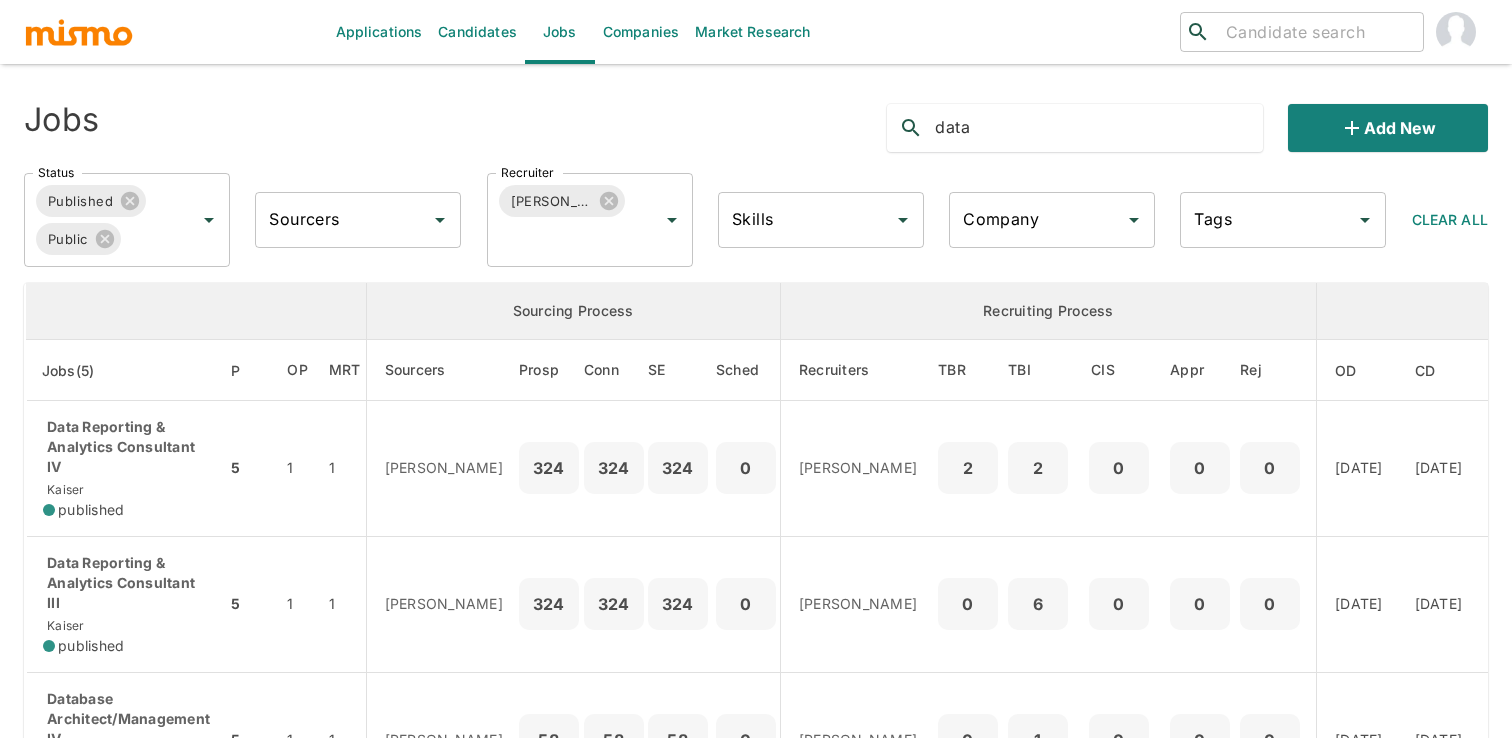 type on "data" 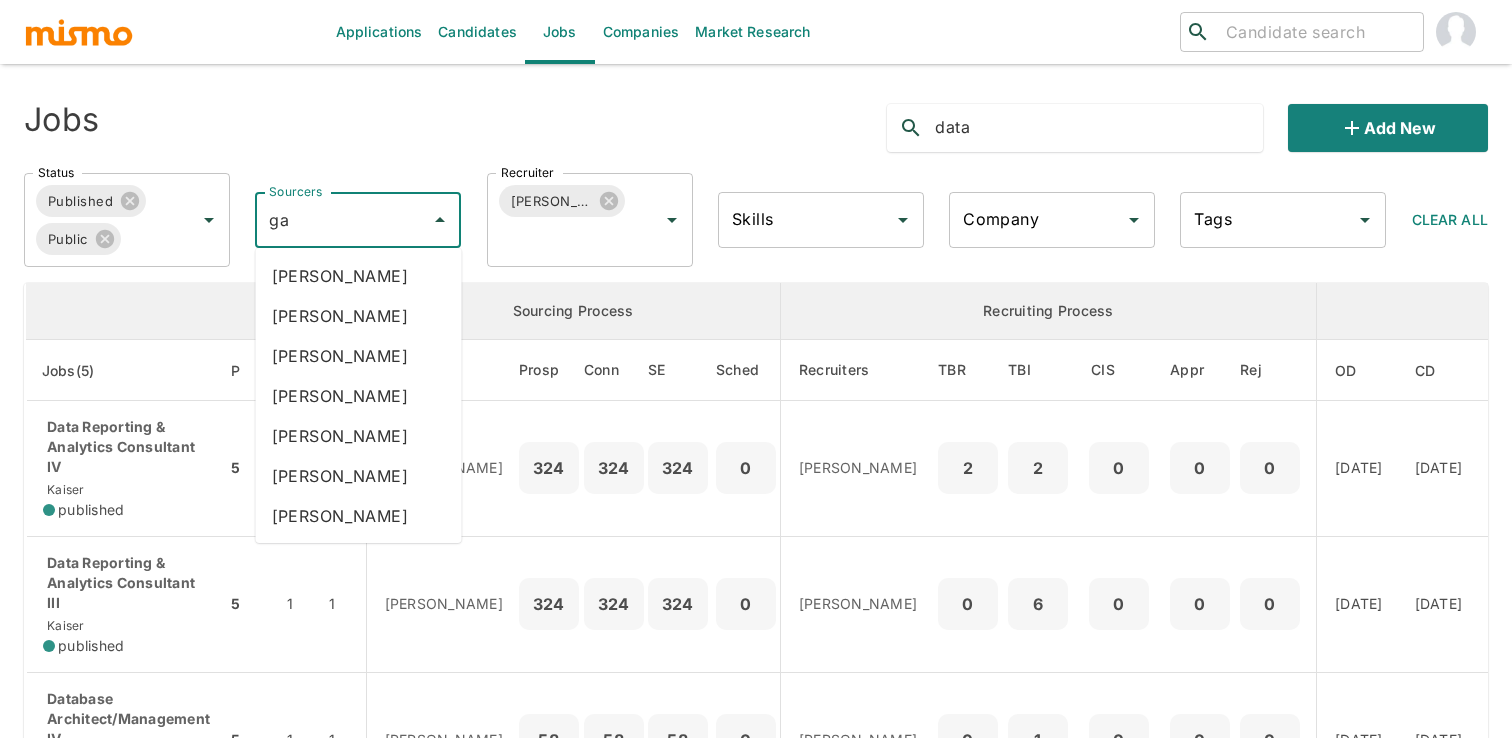 type on "gab" 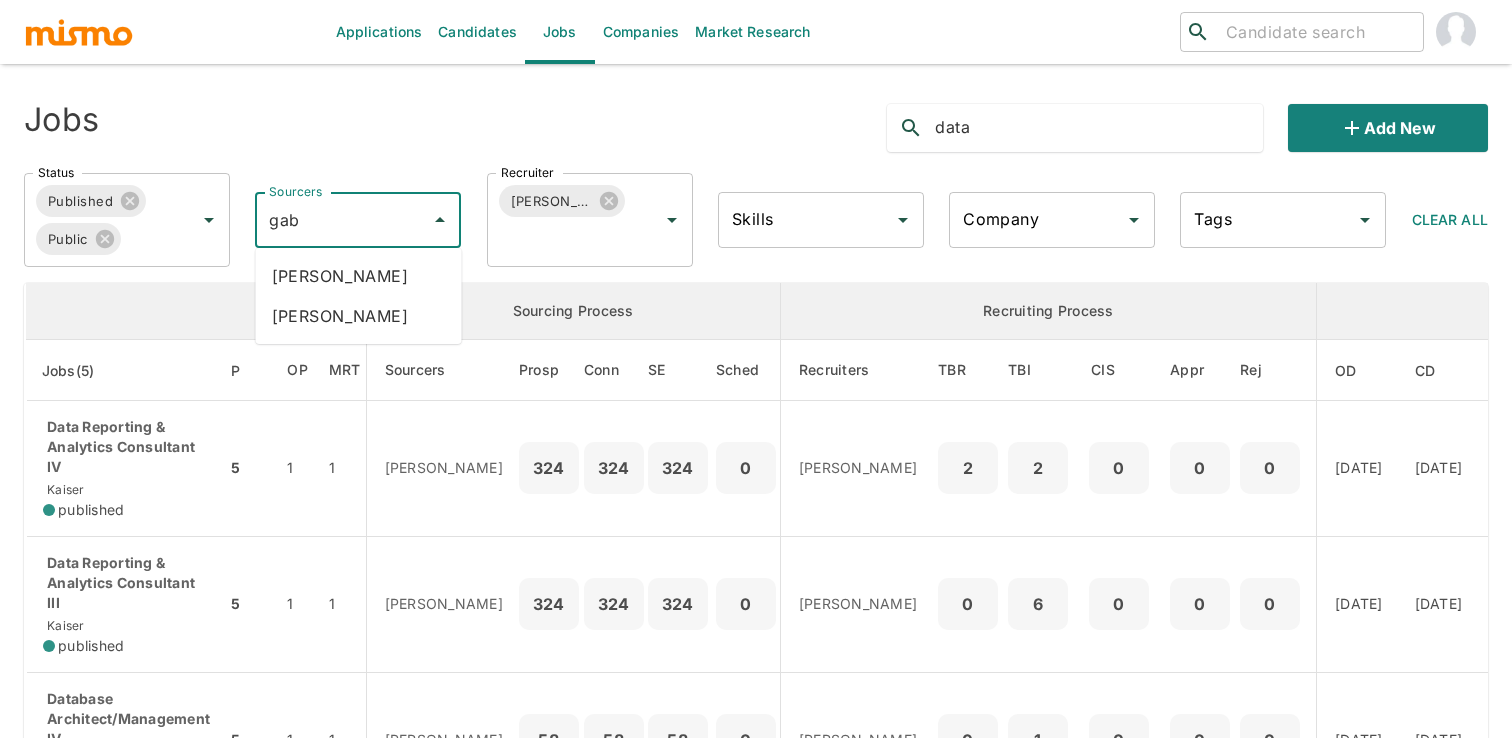 click on "[PERSON_NAME]" at bounding box center [359, 276] 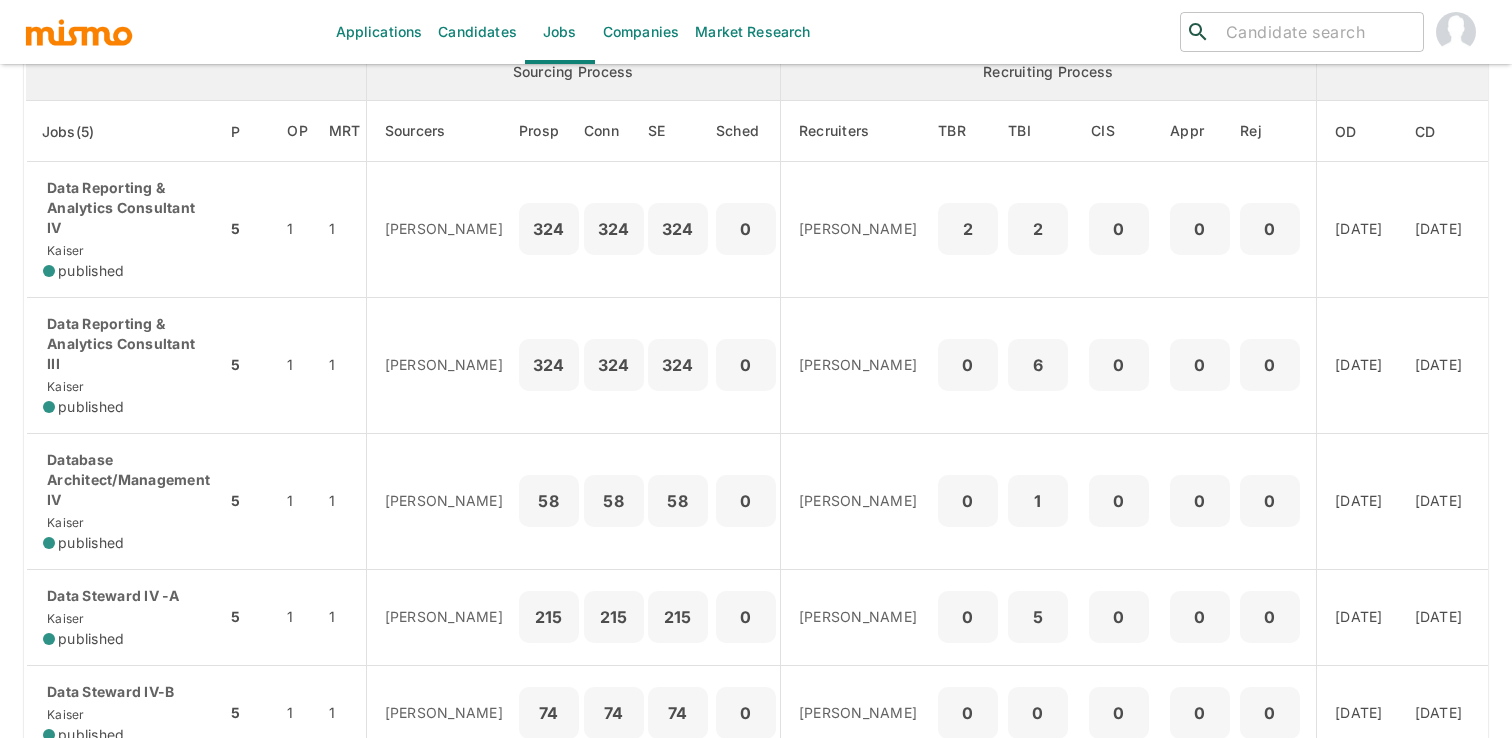 scroll, scrollTop: 281, scrollLeft: 0, axis: vertical 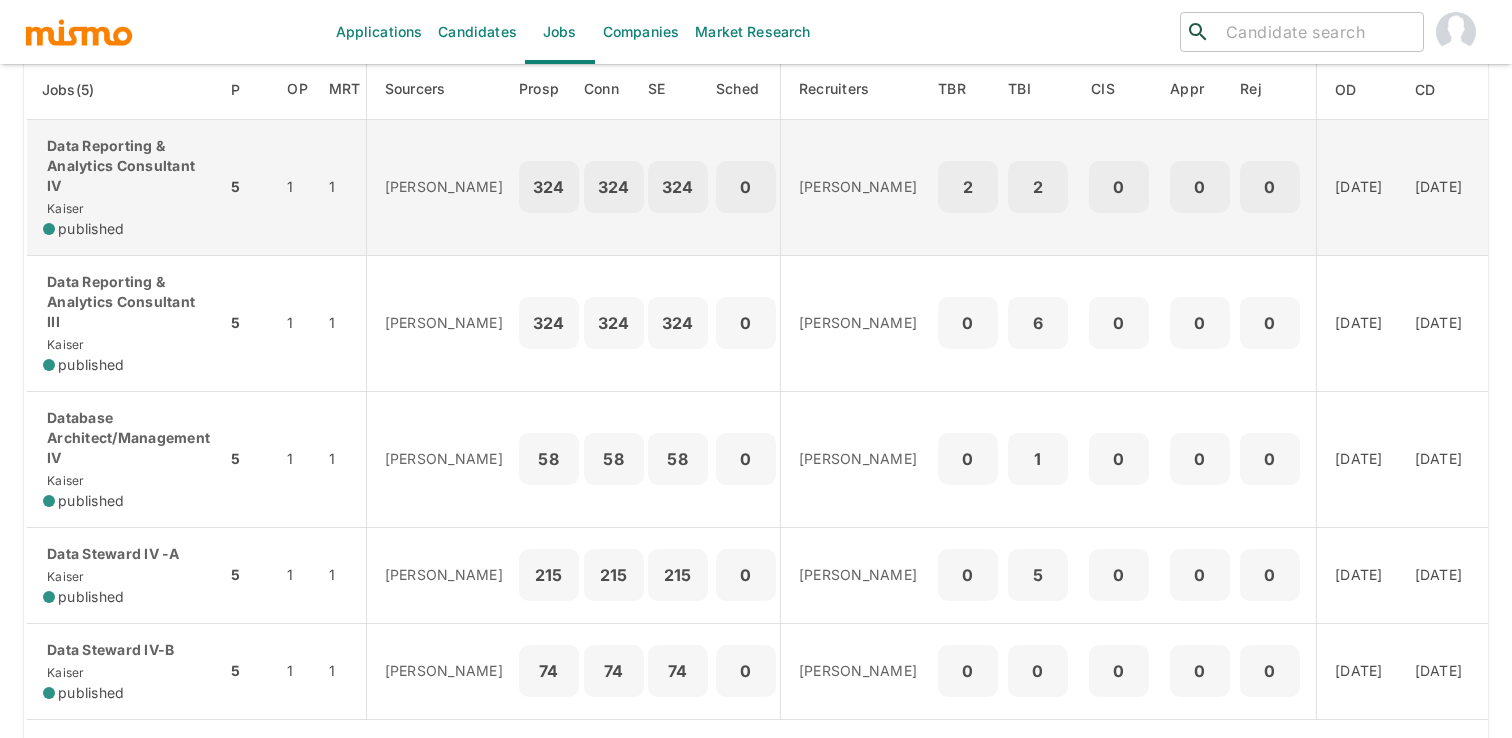 click on "324" at bounding box center [678, 188] 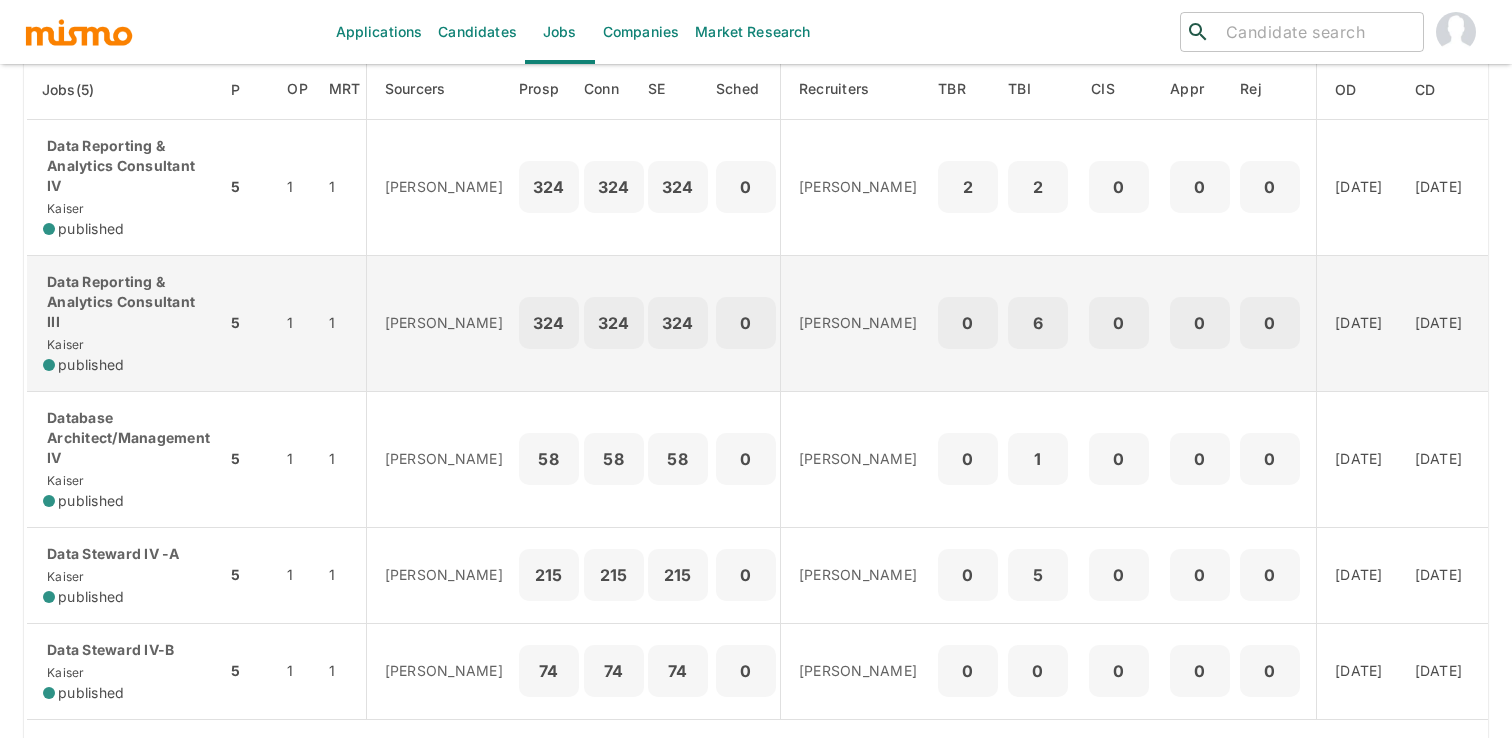 click on "6" at bounding box center (1038, 323) 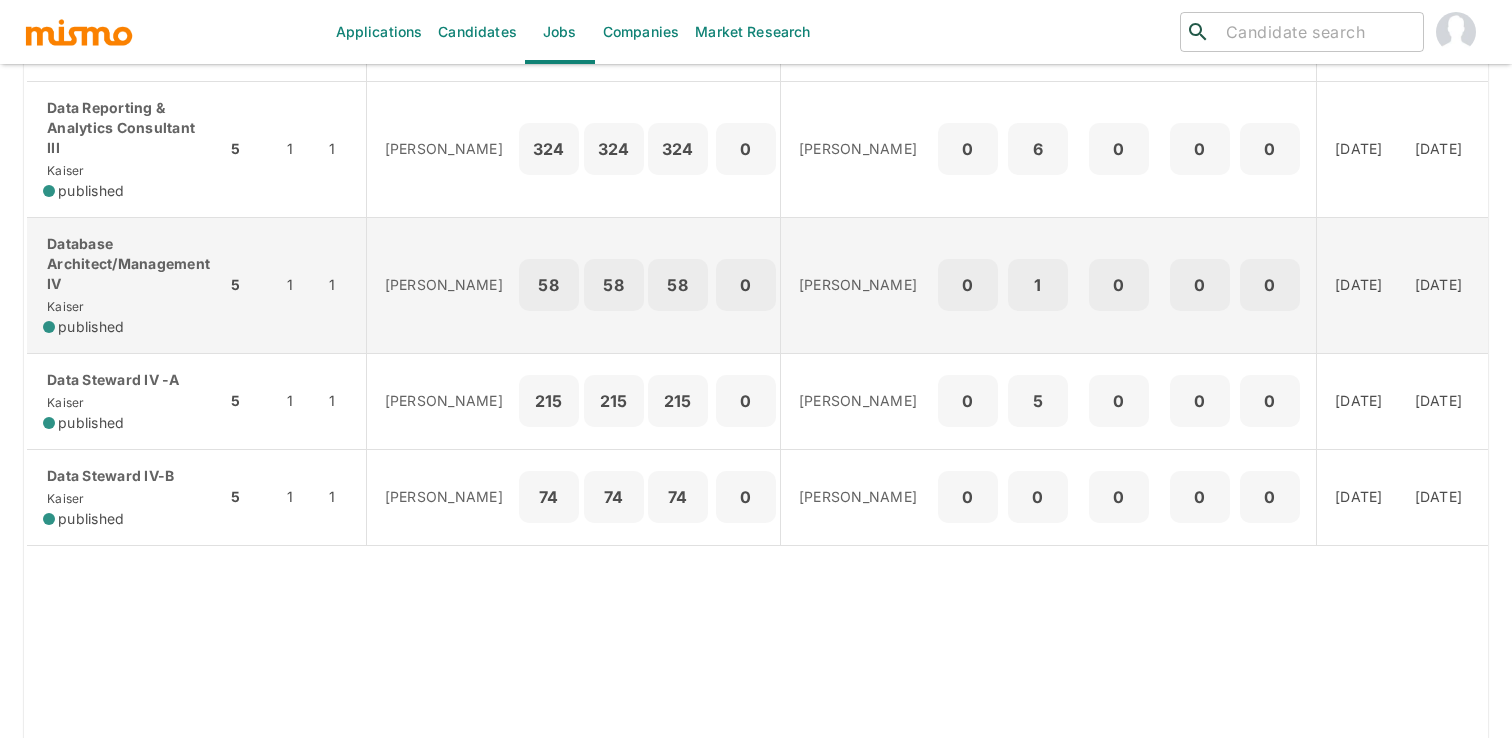 scroll, scrollTop: 464, scrollLeft: 0, axis: vertical 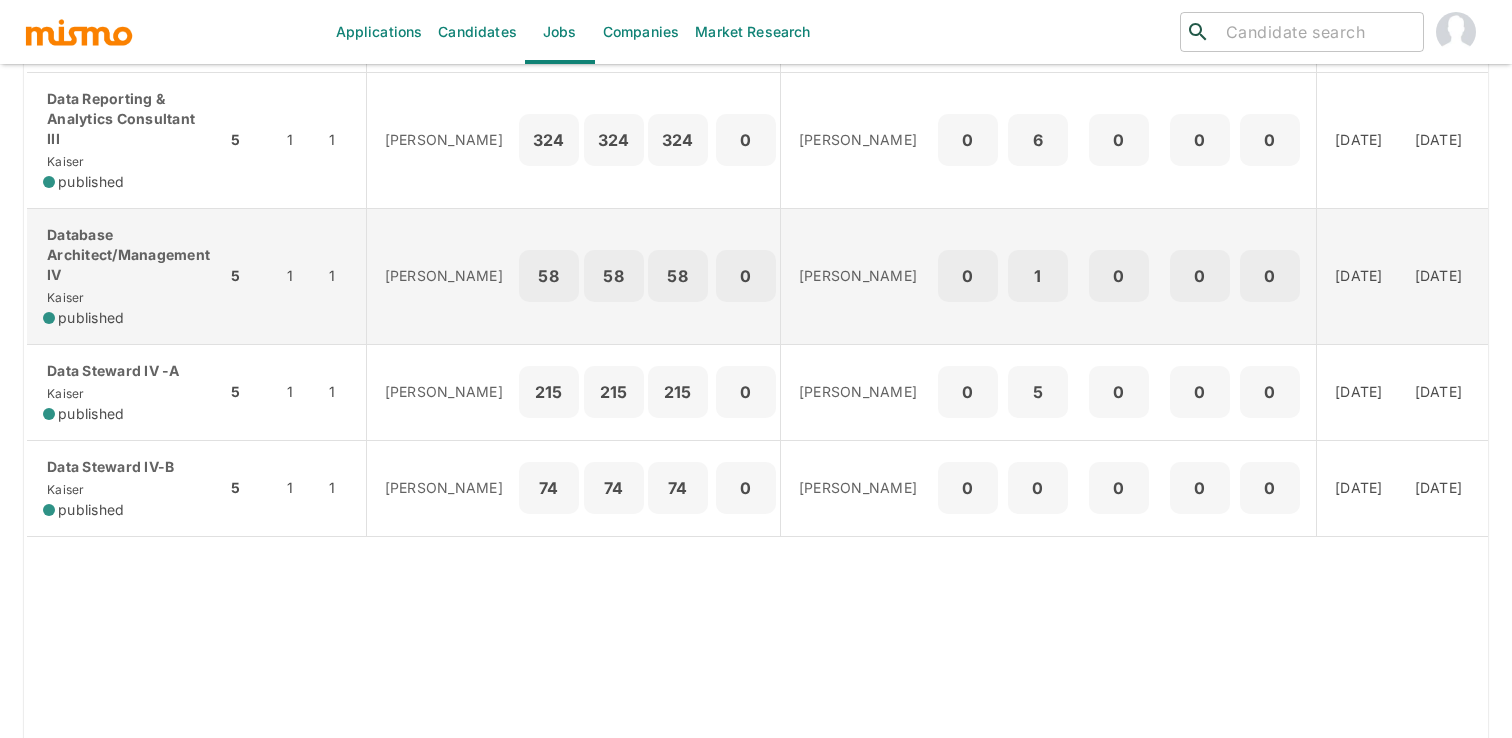 click on "58" at bounding box center [614, 276] 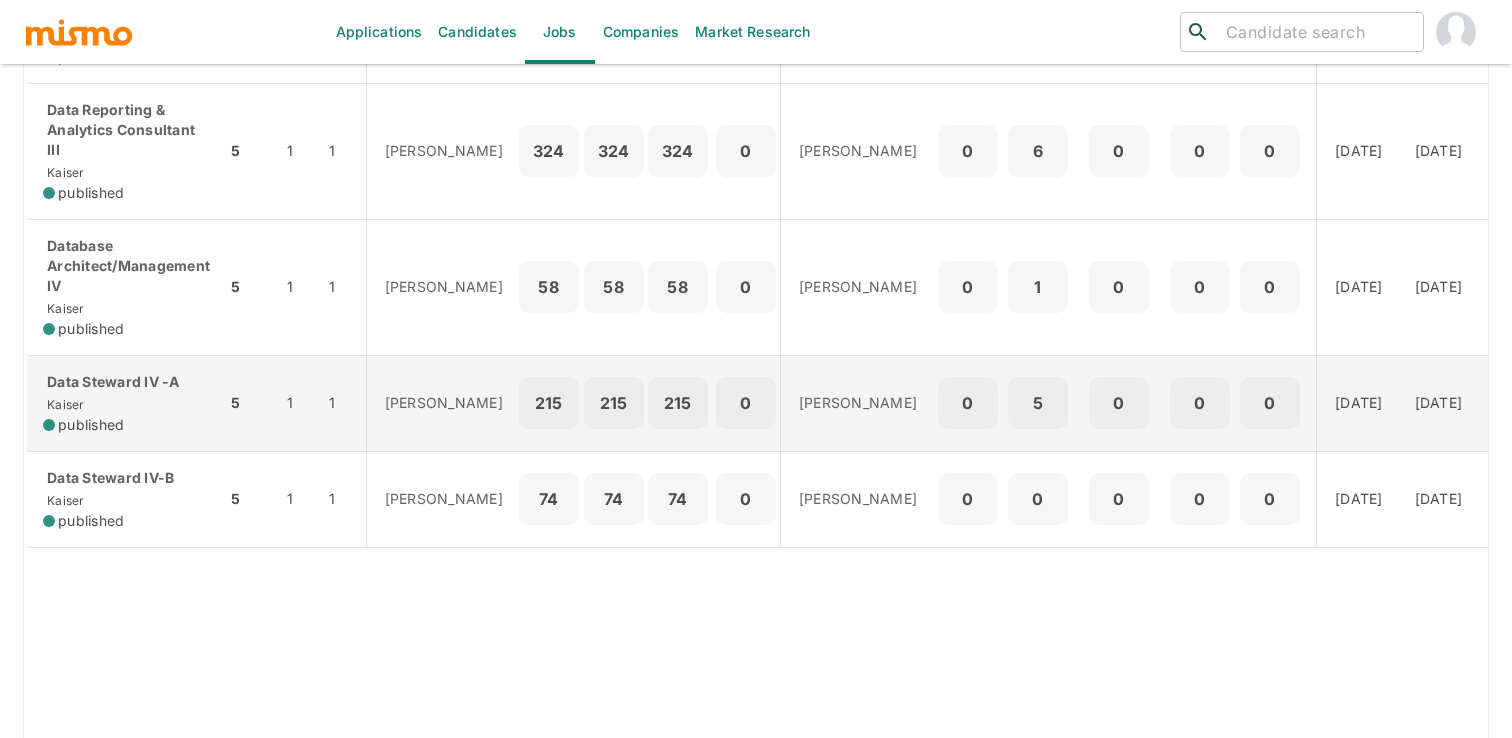 click on "215" at bounding box center [549, 403] 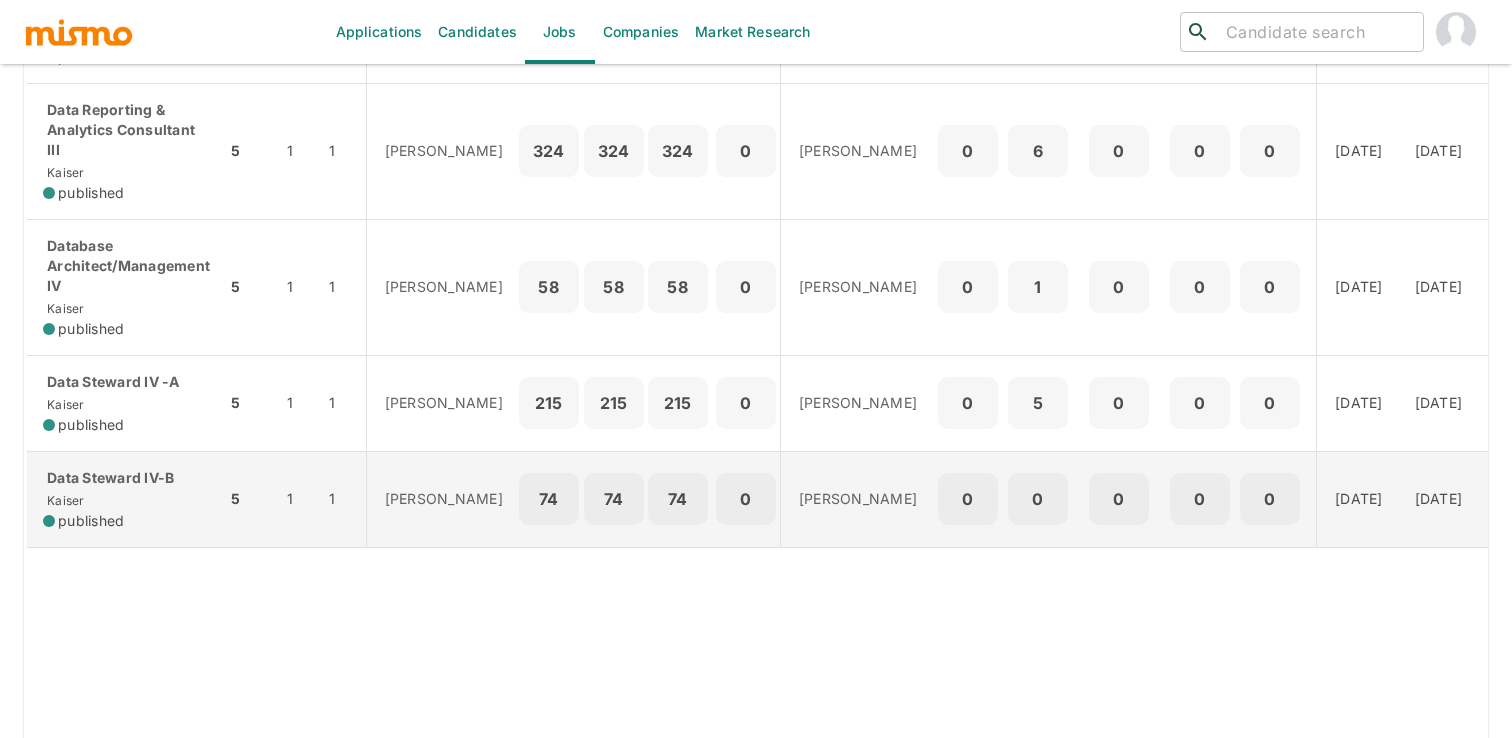 click on "0" at bounding box center (746, 499) 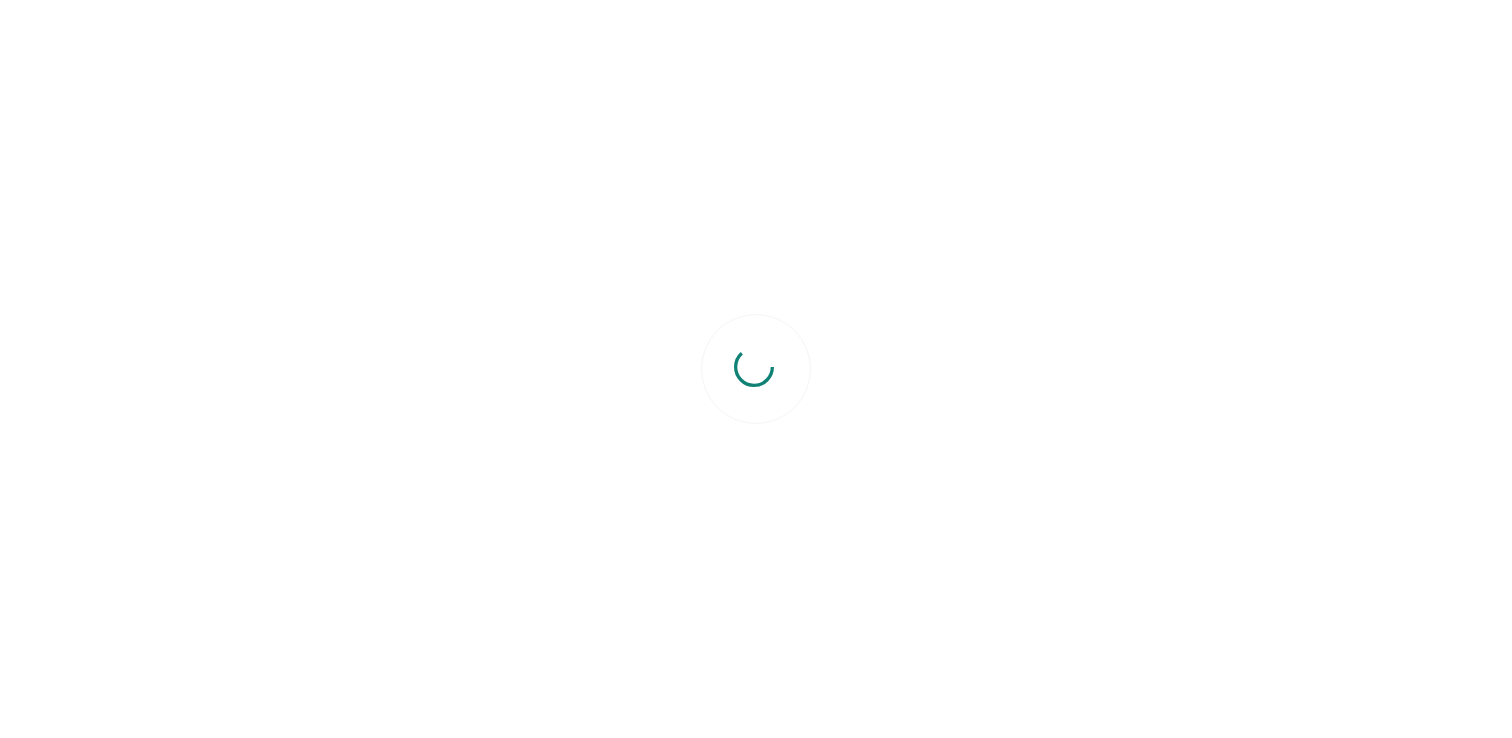 scroll, scrollTop: 0, scrollLeft: 0, axis: both 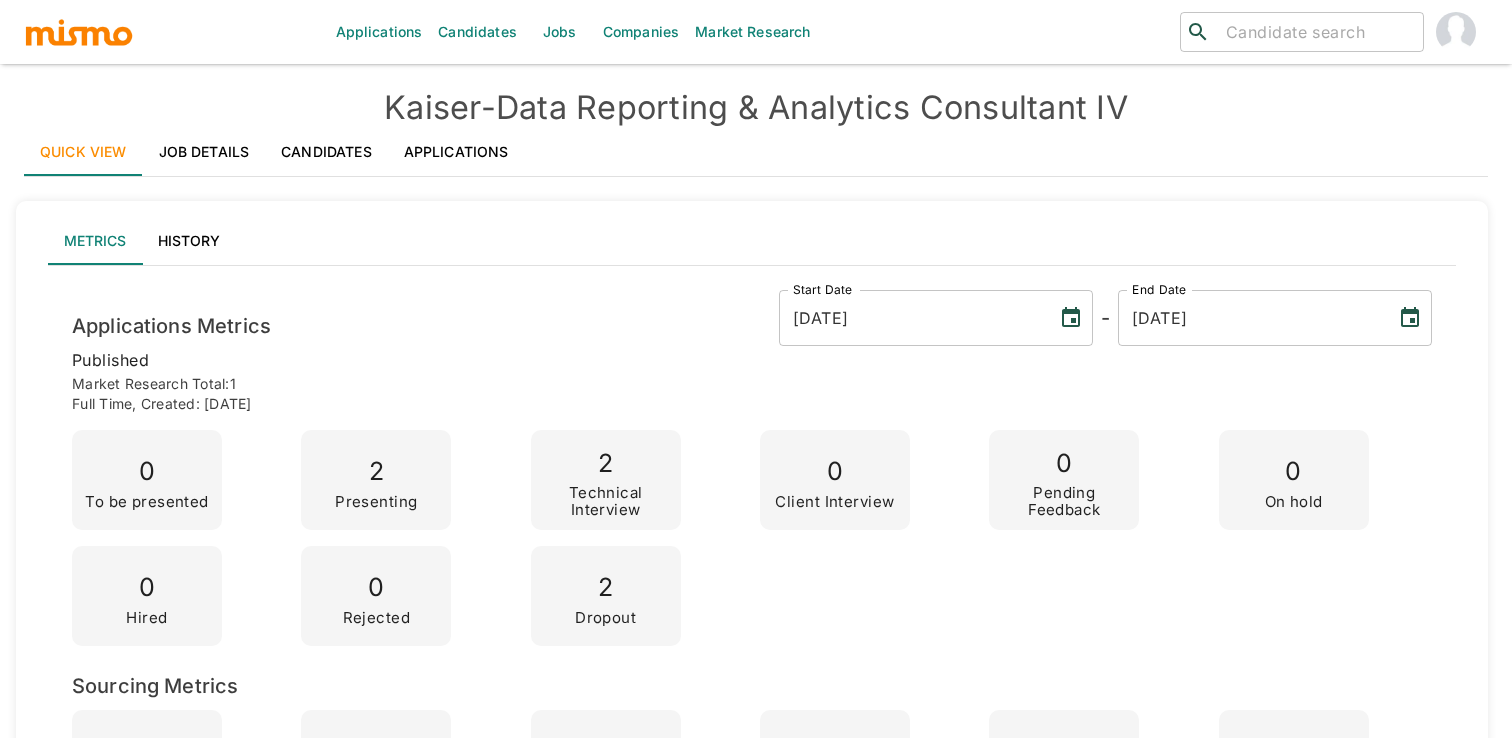 click on "Job Details" at bounding box center (204, 152) 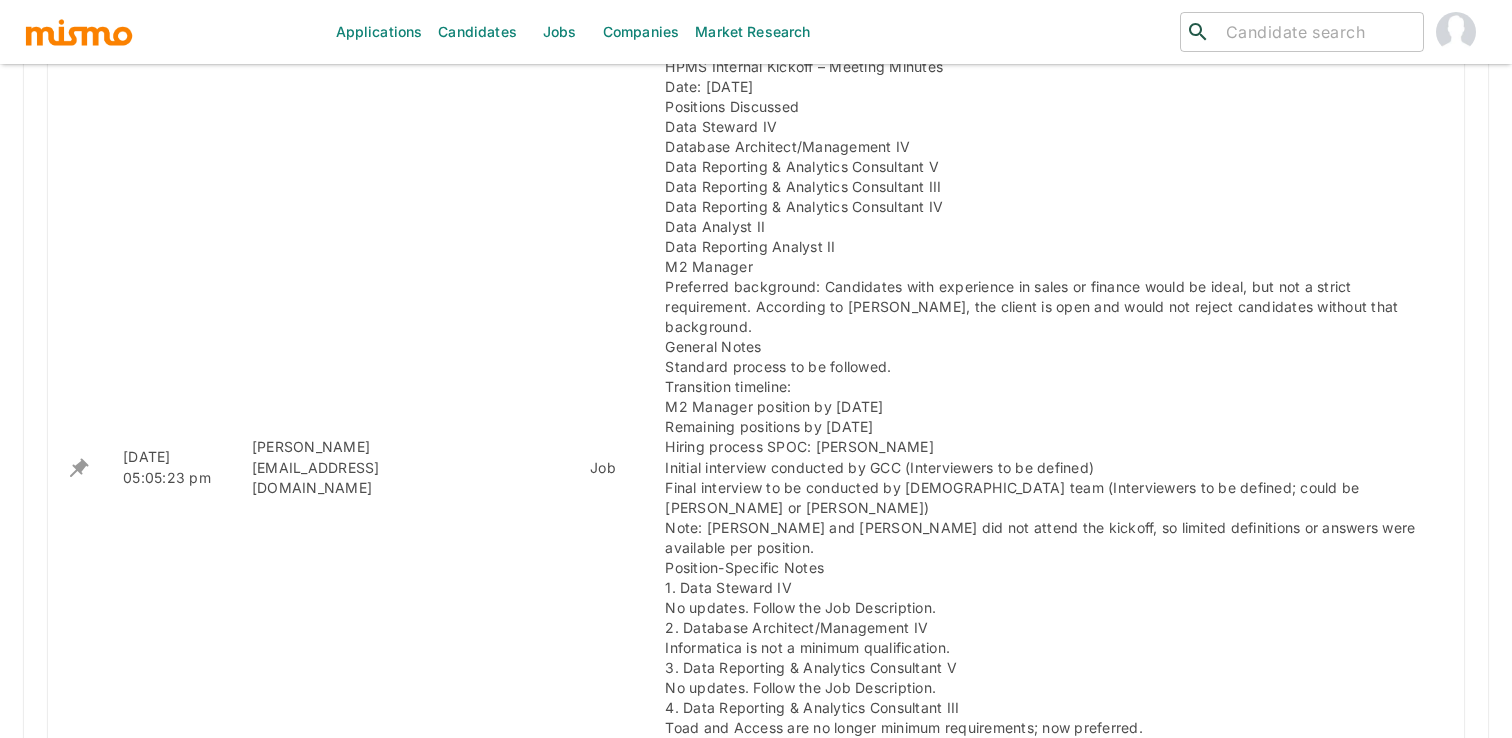 scroll, scrollTop: 1783, scrollLeft: 0, axis: vertical 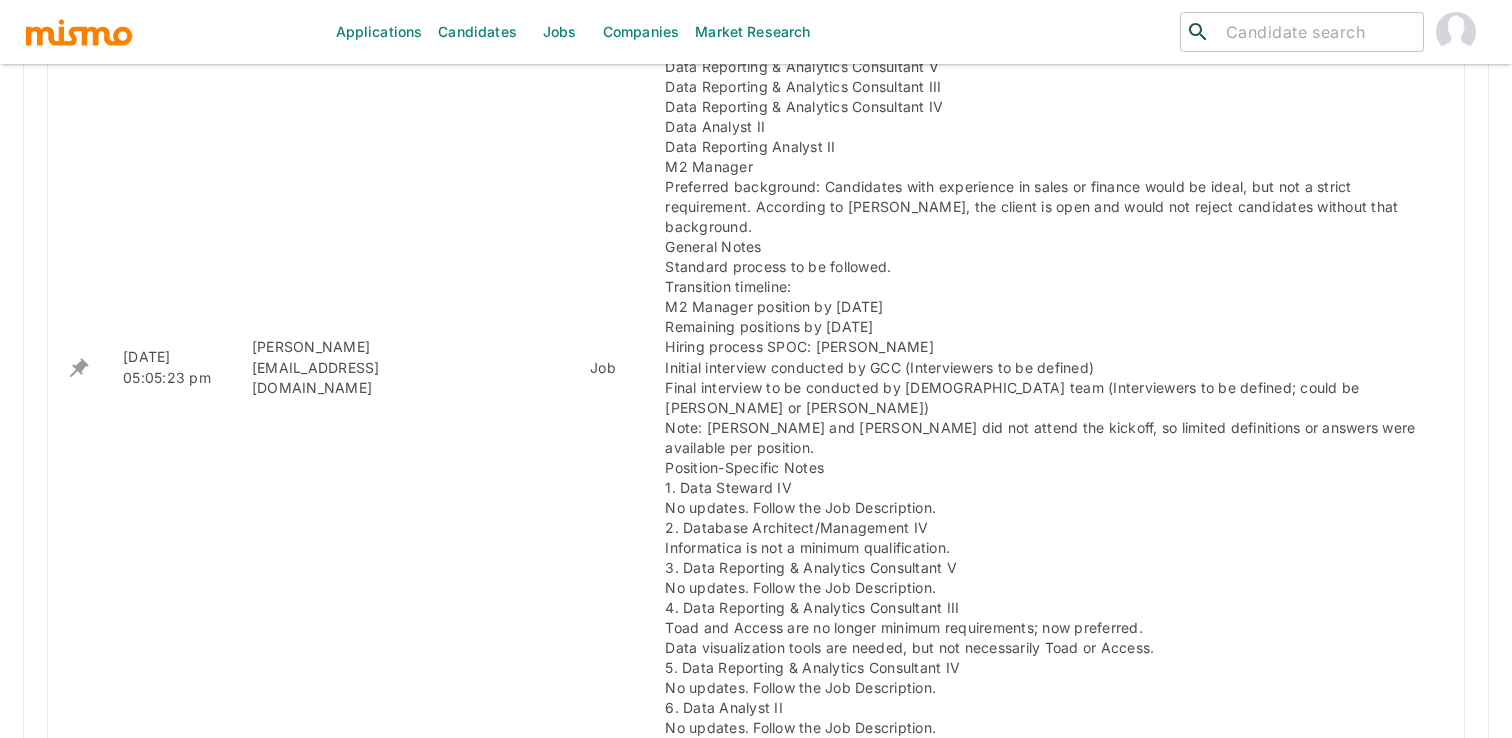 click 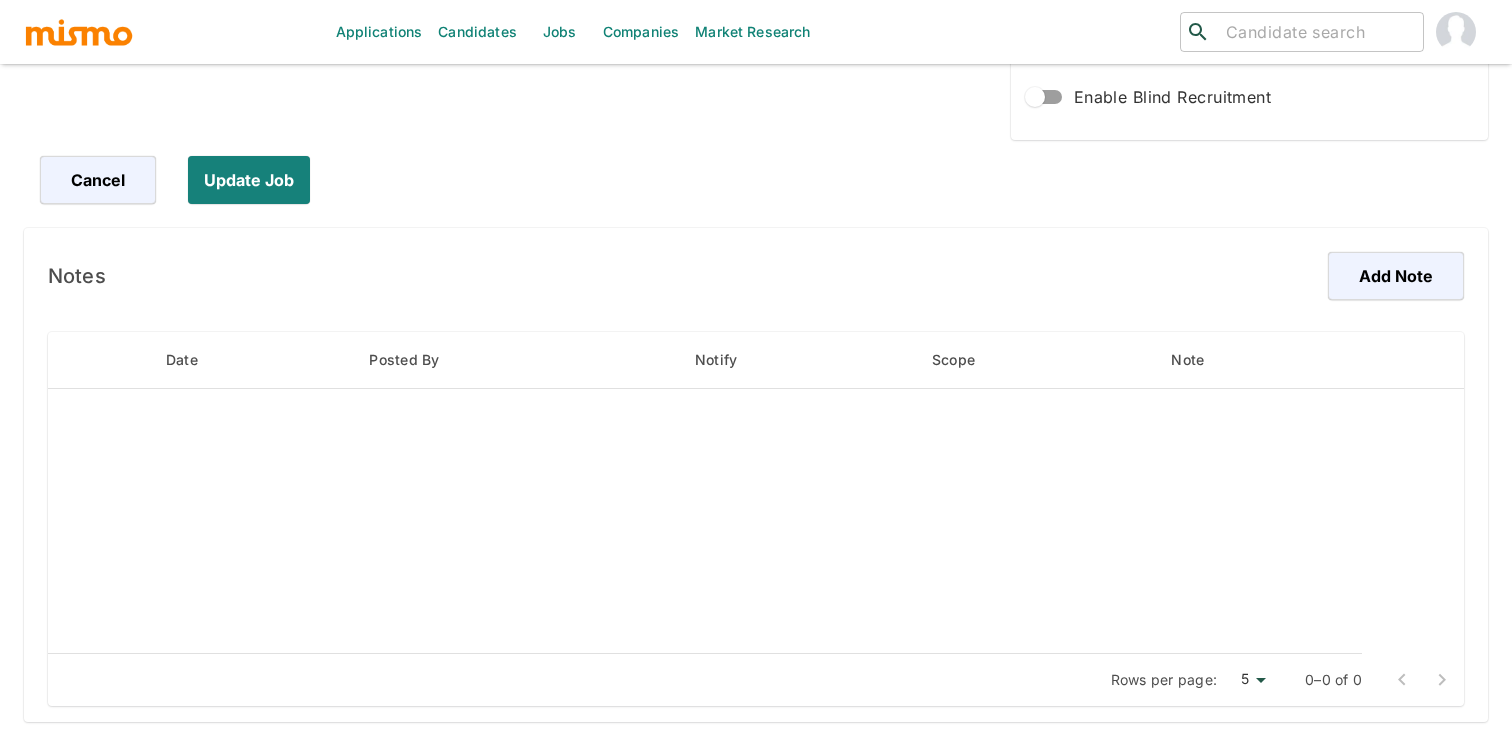 scroll, scrollTop: 1171, scrollLeft: 0, axis: vertical 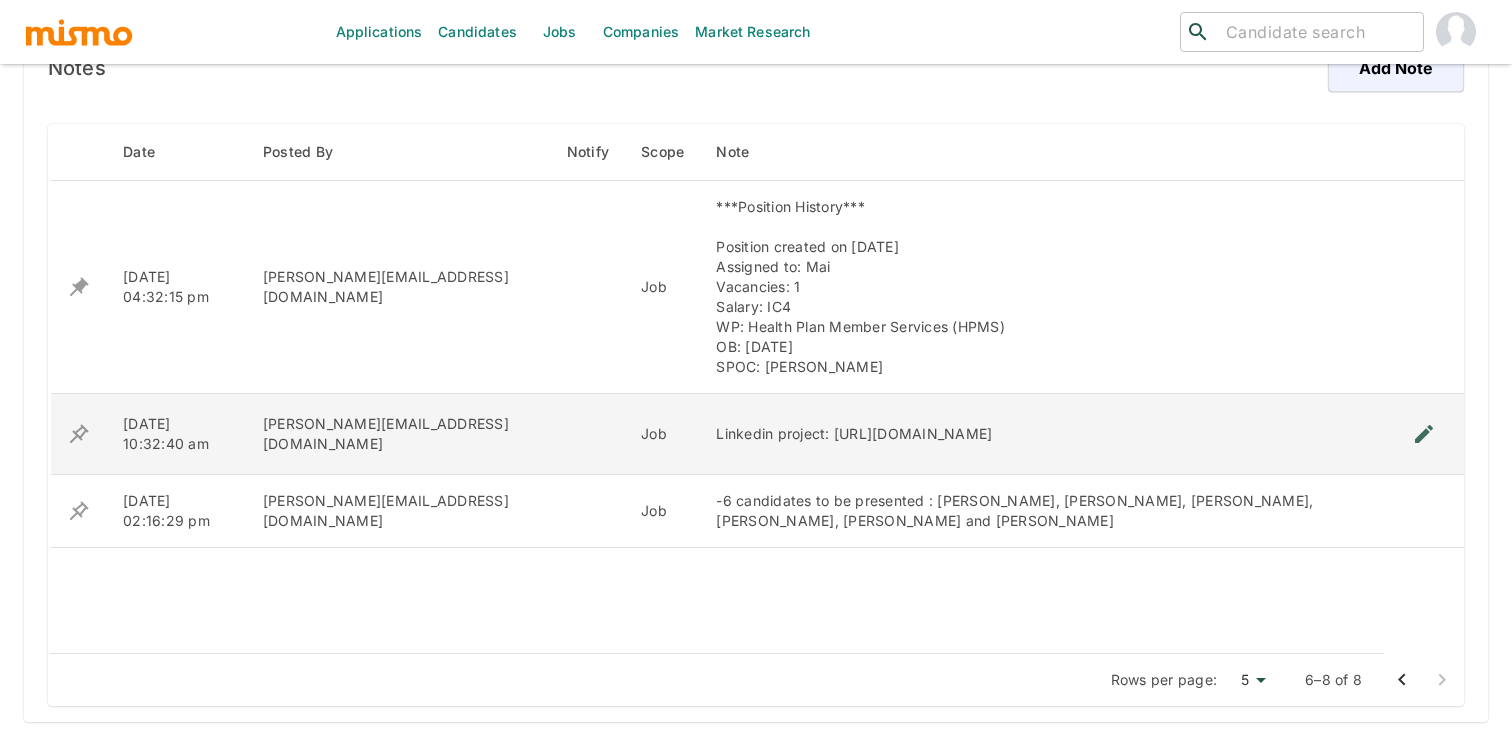 click 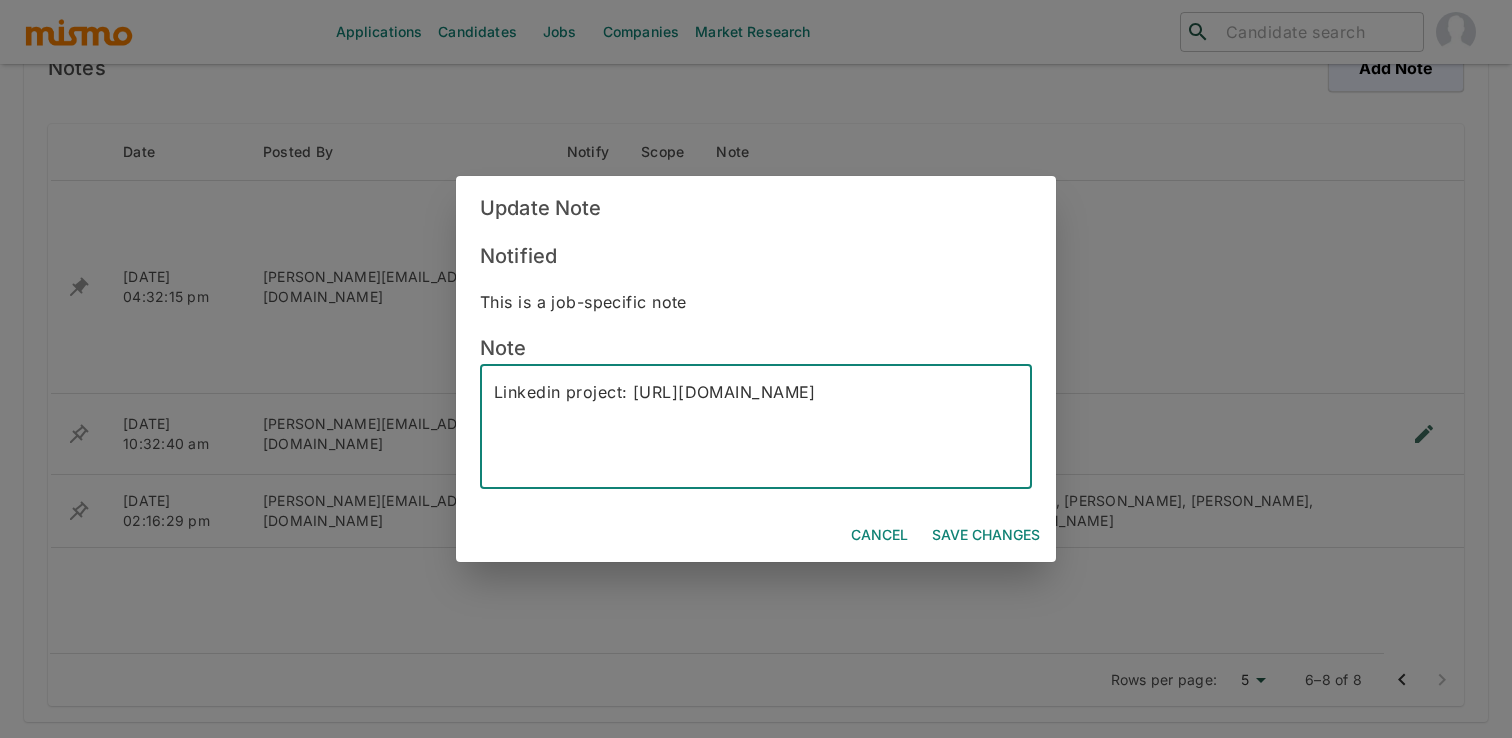 drag, startPoint x: 738, startPoint y: 465, endPoint x: 490, endPoint y: 430, distance: 250.45758 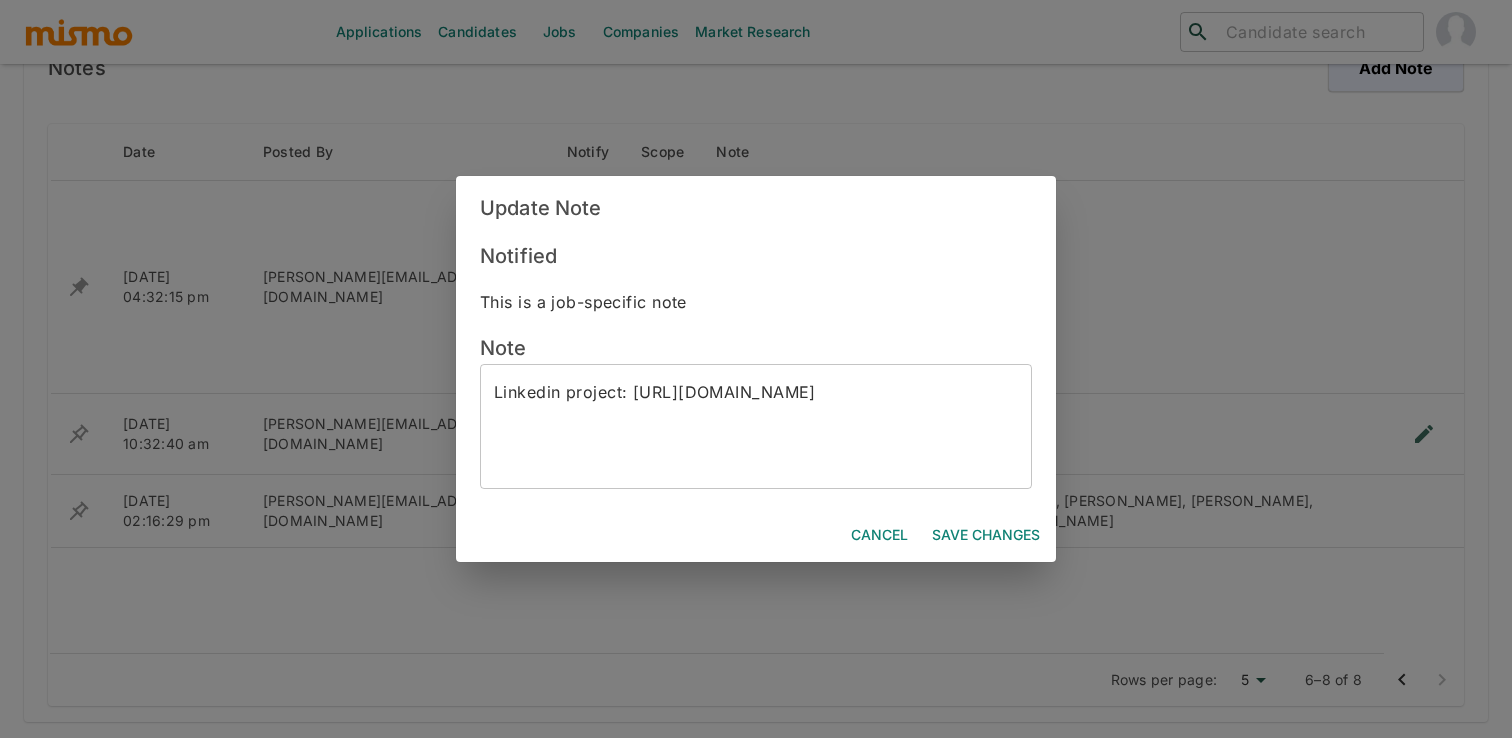 click on "Linkedin project: [URL][DOMAIN_NAME] x ​" at bounding box center (756, 426) 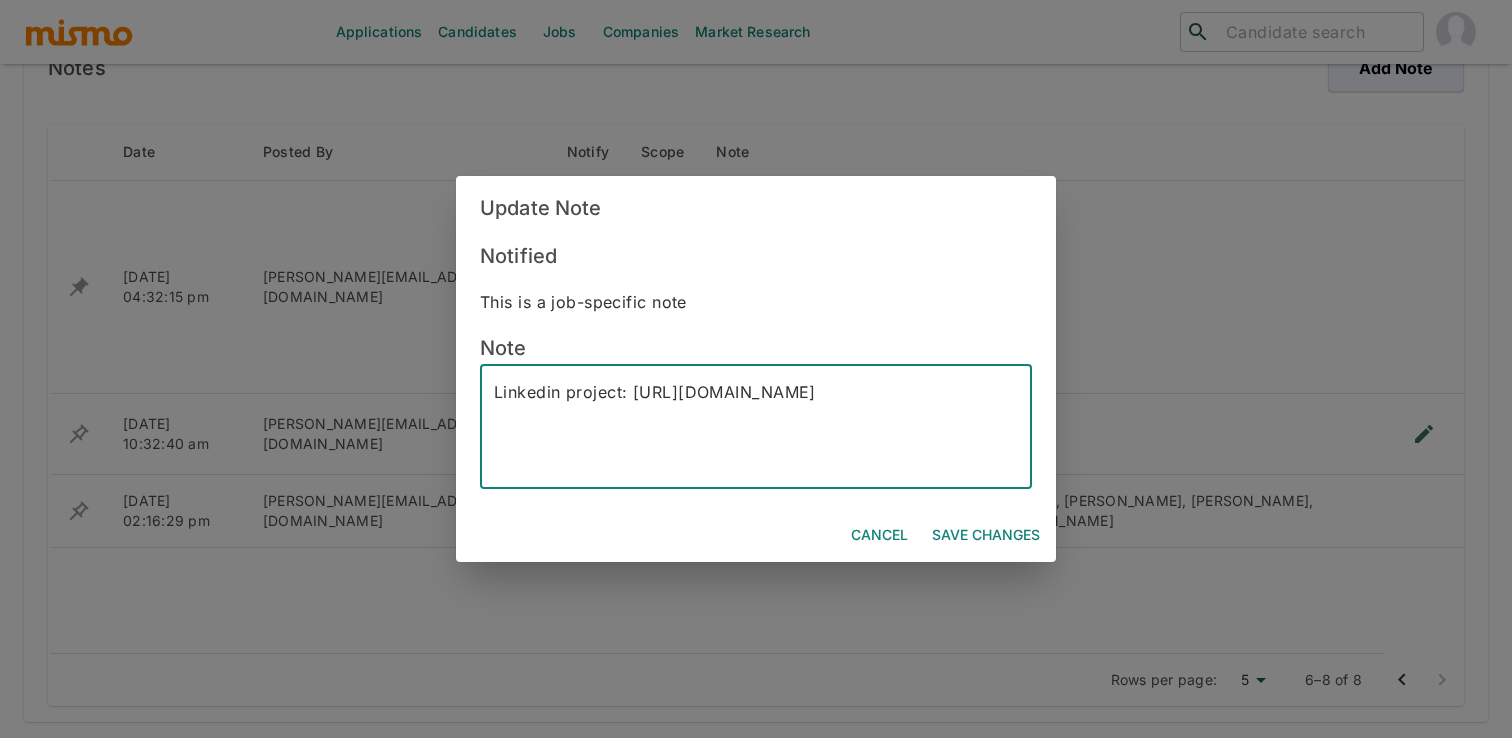 click on "Linkedin project: [URL][DOMAIN_NAME] x ​" at bounding box center [756, 426] 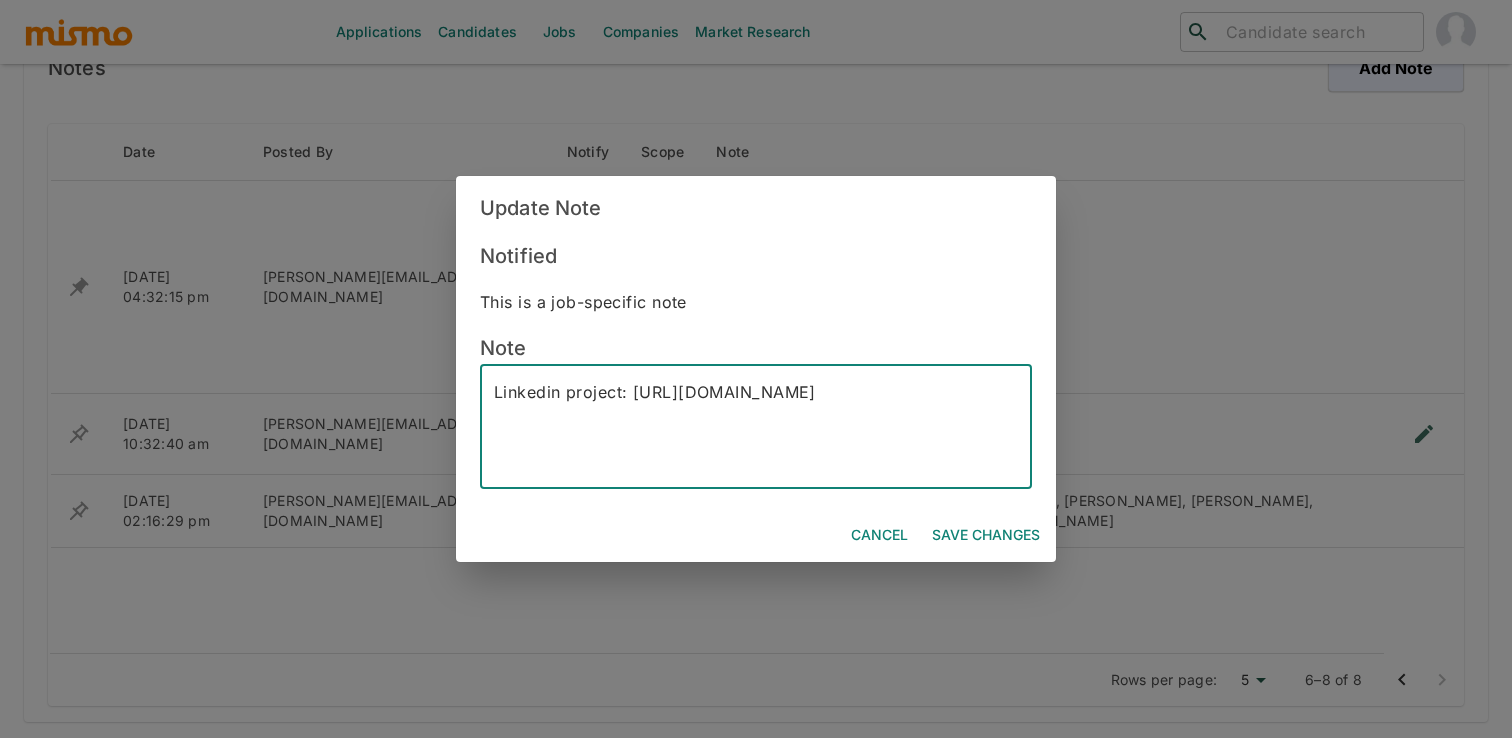 paste on "hRGgNcVkRNarzZFWAOtSdA" 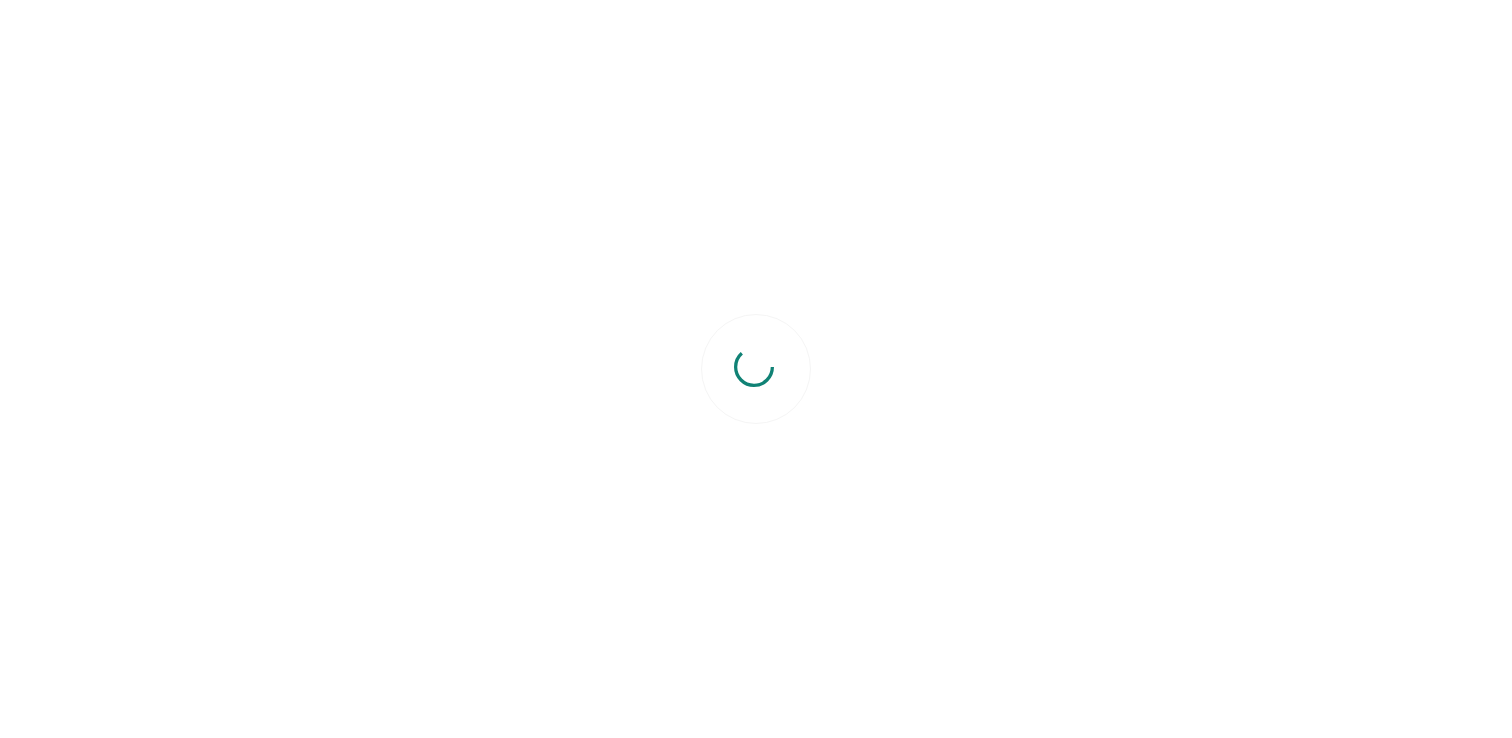 scroll, scrollTop: 0, scrollLeft: 0, axis: both 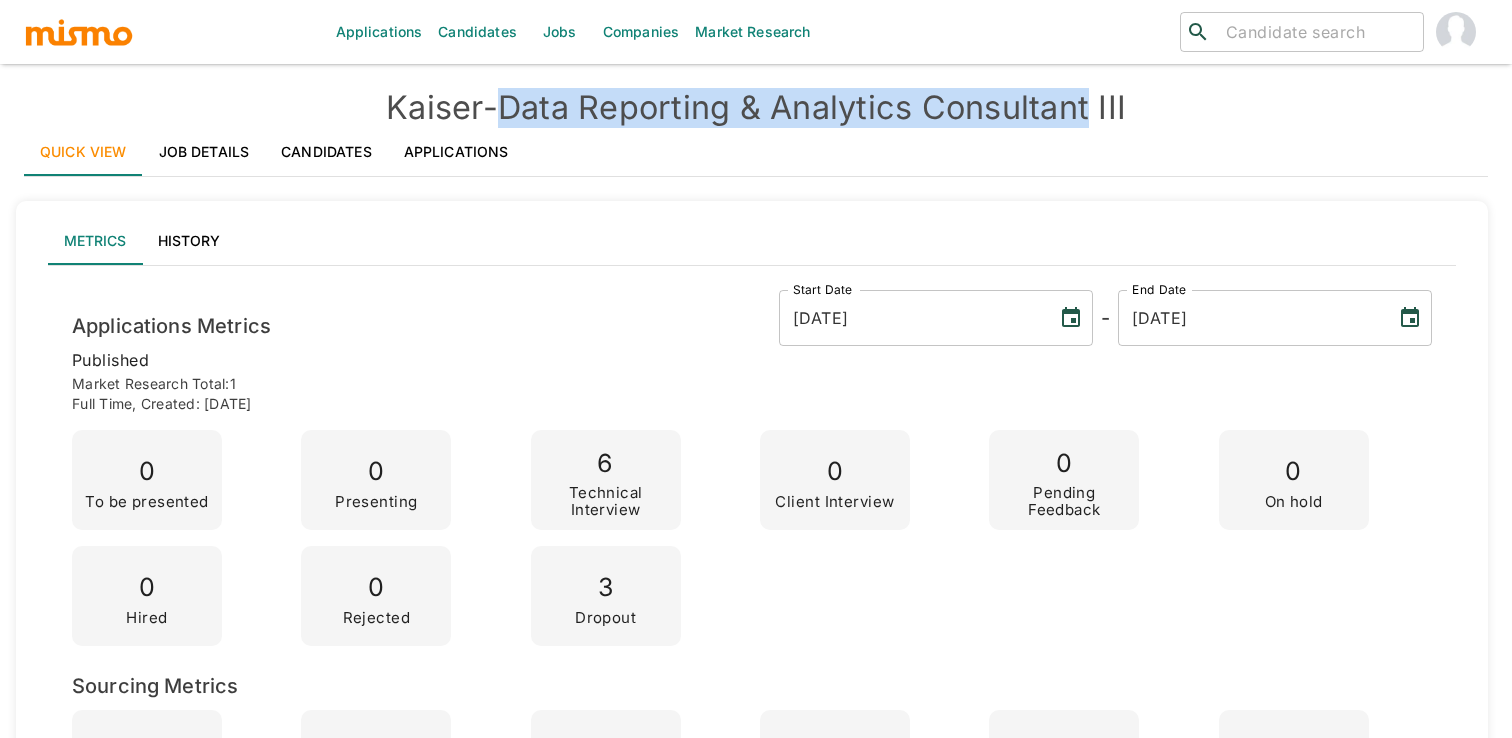 drag, startPoint x: 512, startPoint y: 114, endPoint x: 1102, endPoint y: 116, distance: 590.0034 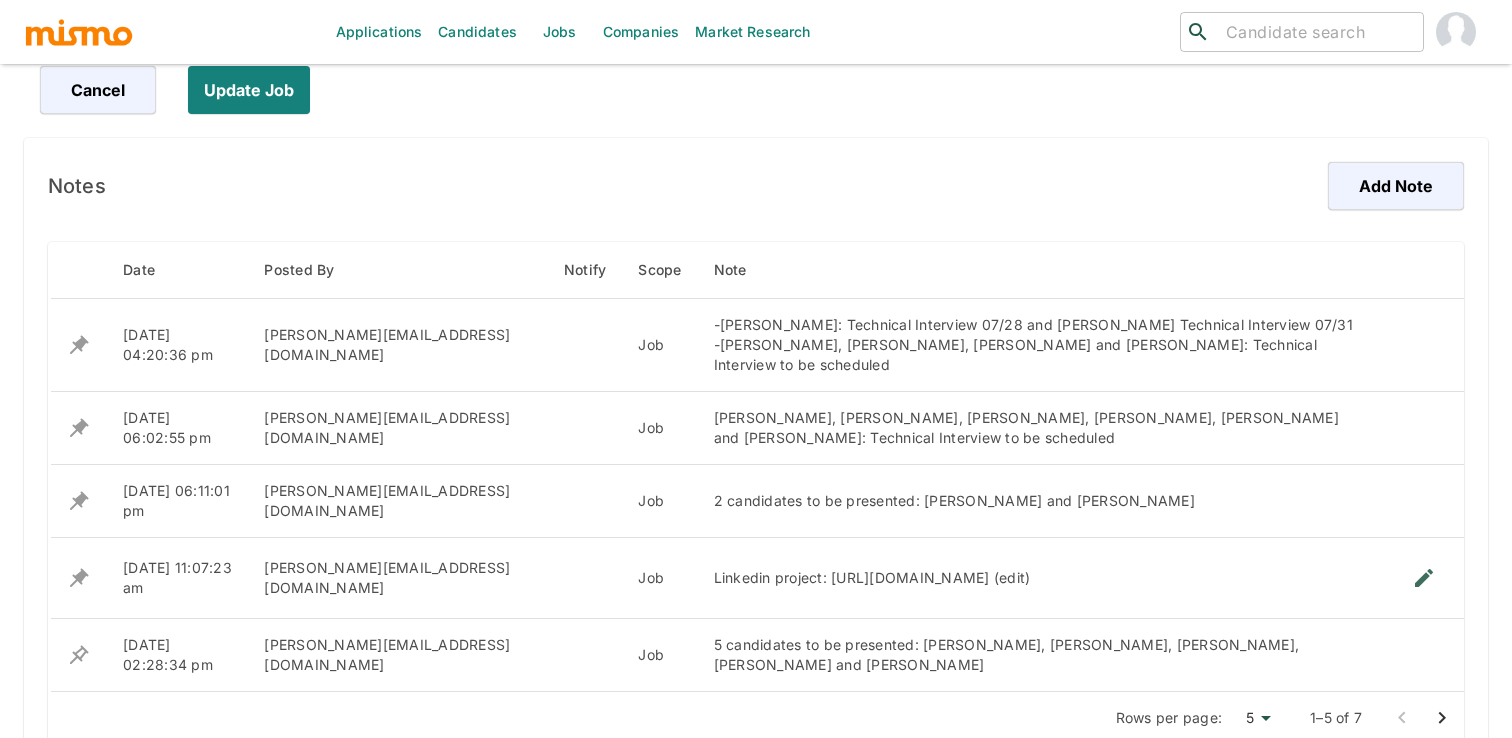 scroll, scrollTop: 1071, scrollLeft: 0, axis: vertical 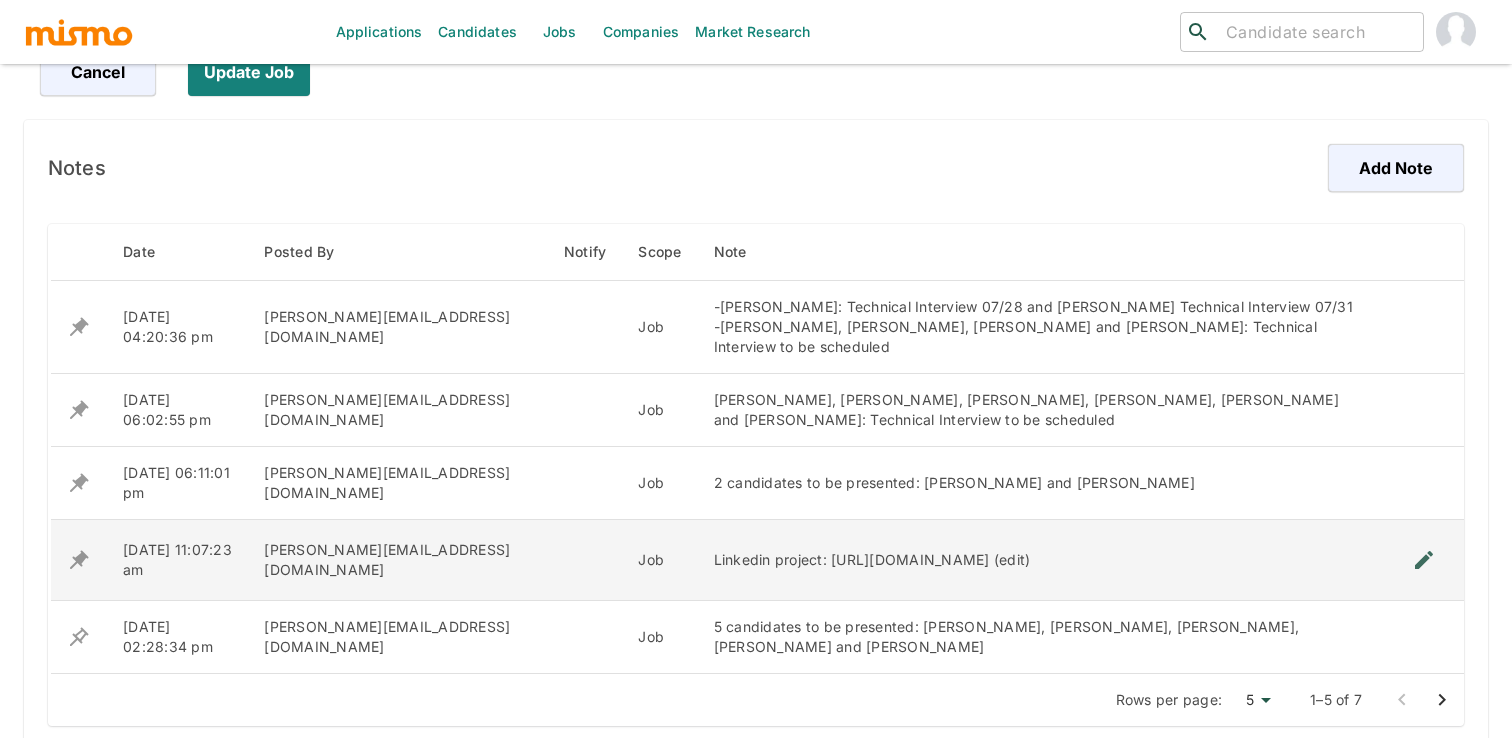 click 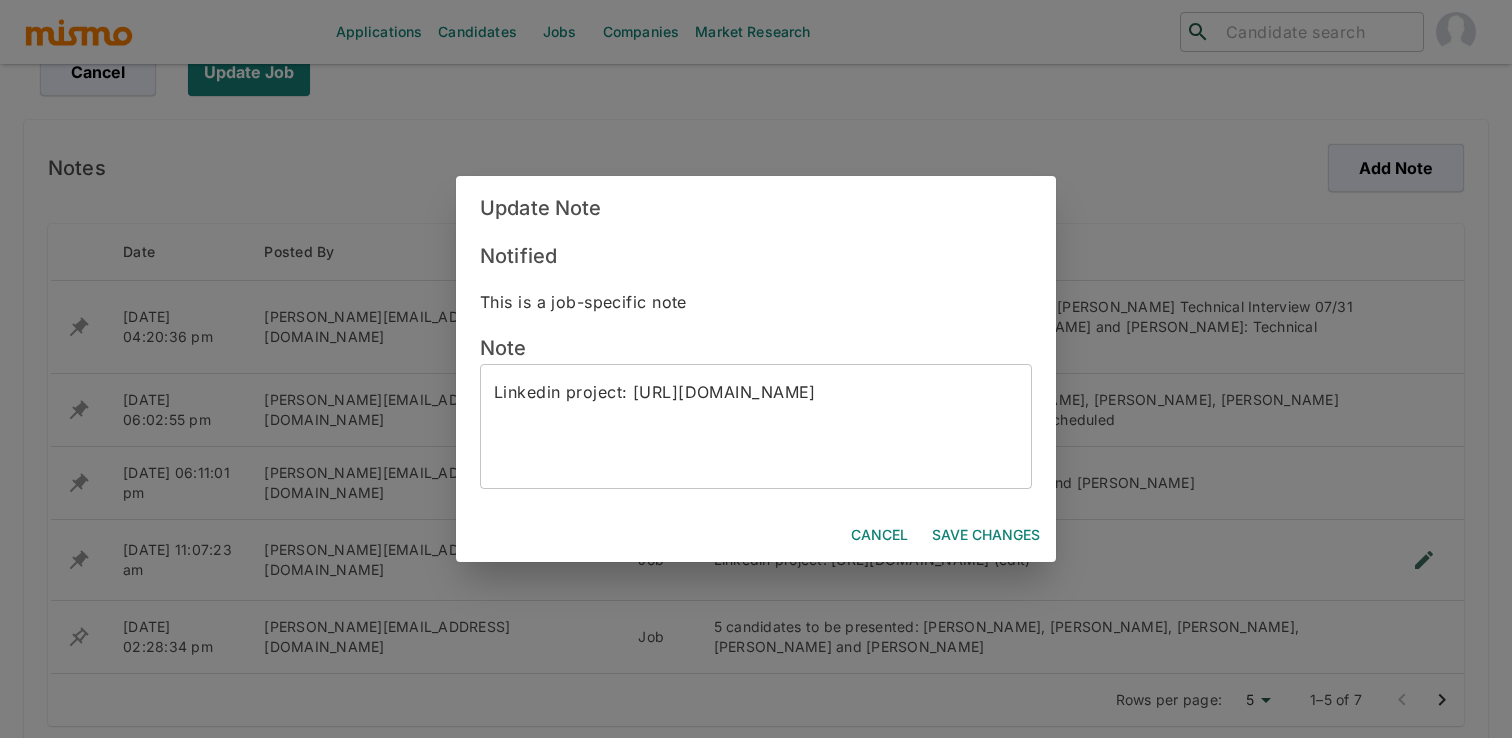 click on "Linkedin project: [URL][DOMAIN_NAME]" at bounding box center [756, 427] 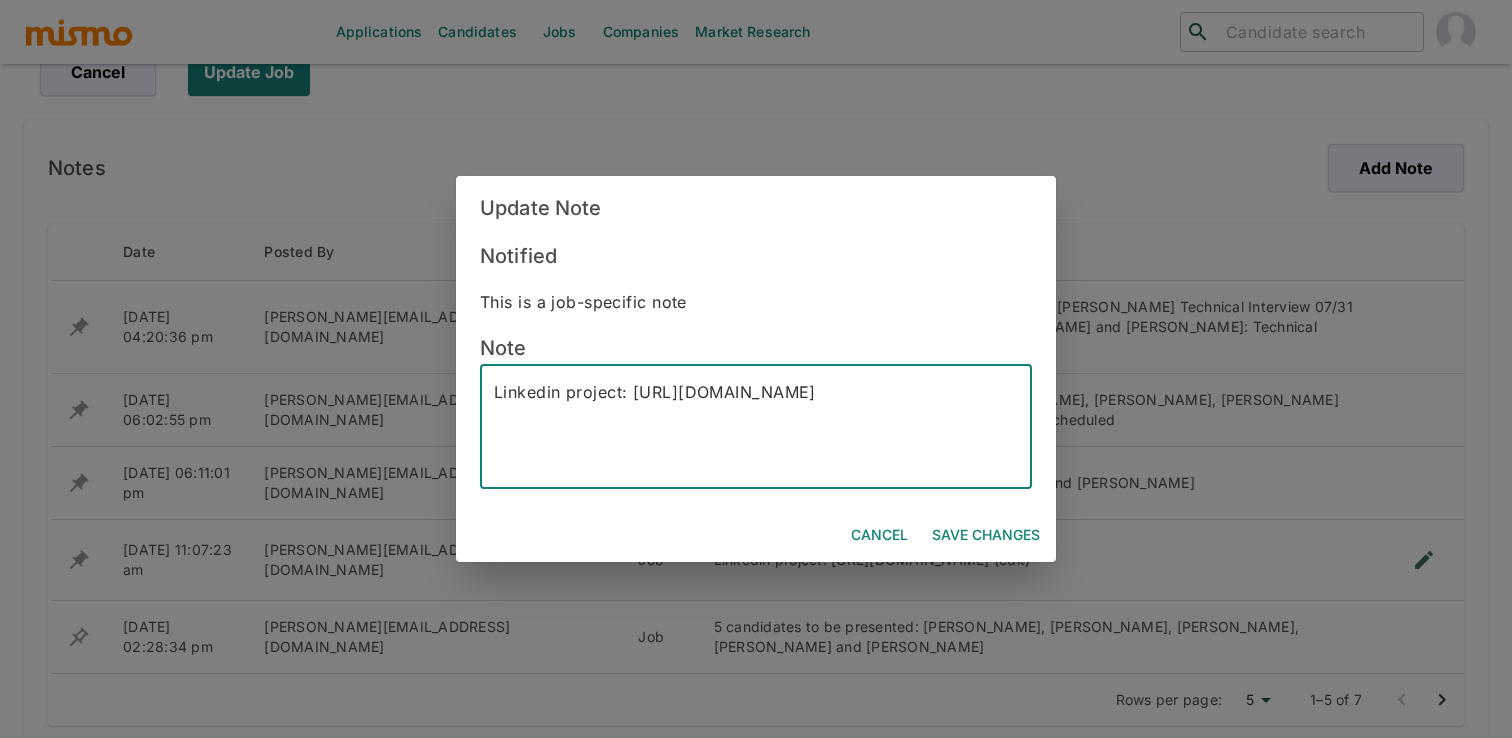 click on "Linkedin project: [URL][DOMAIN_NAME]" at bounding box center [756, 427] 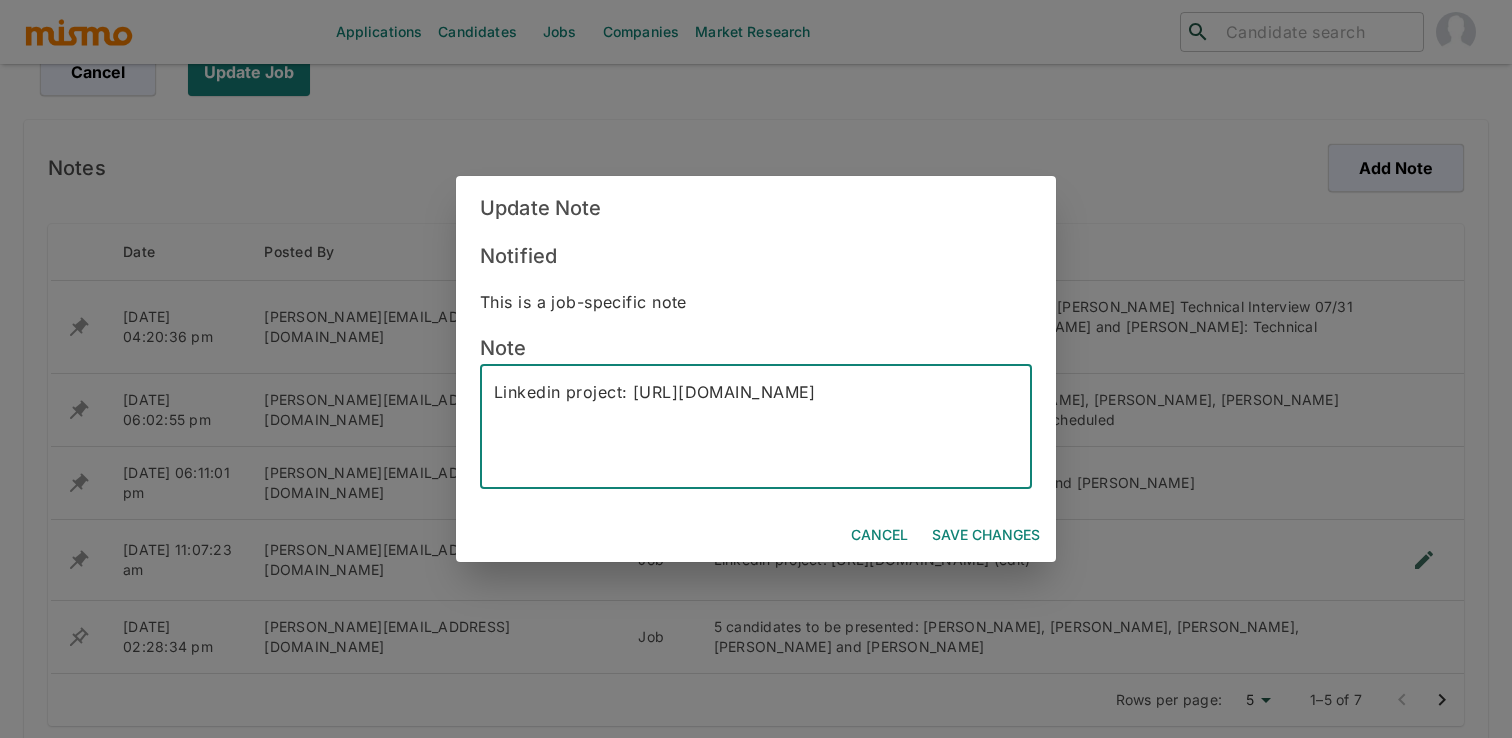 click on "Linkedin project: [URL][DOMAIN_NAME]" at bounding box center [756, 427] 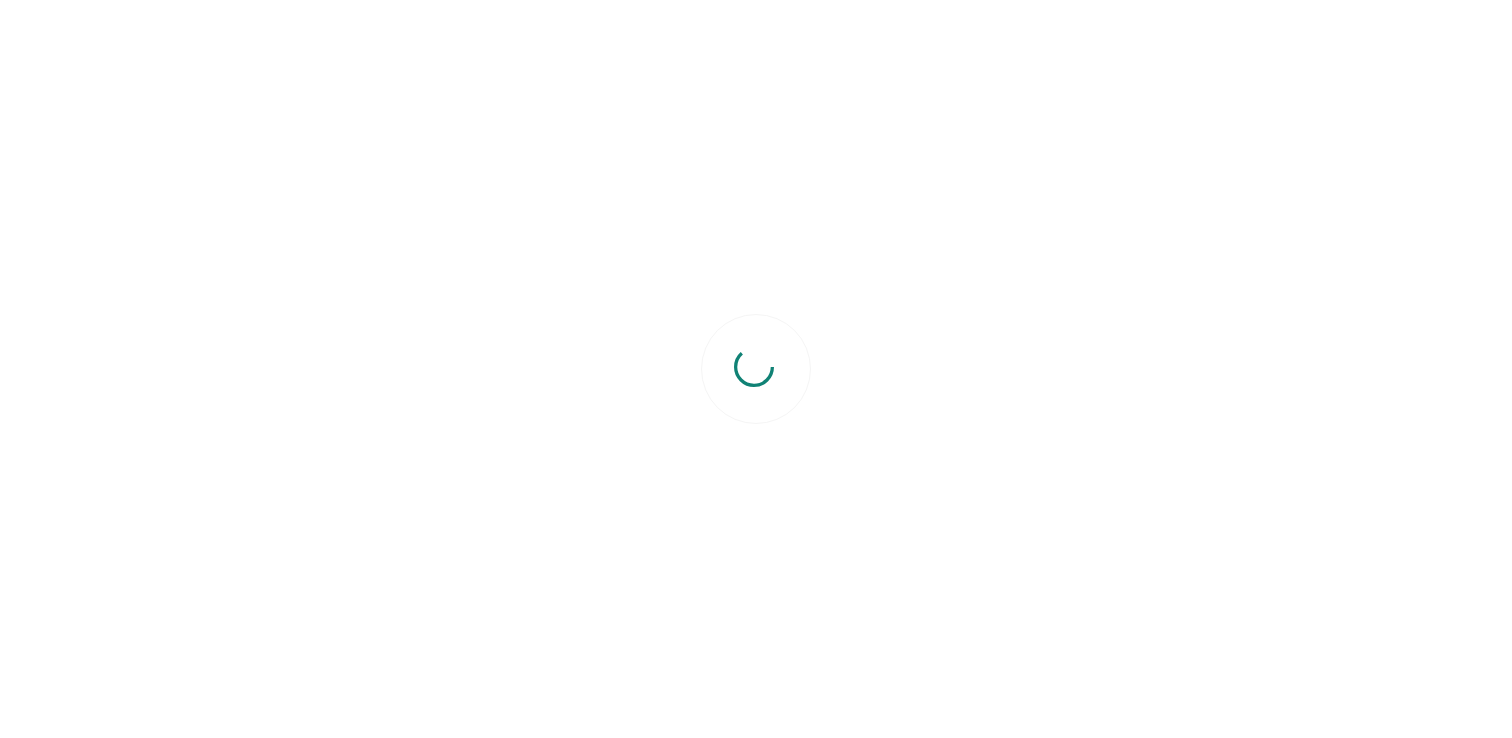 scroll, scrollTop: 0, scrollLeft: 0, axis: both 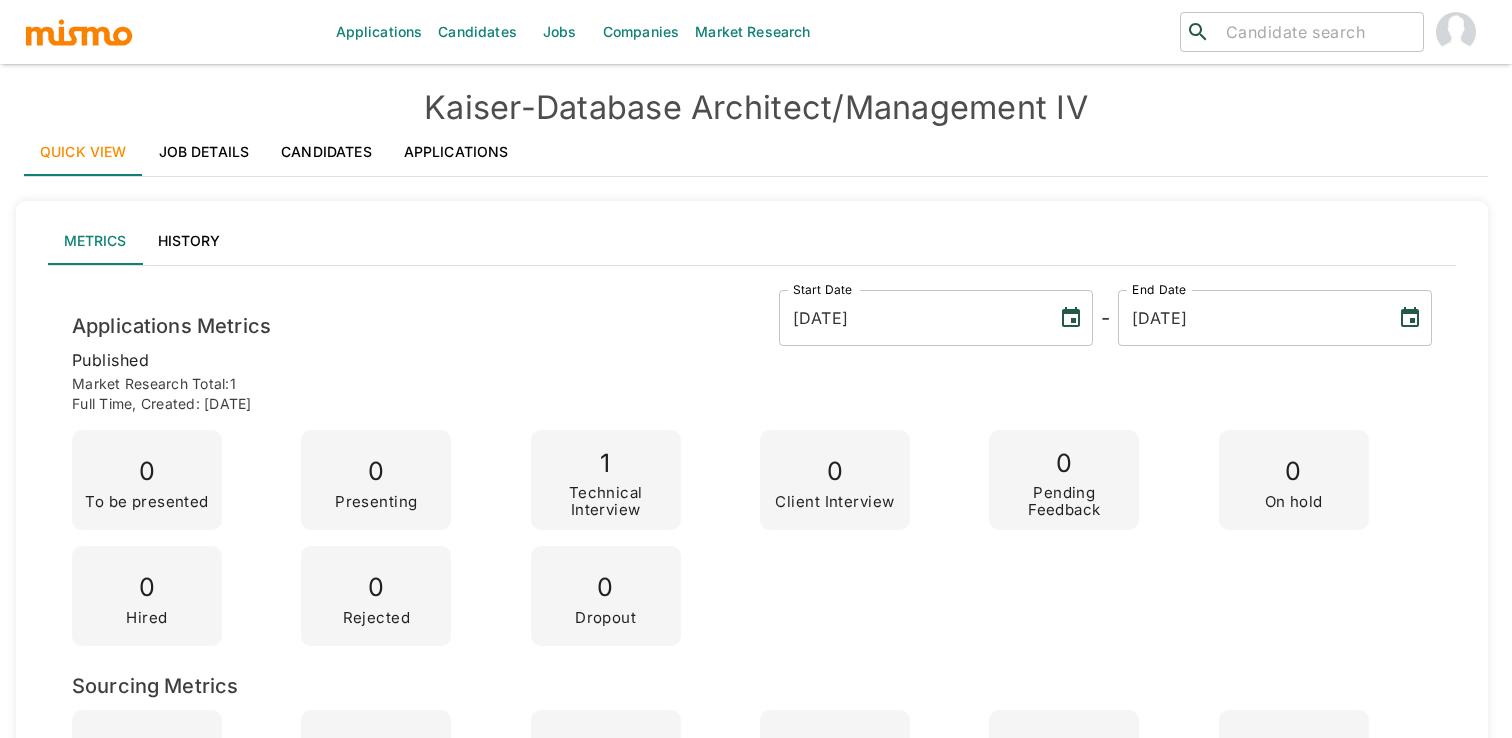 click on "Job Details" at bounding box center [204, 152] 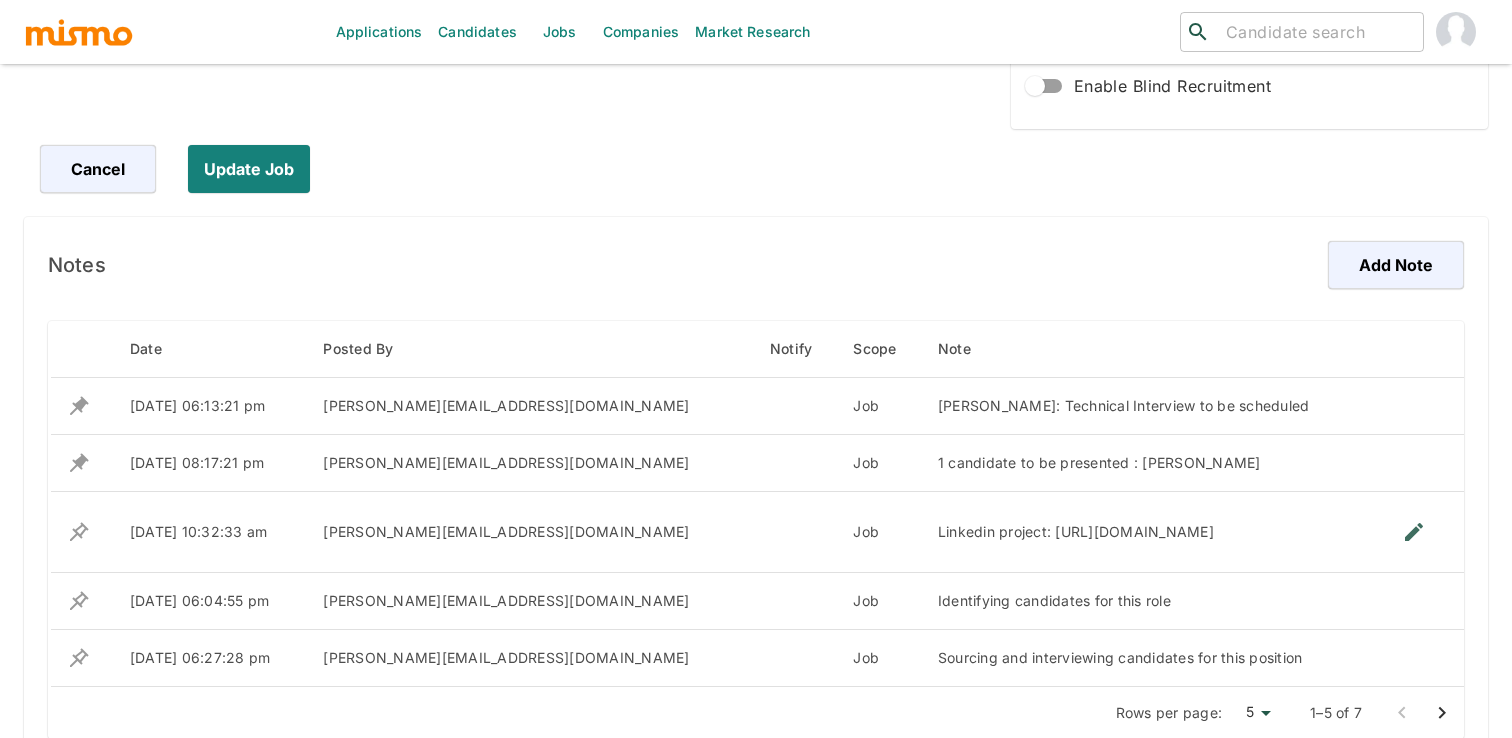 scroll, scrollTop: 1071, scrollLeft: 0, axis: vertical 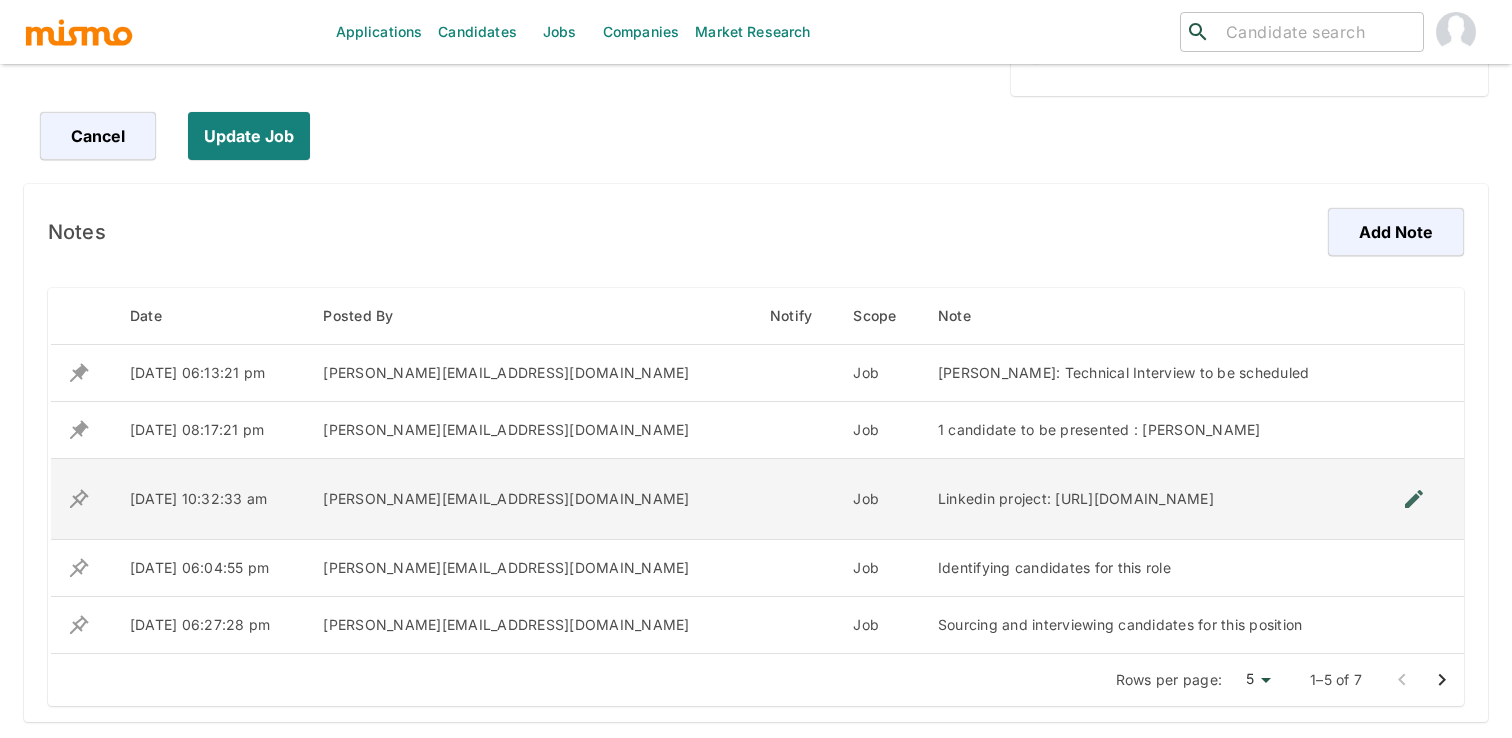 click 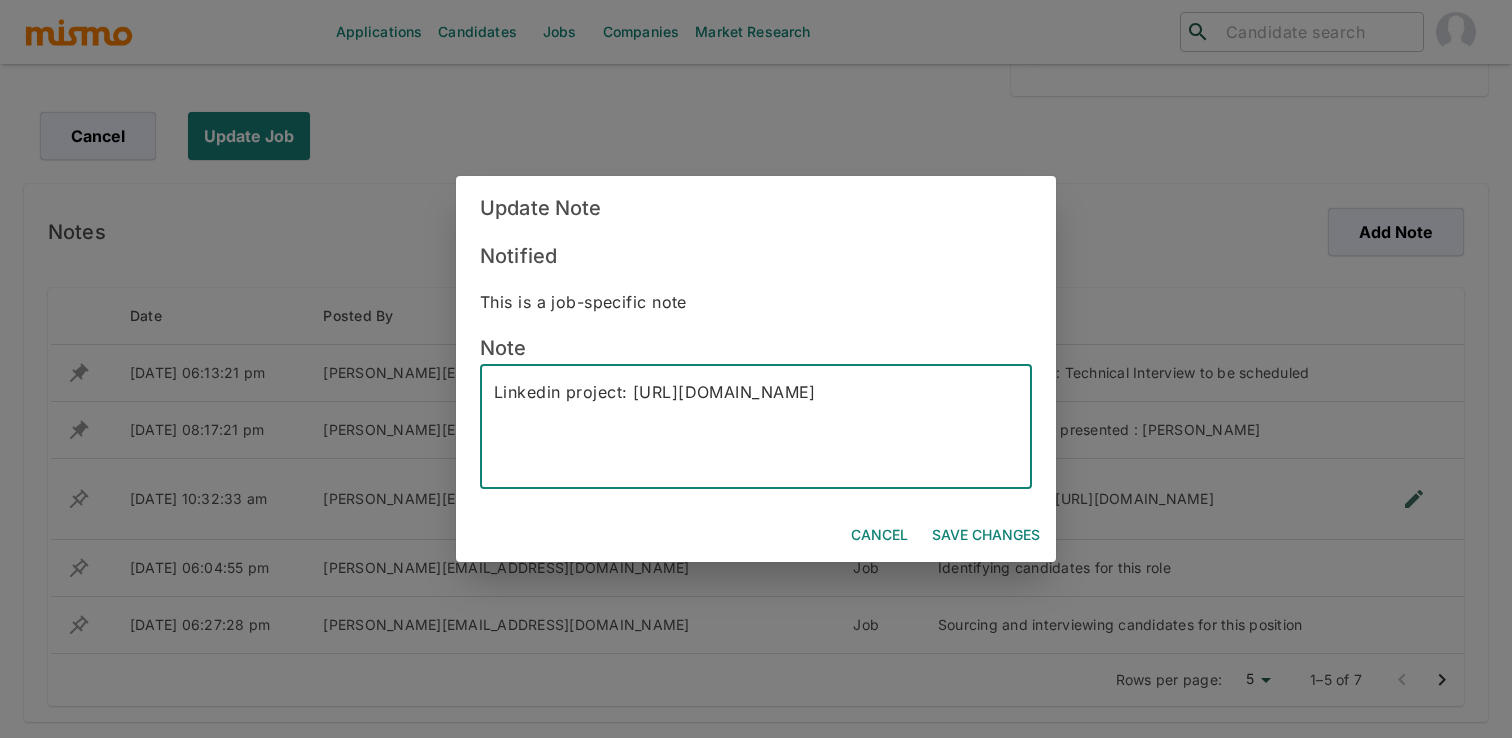 click on "Linkedin project: [URL][DOMAIN_NAME]" at bounding box center (756, 427) 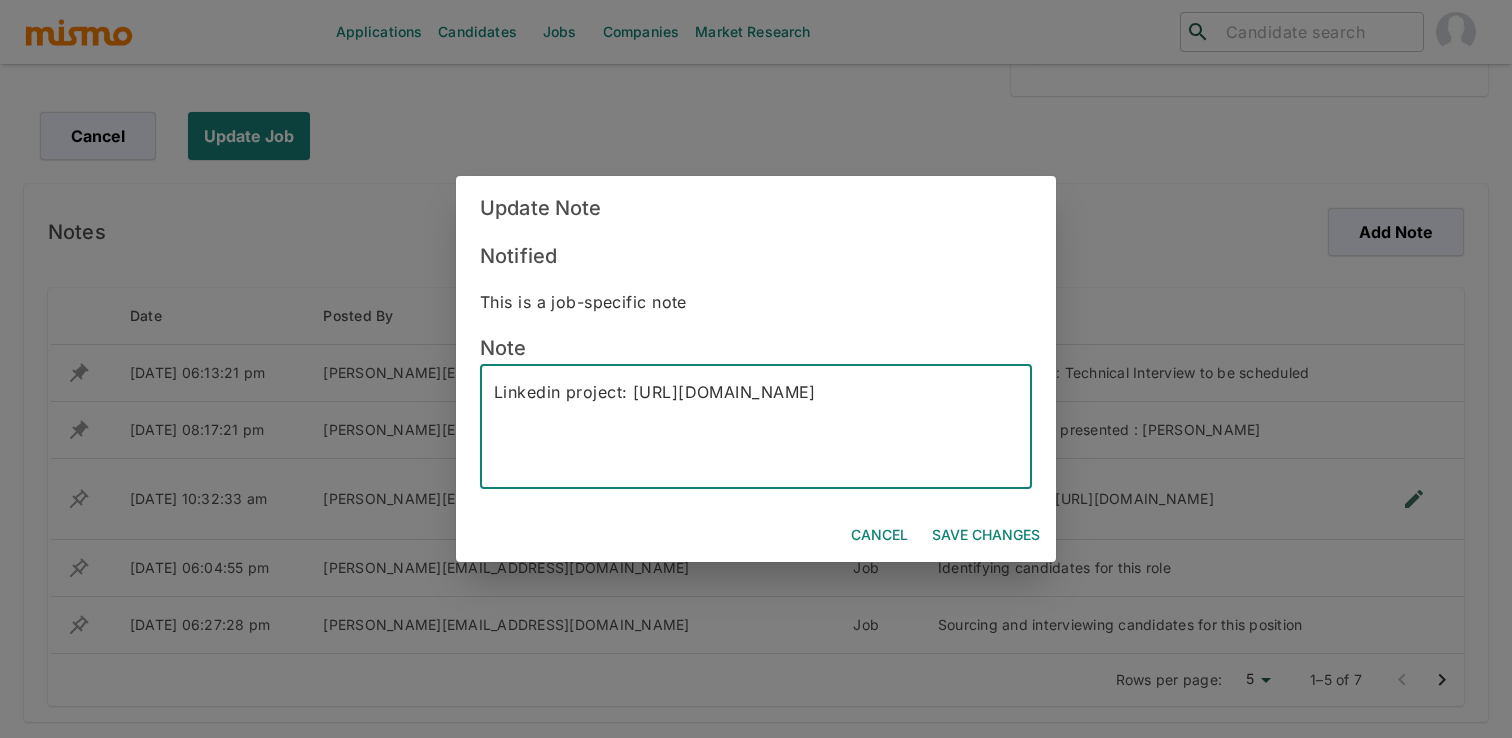 paste on "63211402/overview?lipi=urn%3Ali%3Apage%3Ad_talent_projects_list%3BhRGgNcVkRNarzZFWAOtSdA" 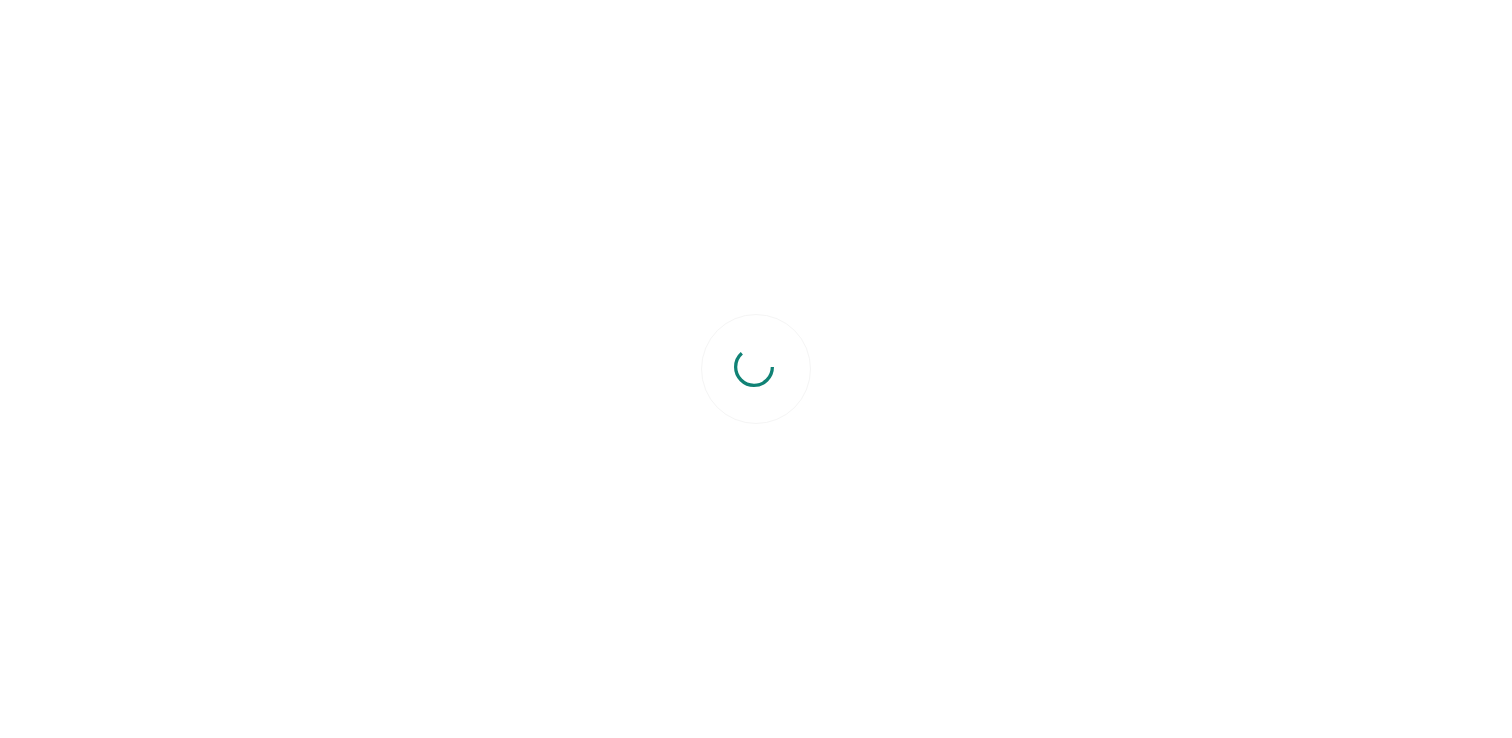 scroll, scrollTop: 0, scrollLeft: 0, axis: both 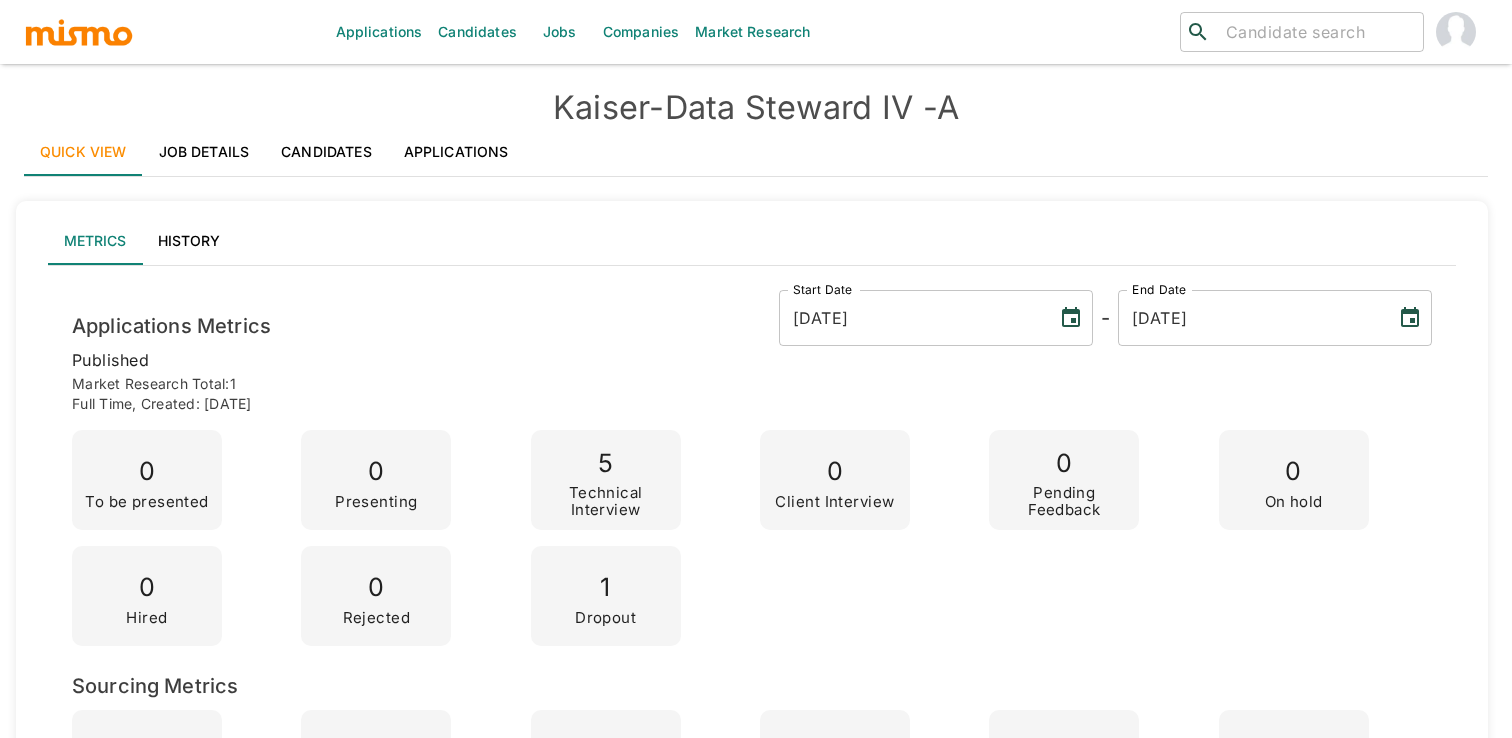 click on "Job Details" at bounding box center [204, 152] 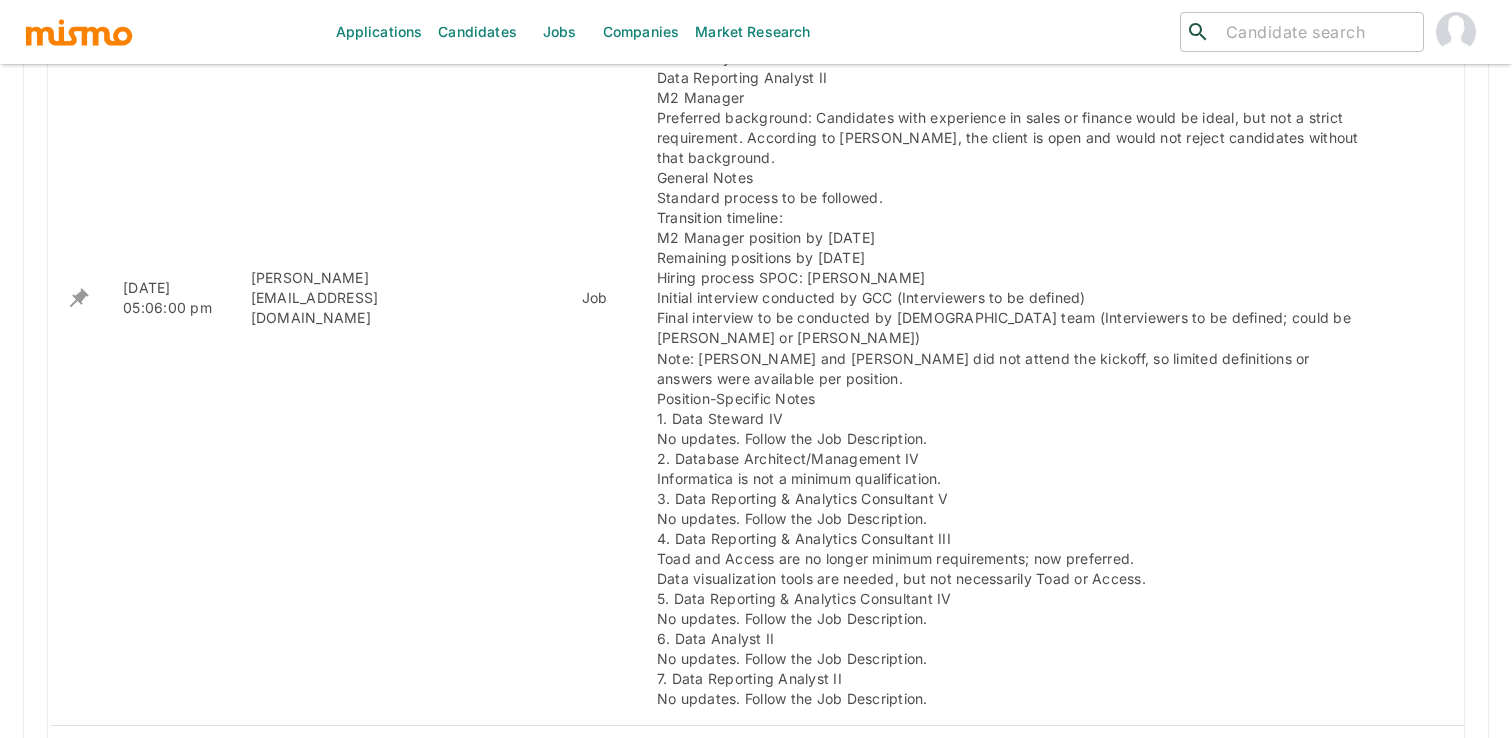 scroll, scrollTop: 1811, scrollLeft: 0, axis: vertical 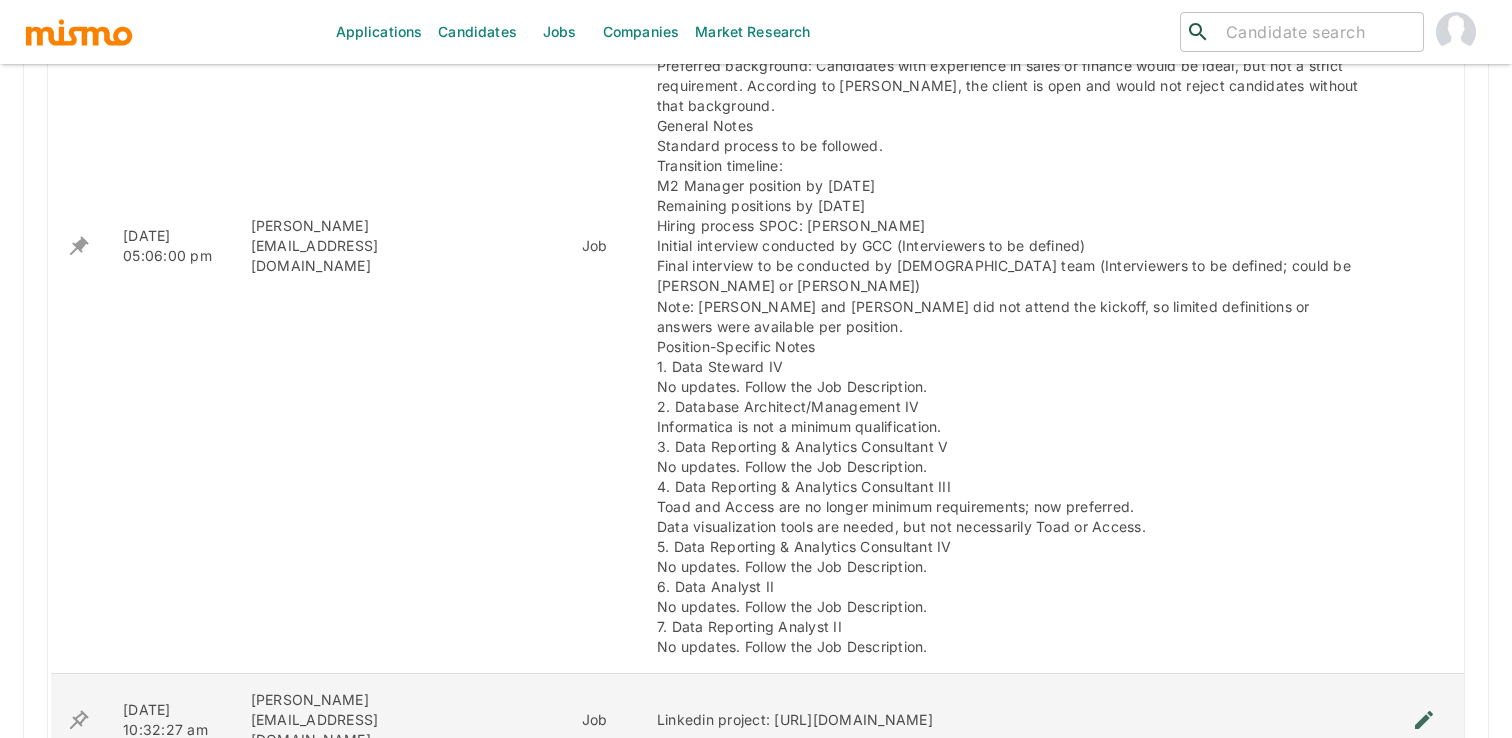 click at bounding box center (1424, 720) 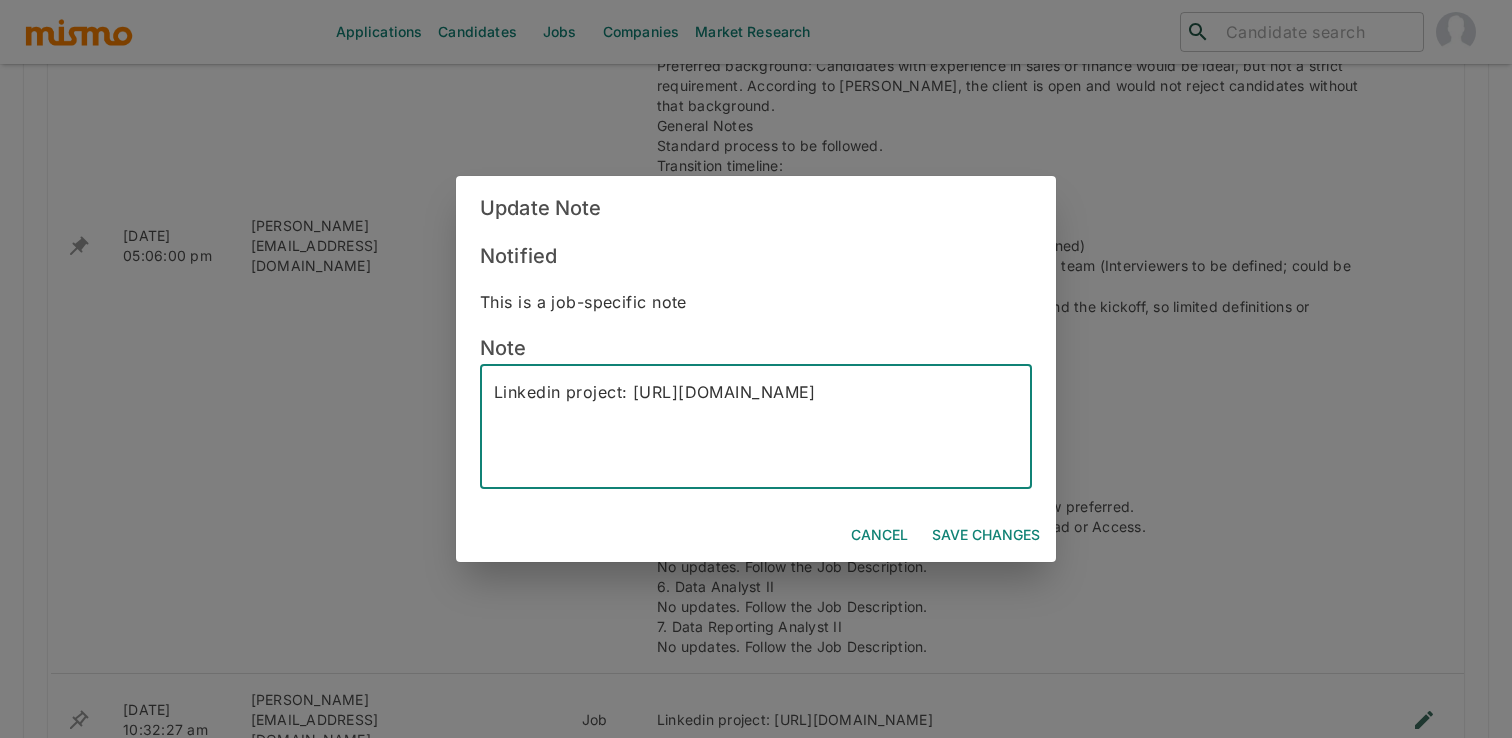 click on "Linkedin project: [URL][DOMAIN_NAME]" at bounding box center [756, 427] 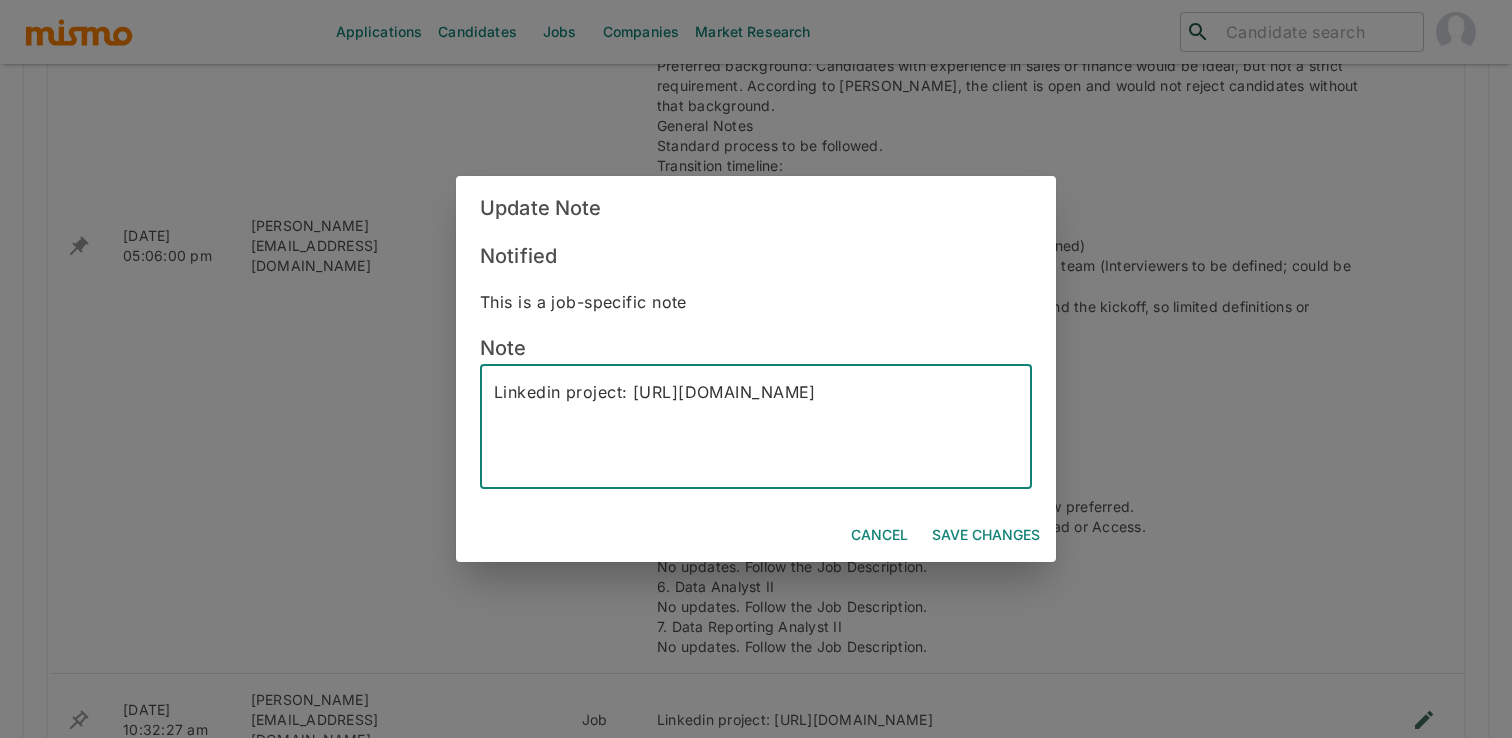 paste on "63211418/overview?lipi=urn%3Ali%3Apage%3Ad_talent_projects_list%3BhRGgNcVkRNarzZFWAOtSdA" 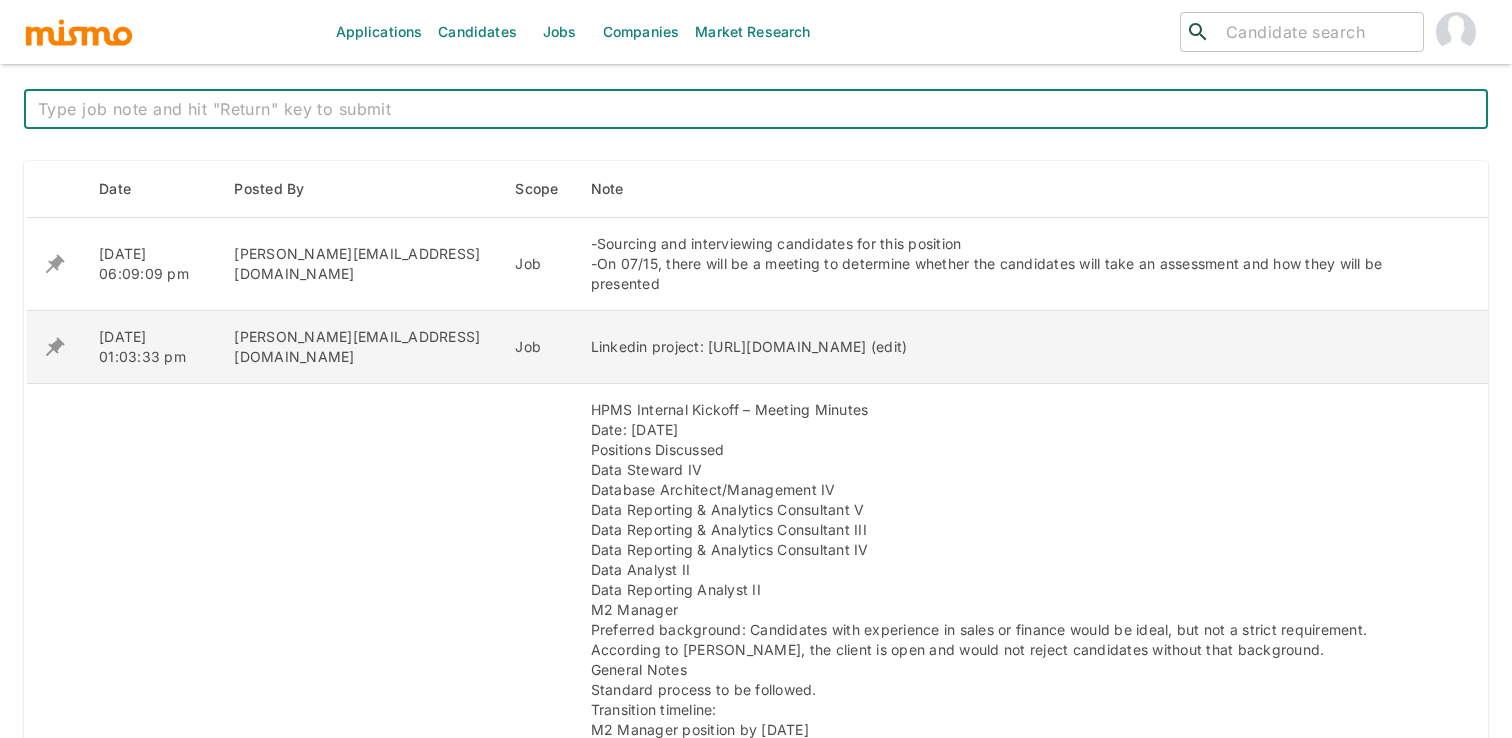 scroll, scrollTop: 0, scrollLeft: 0, axis: both 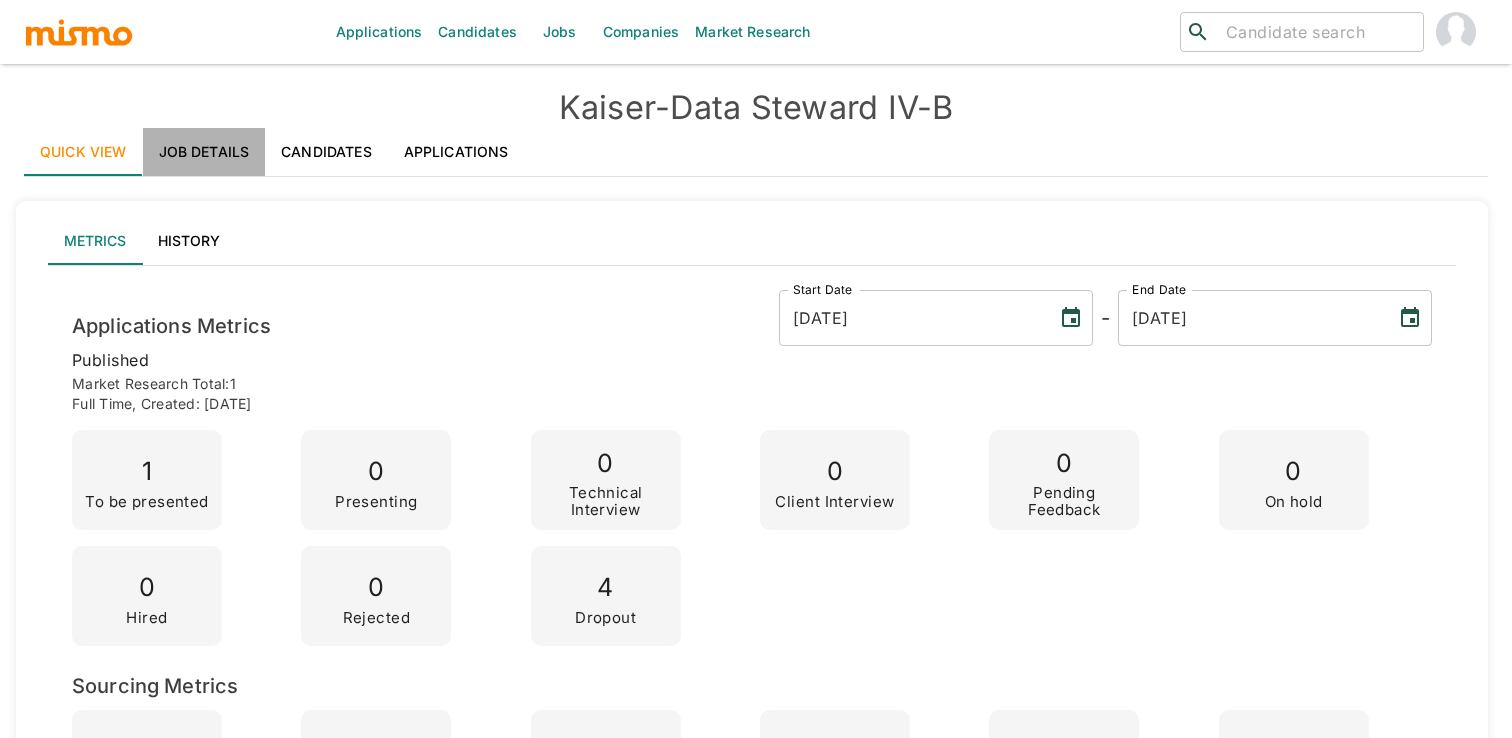 click on "Job Details" at bounding box center (204, 152) 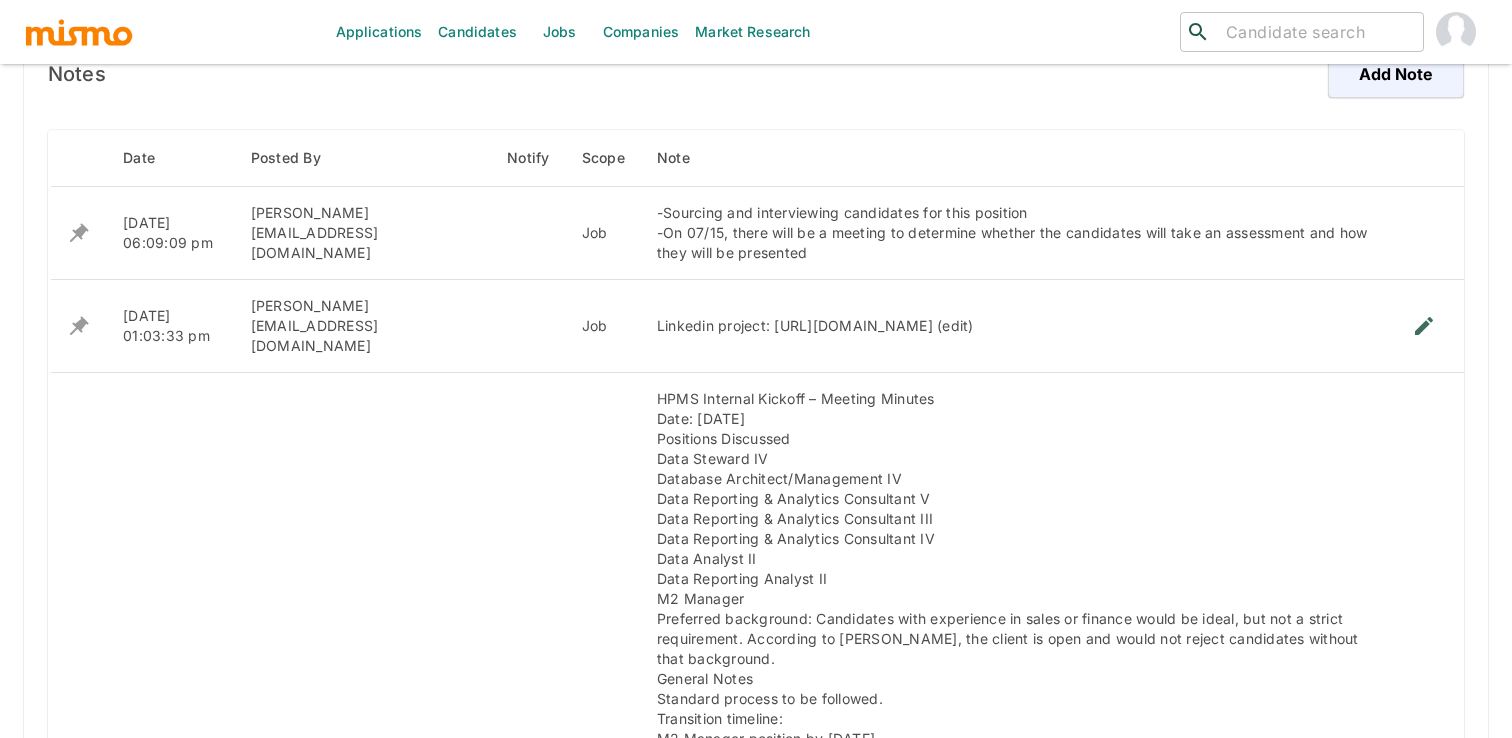 scroll, scrollTop: 1313, scrollLeft: 0, axis: vertical 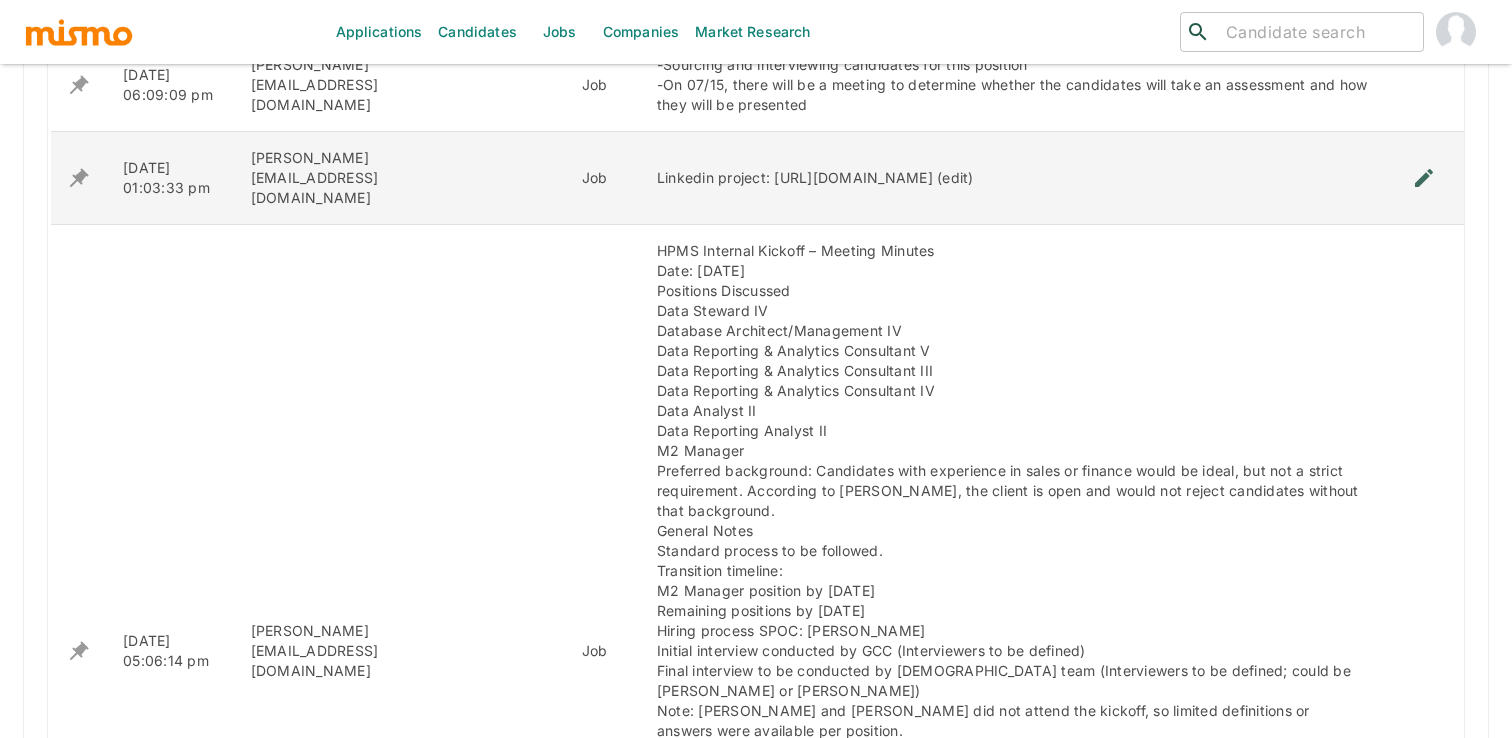 click at bounding box center [1424, 178] 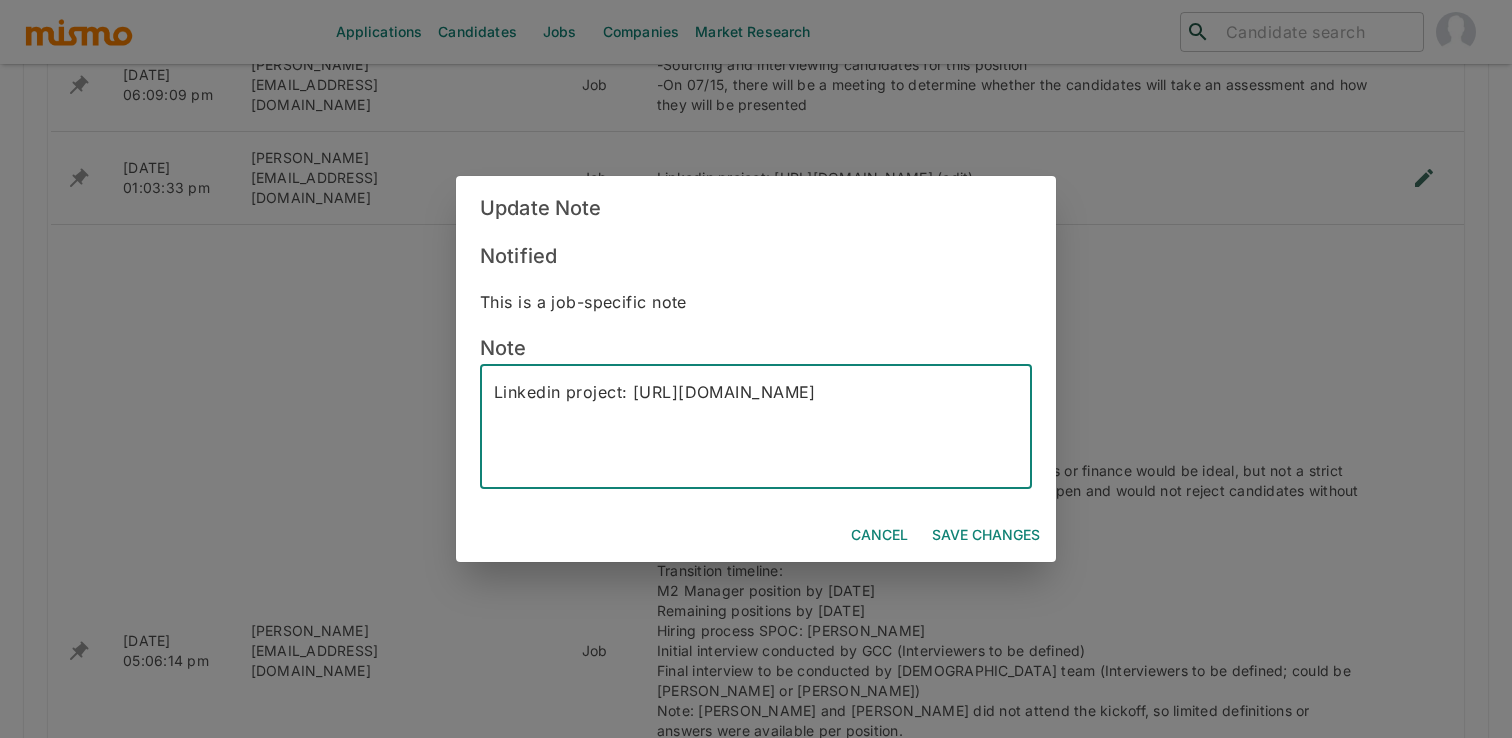 click on "Linkedin project: [URL][DOMAIN_NAME]" at bounding box center [756, 427] 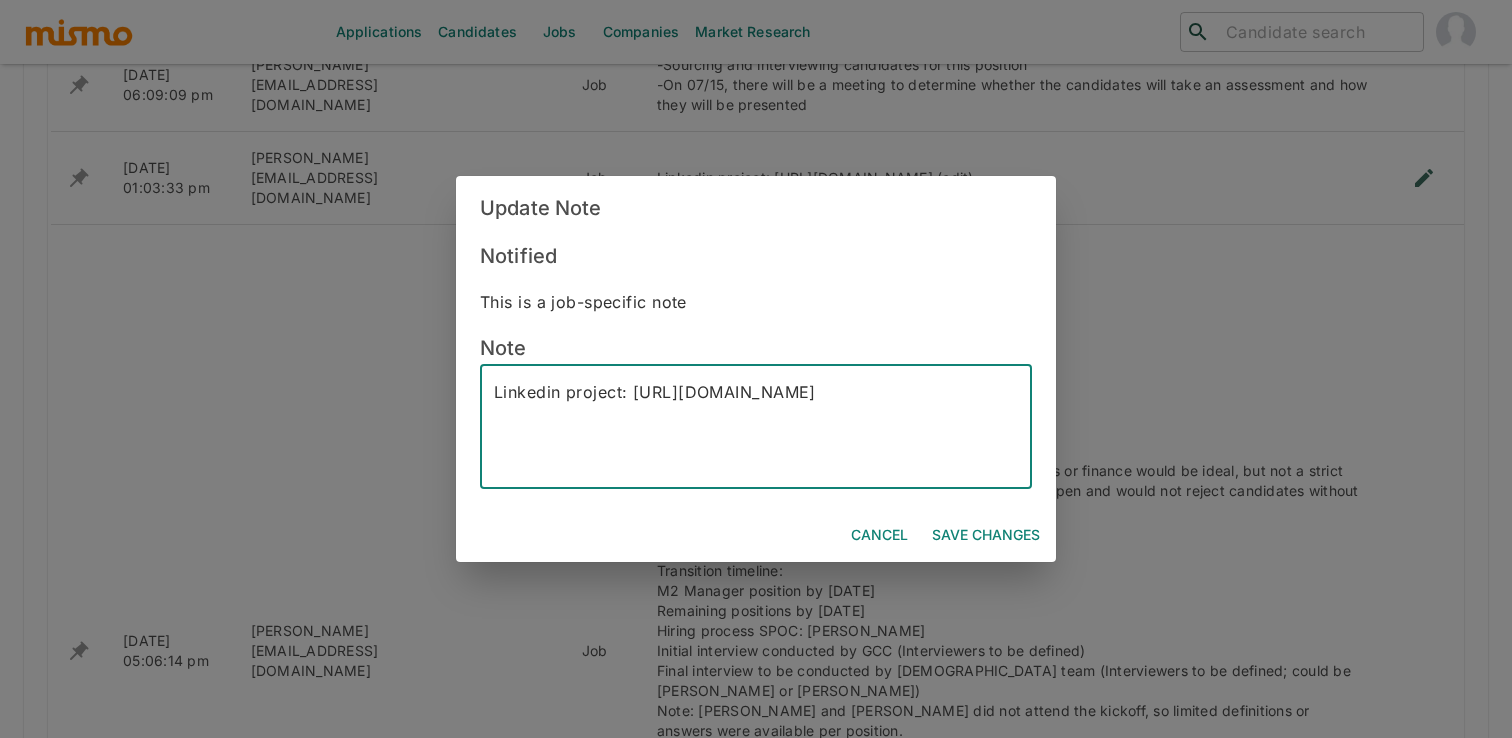 paste on "63211410/overview?lipi=urn%3Ali%3Apage%3Ad_talent_projects_list%3BhRGgNcVkRNarzZFWAOtSdA" 